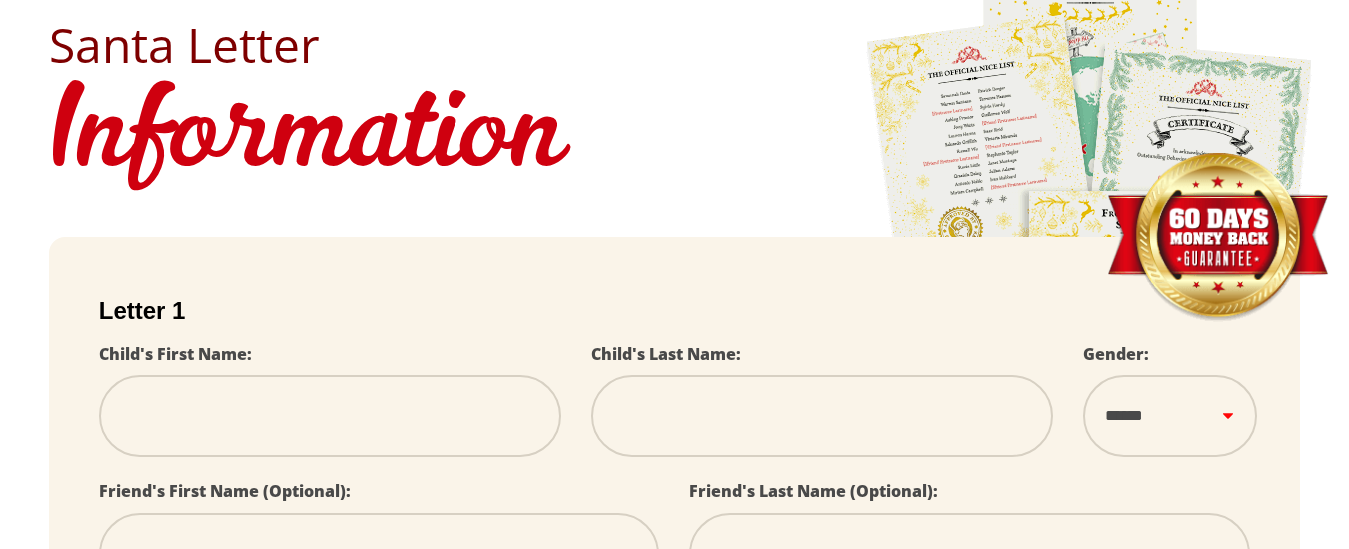 scroll, scrollTop: 100, scrollLeft: 0, axis: vertical 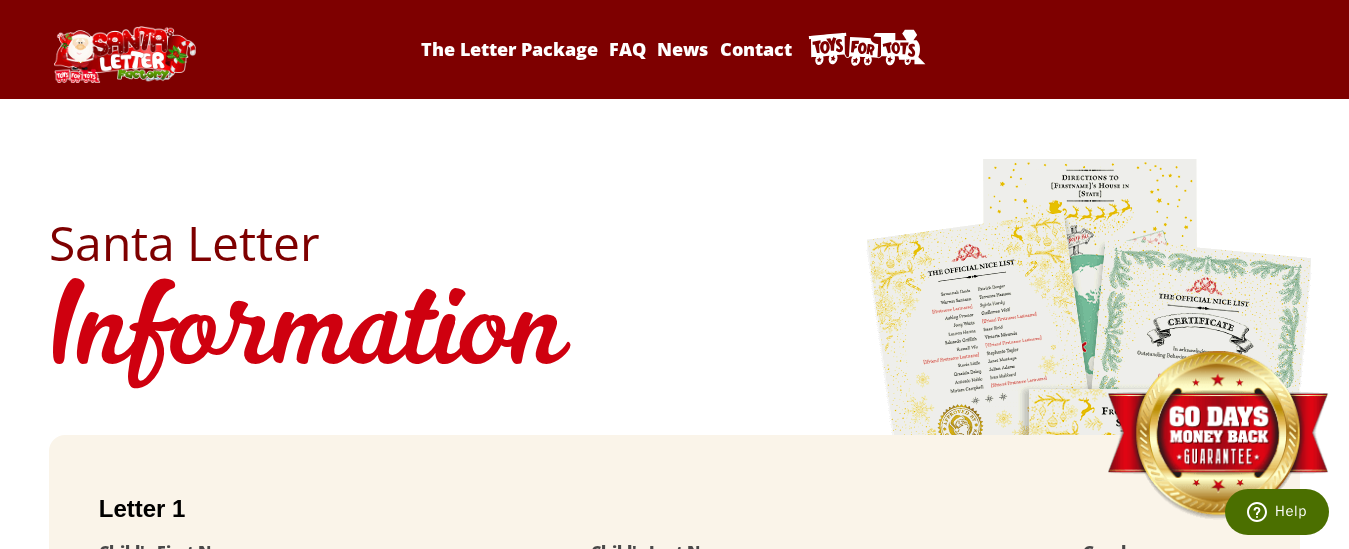 click at bounding box center (1090, 435) 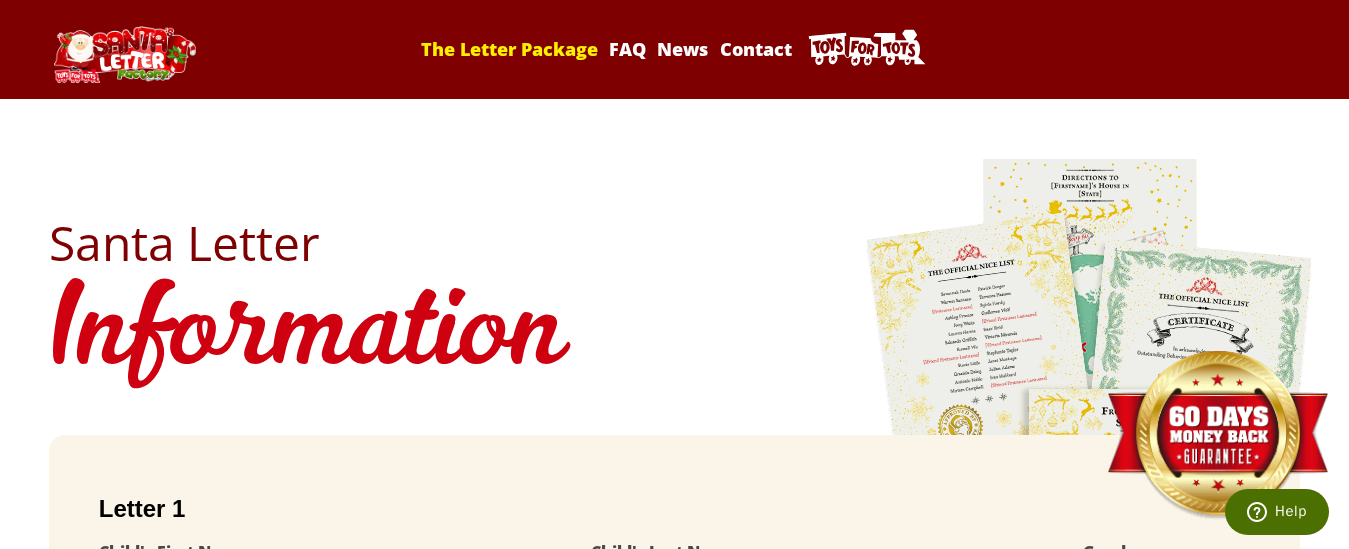 click on "The Letter Package" at bounding box center [510, 49] 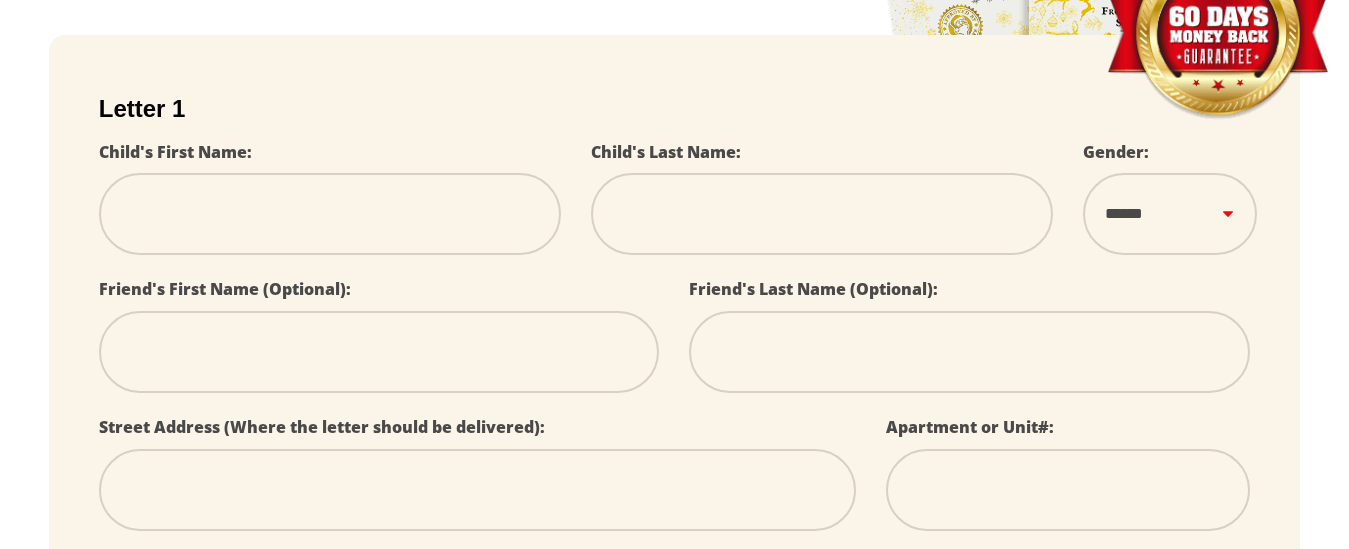 scroll, scrollTop: 400, scrollLeft: 0, axis: vertical 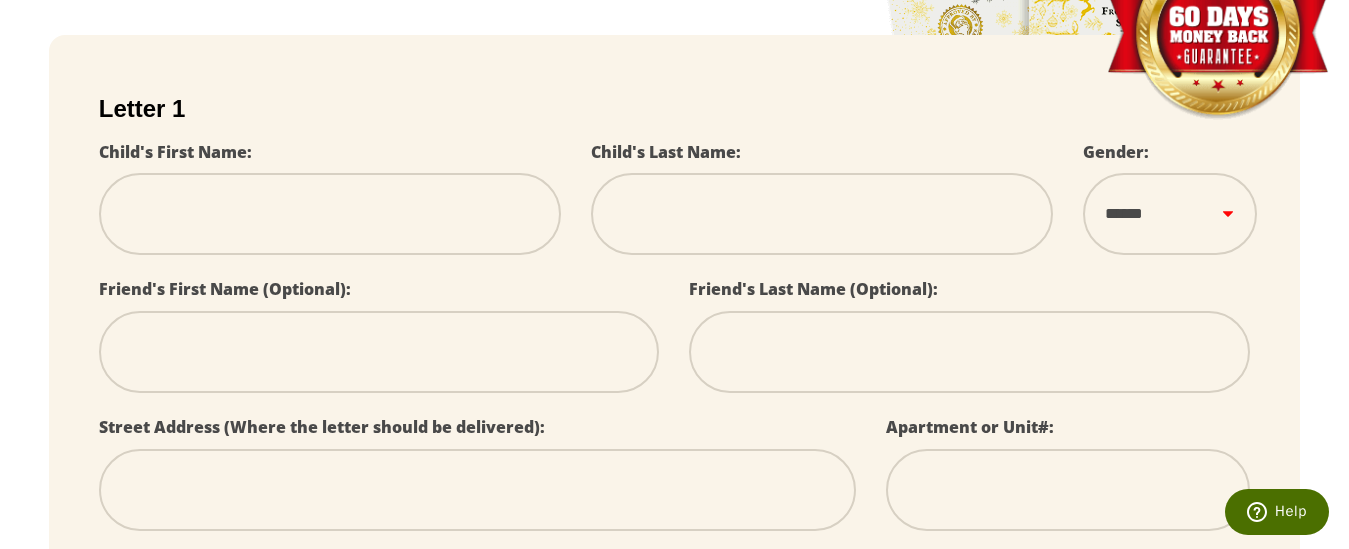 click at bounding box center [330, 214] 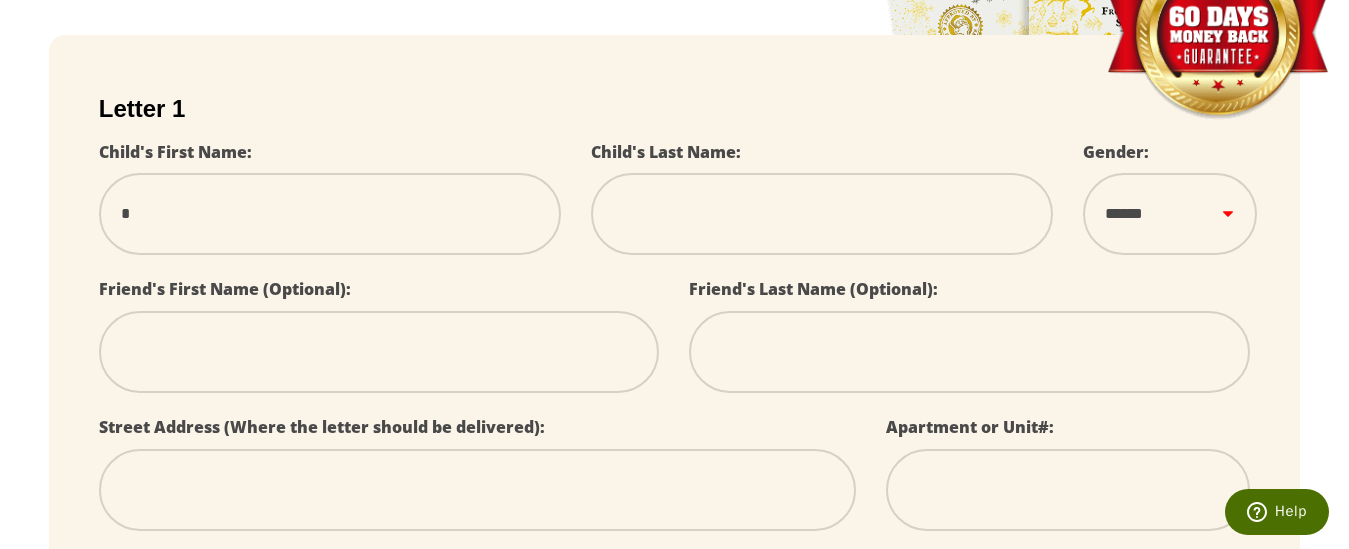 type on "**" 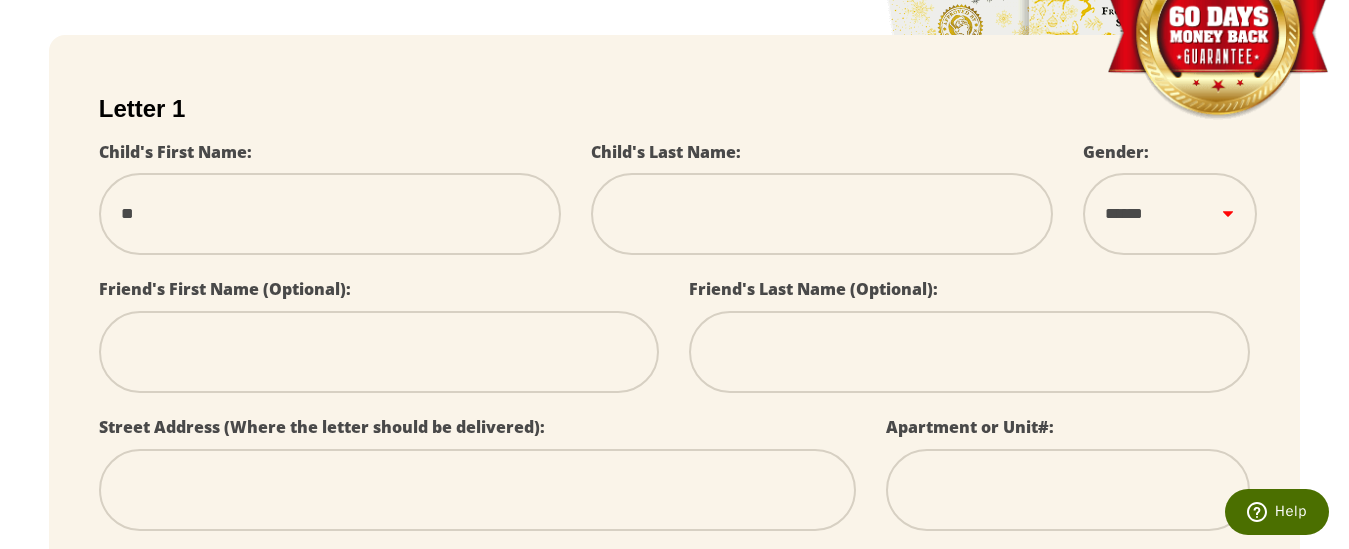 type on "***" 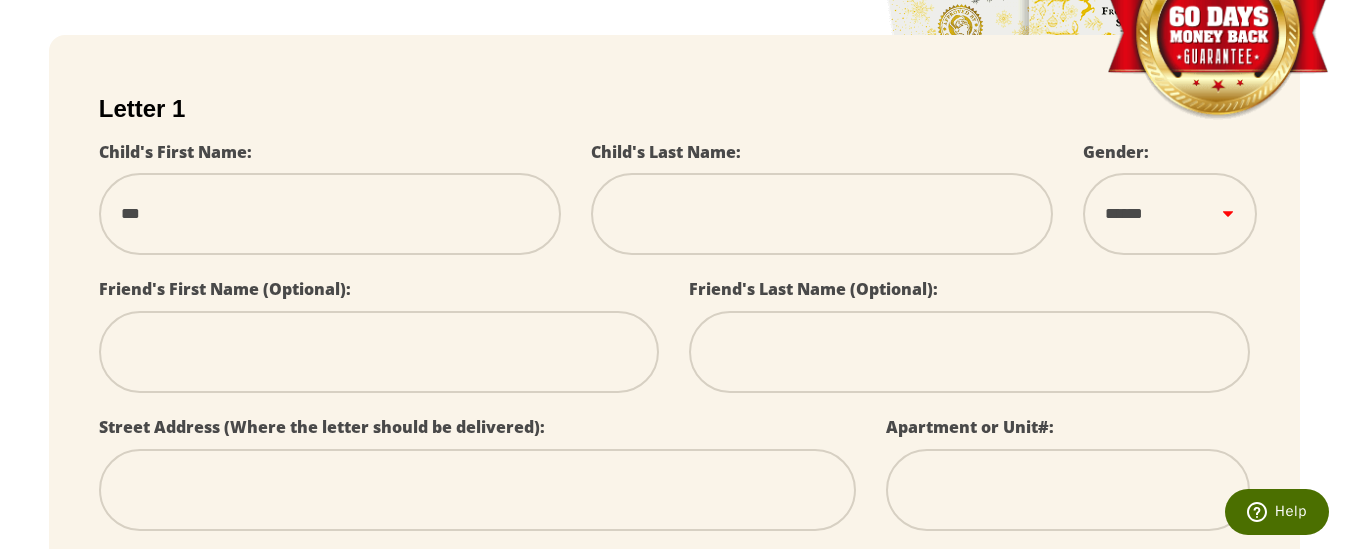 type on "****" 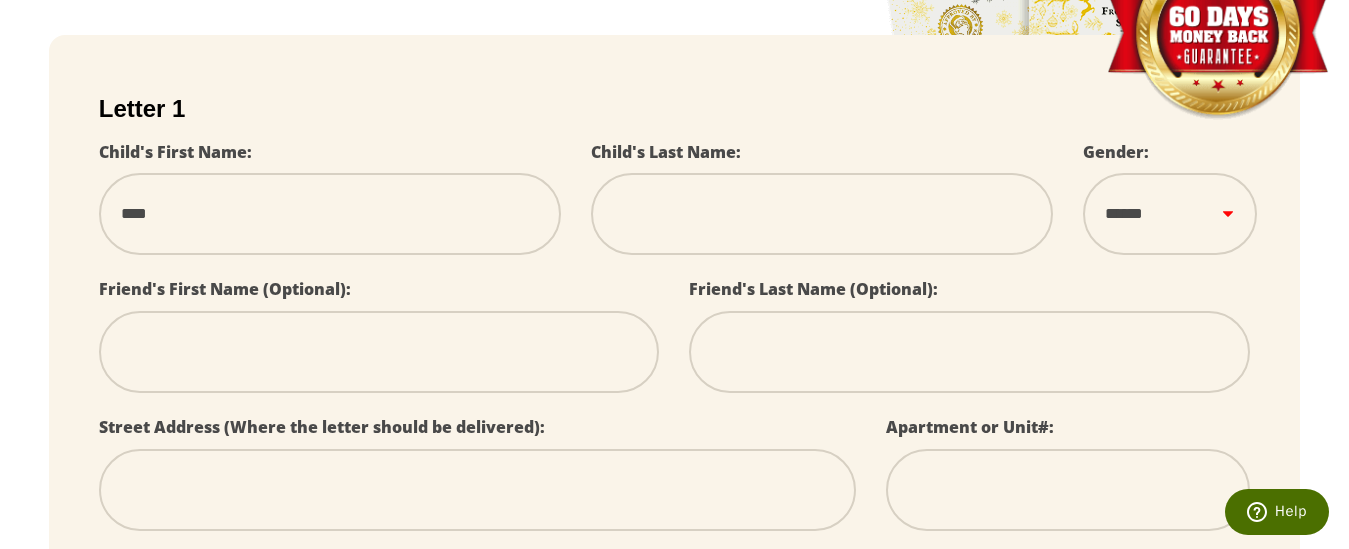 select 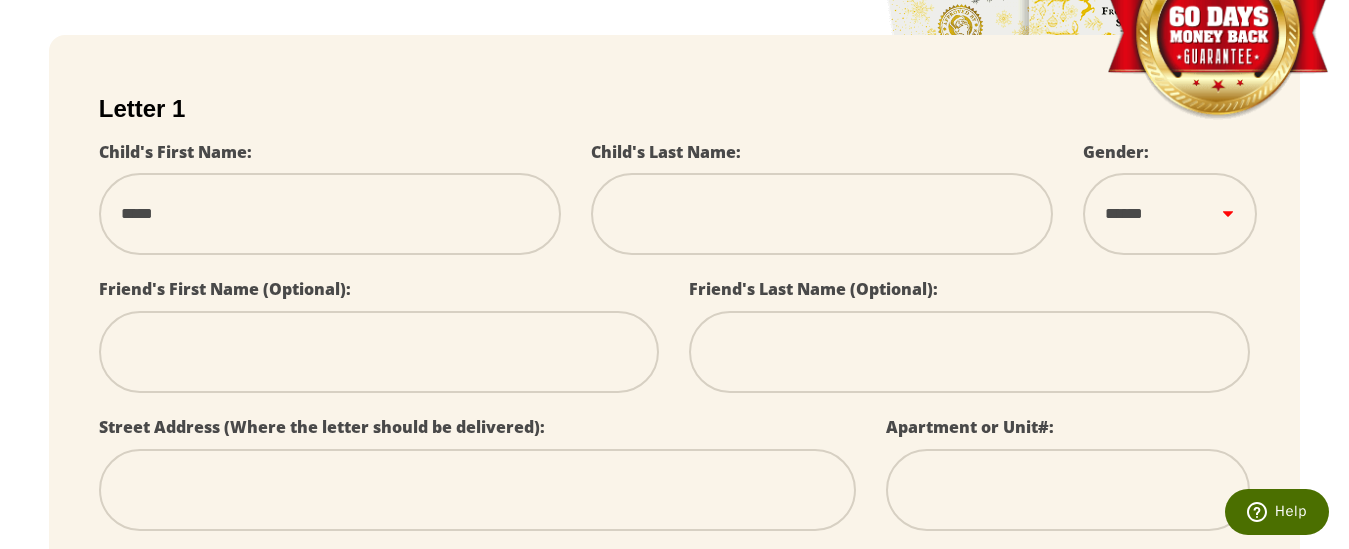 type on "******" 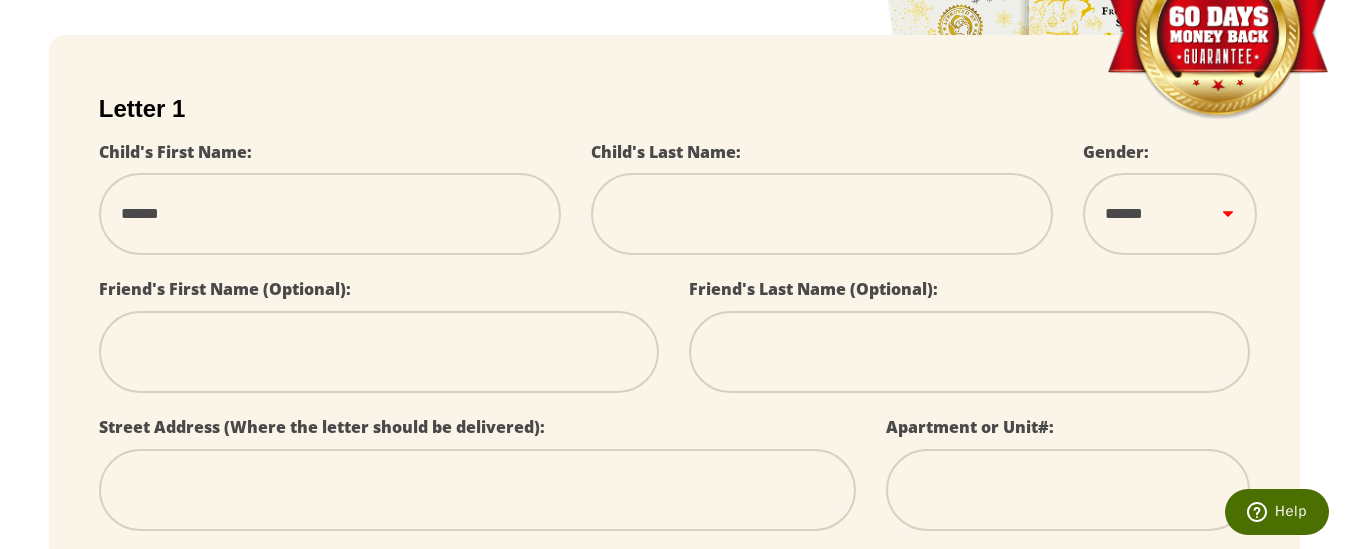 type on "*******" 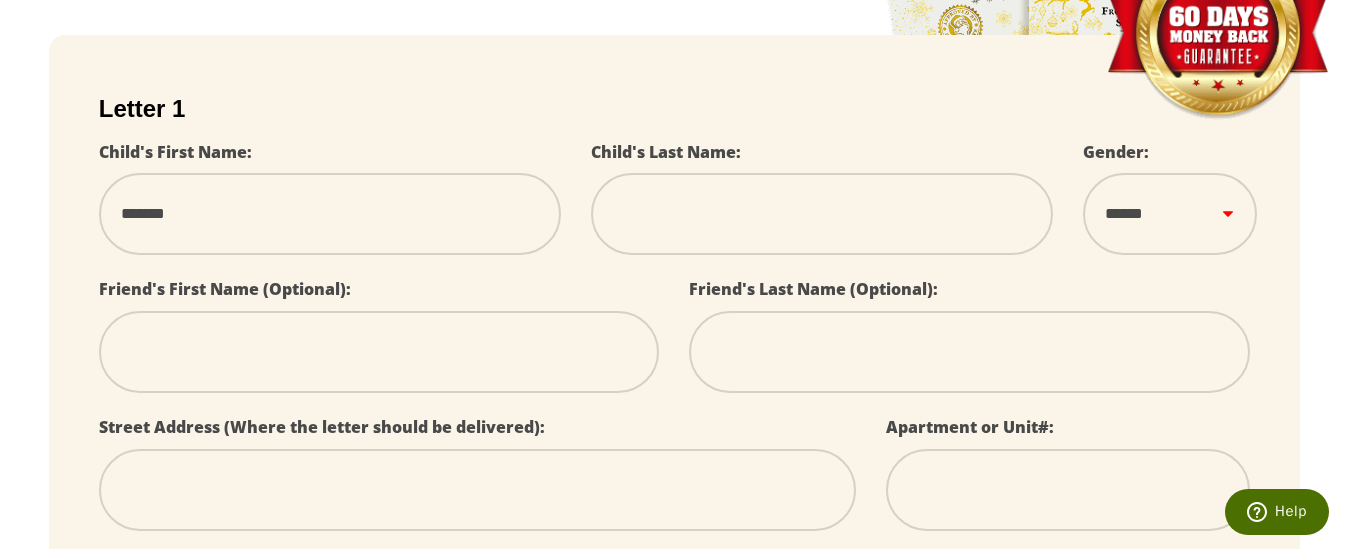 type on "********" 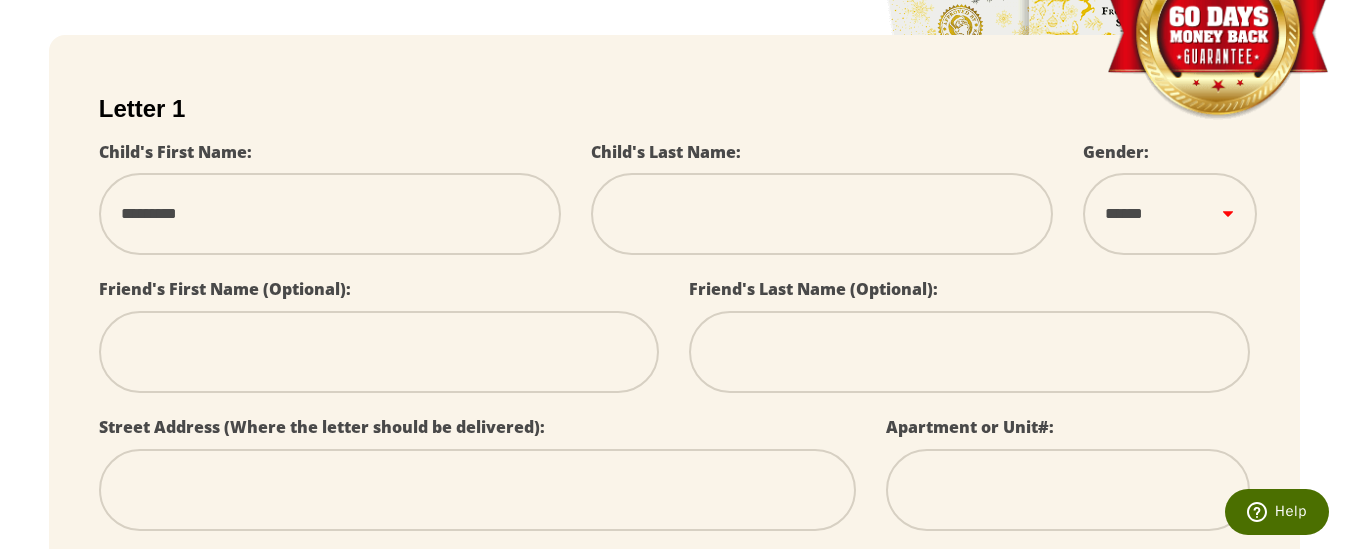 type on "**********" 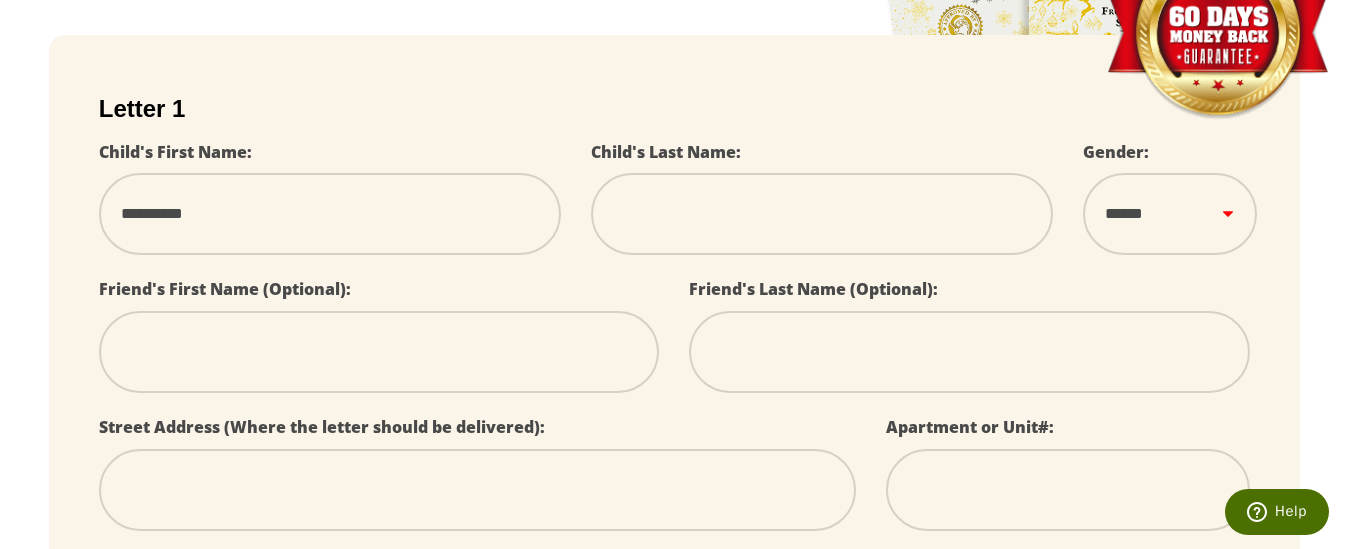 type on "*********" 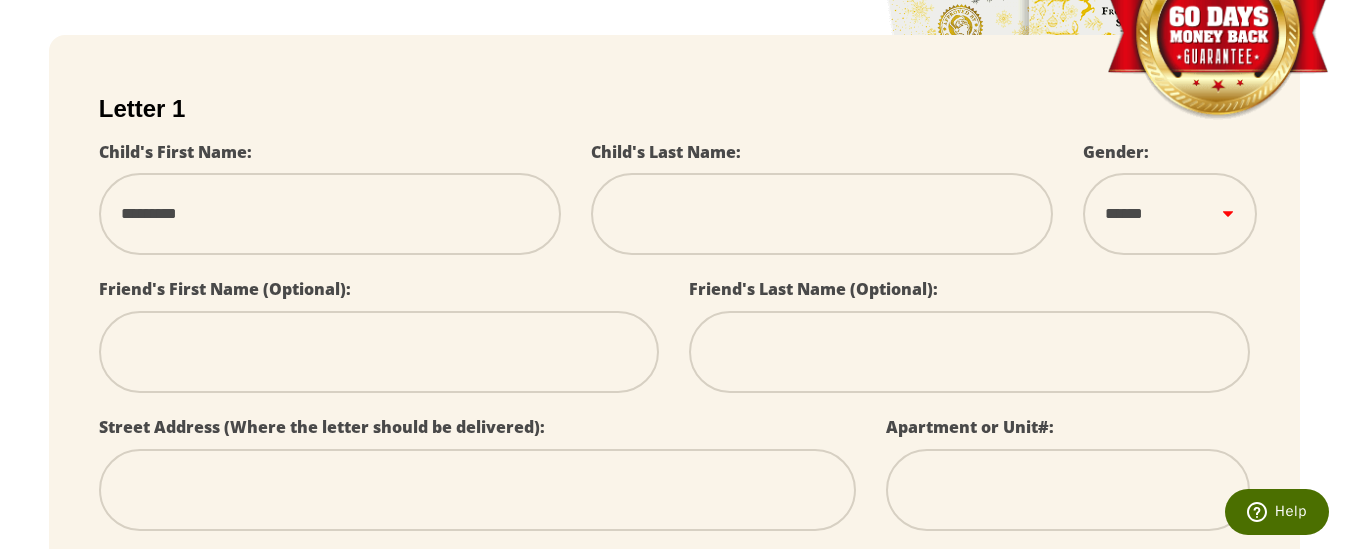 select 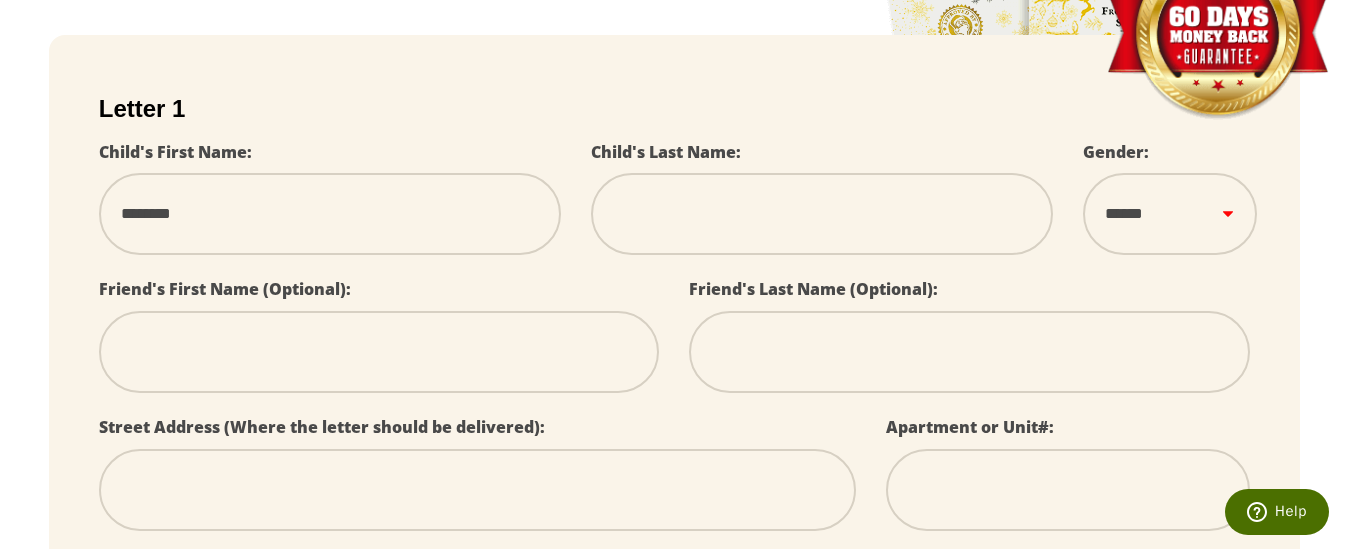 type on "*********" 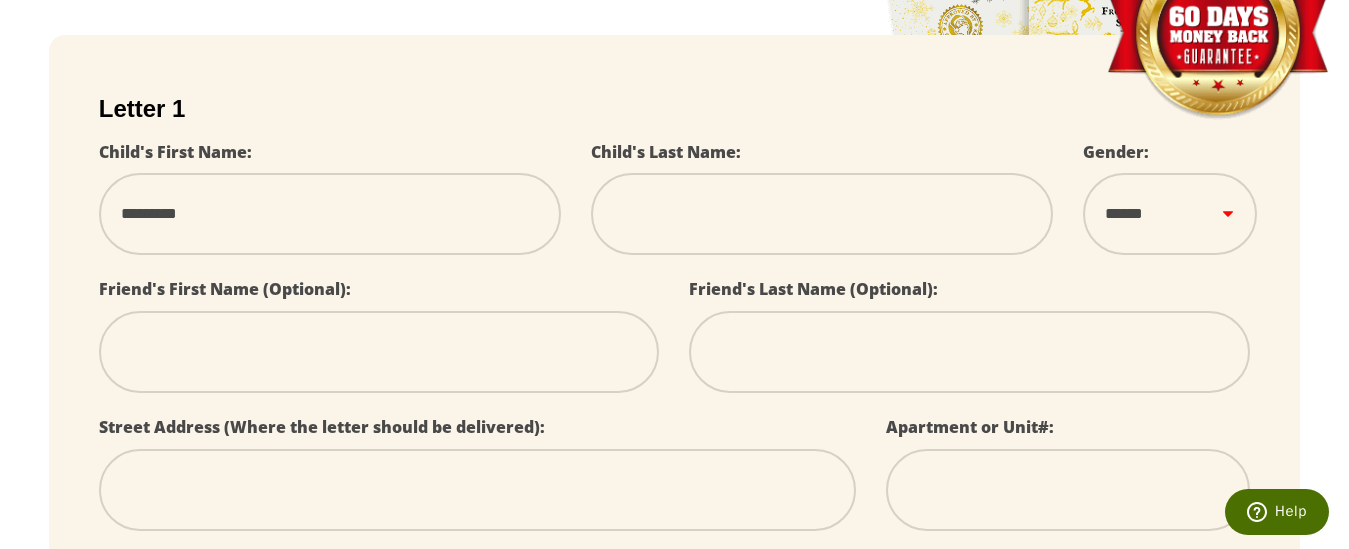 type on "*********" 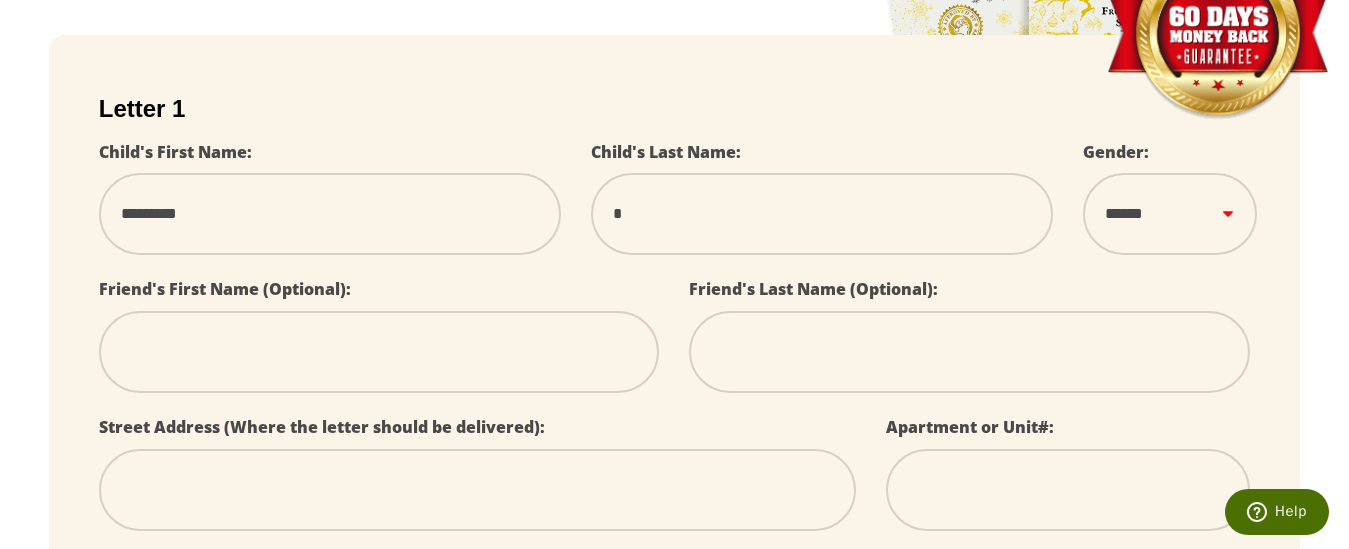 select 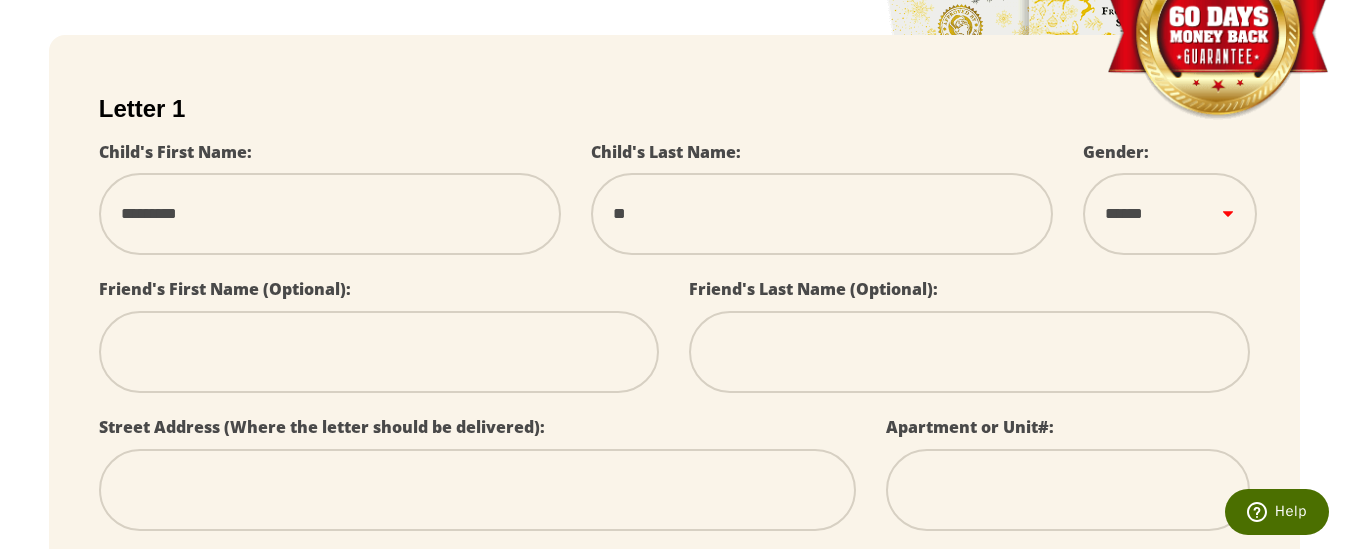 type on "*" 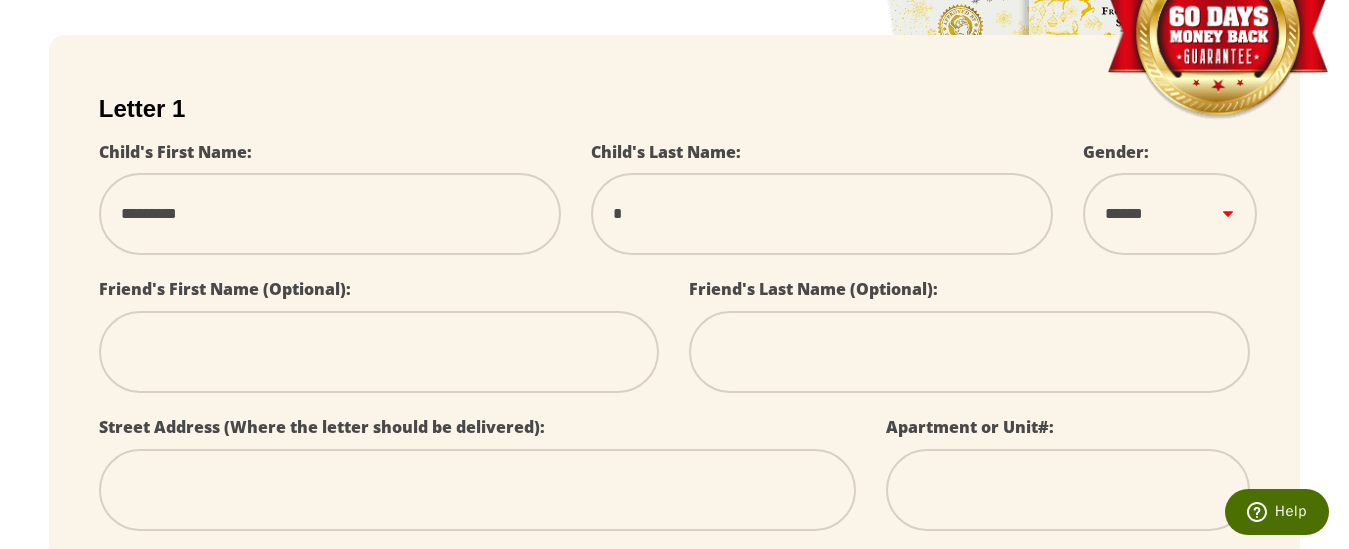 type on "**" 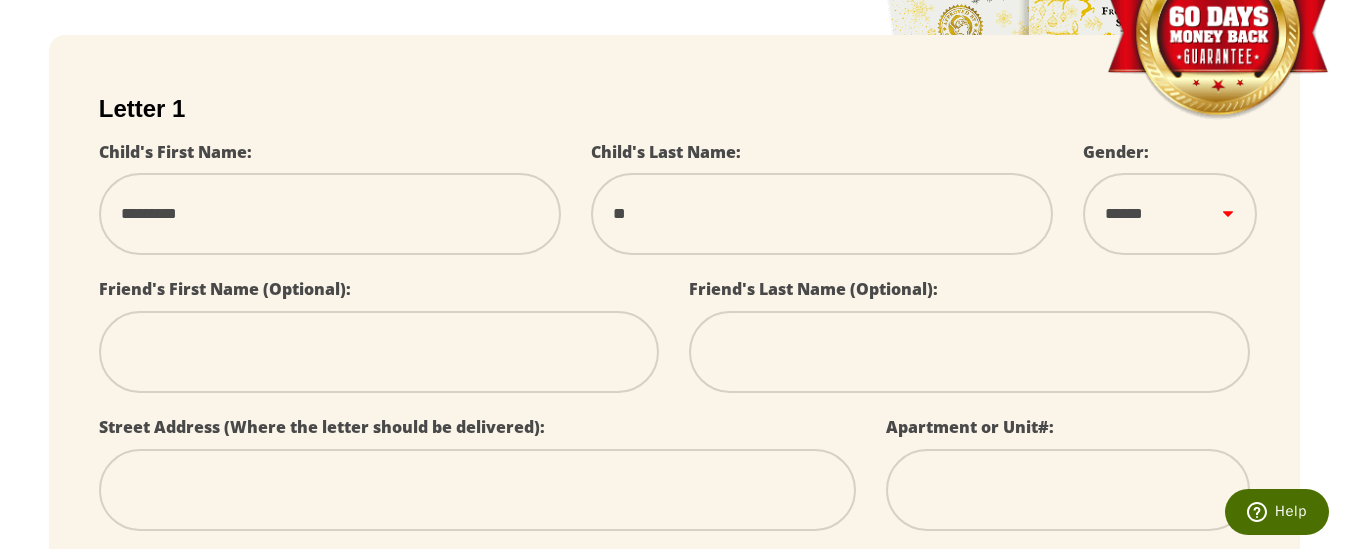 select 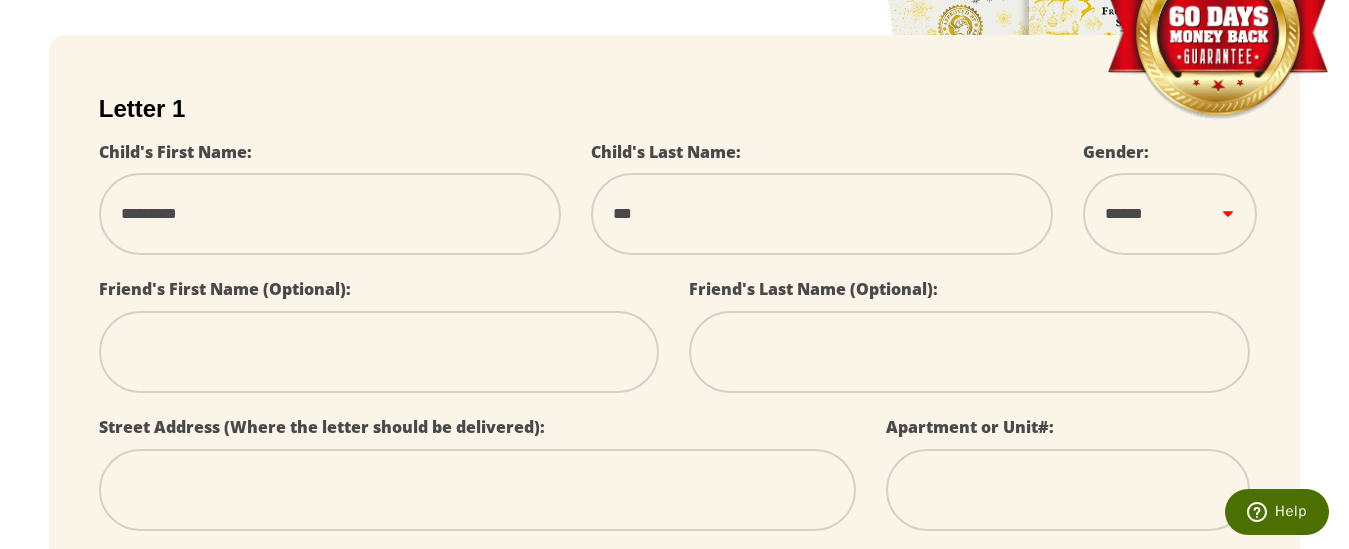 type on "****" 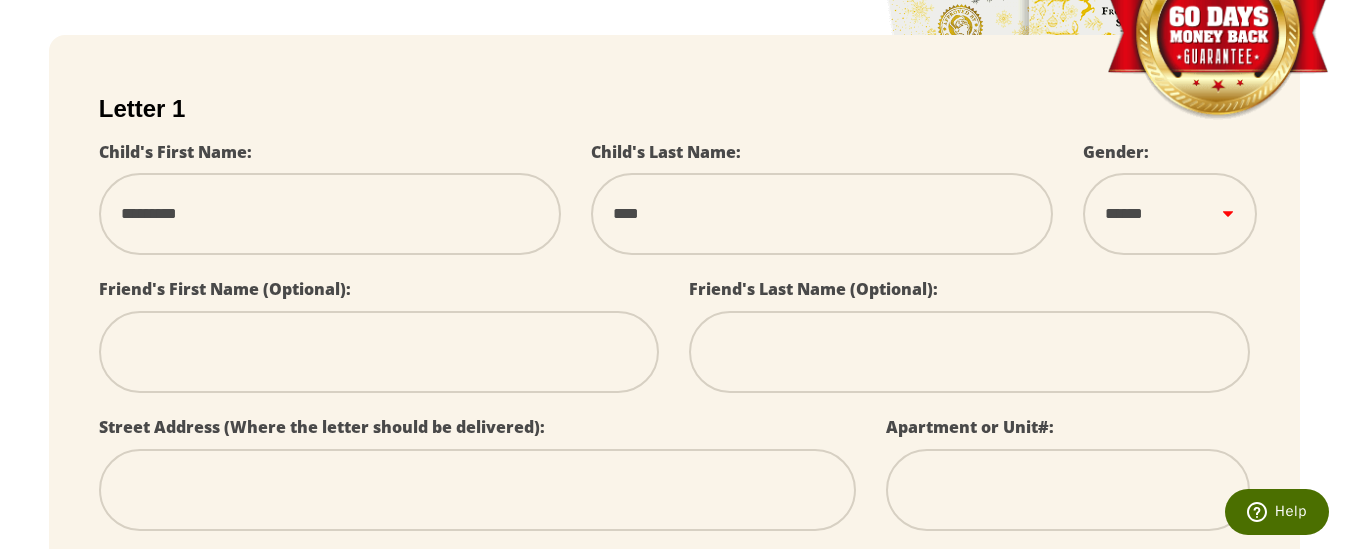 select 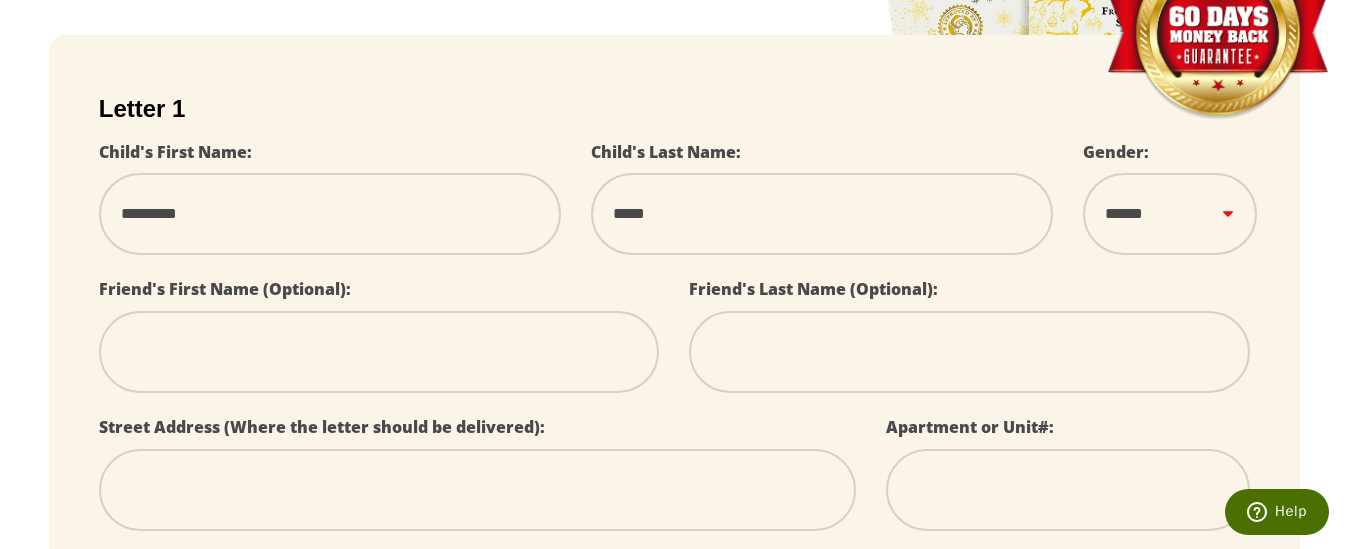 type on "******" 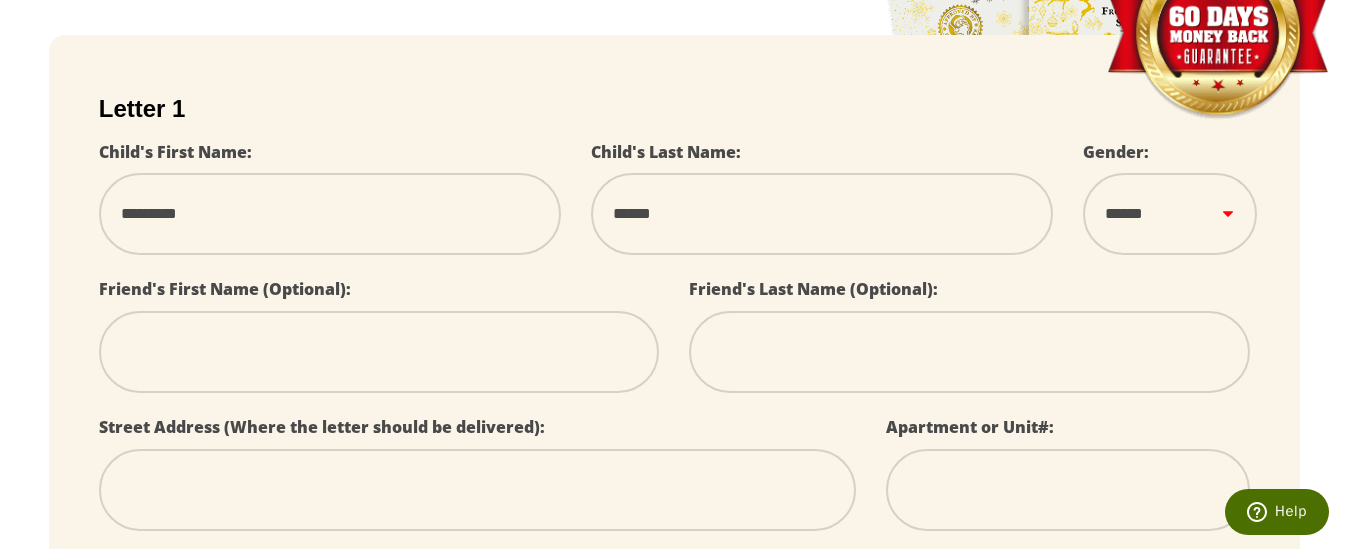 type on "*******" 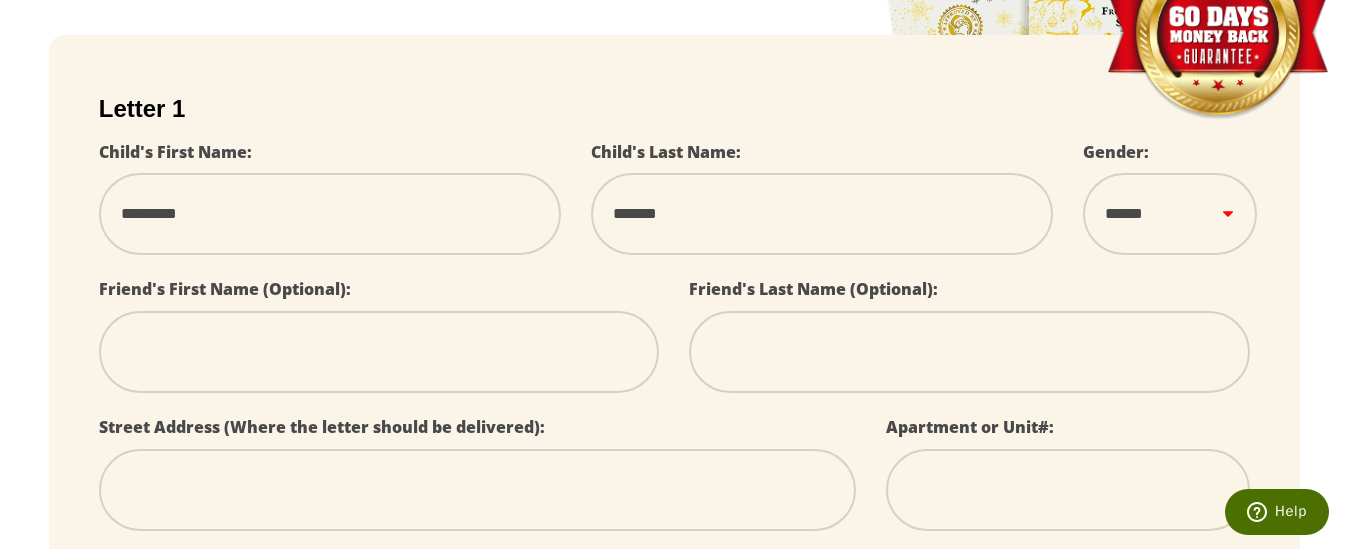 type on "********" 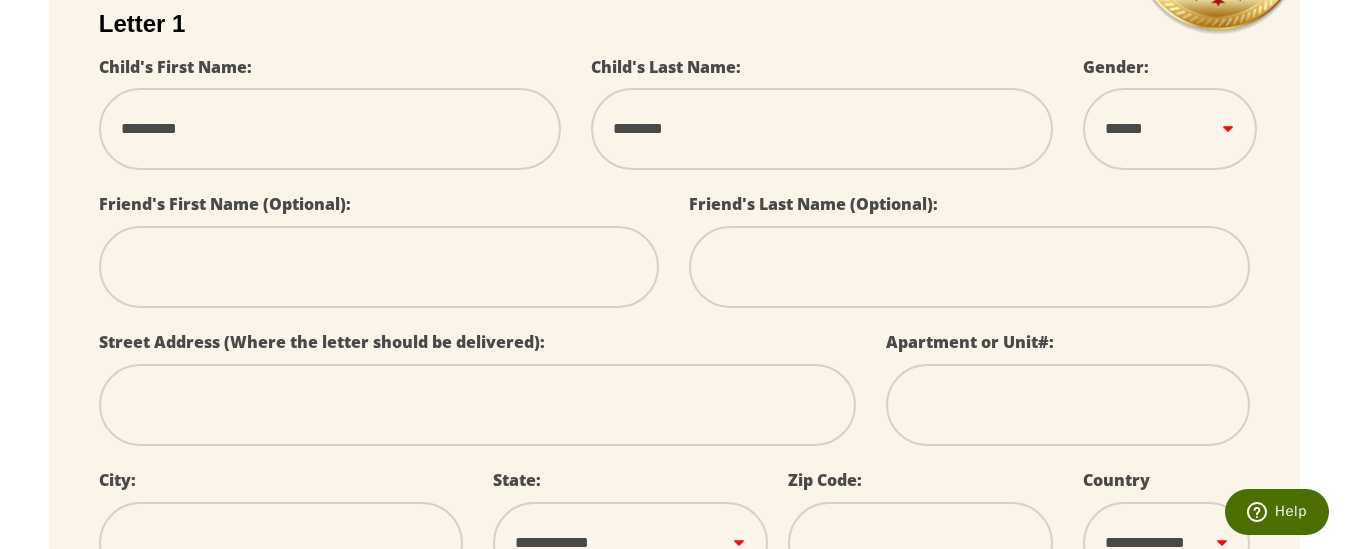 scroll, scrollTop: 600, scrollLeft: 0, axis: vertical 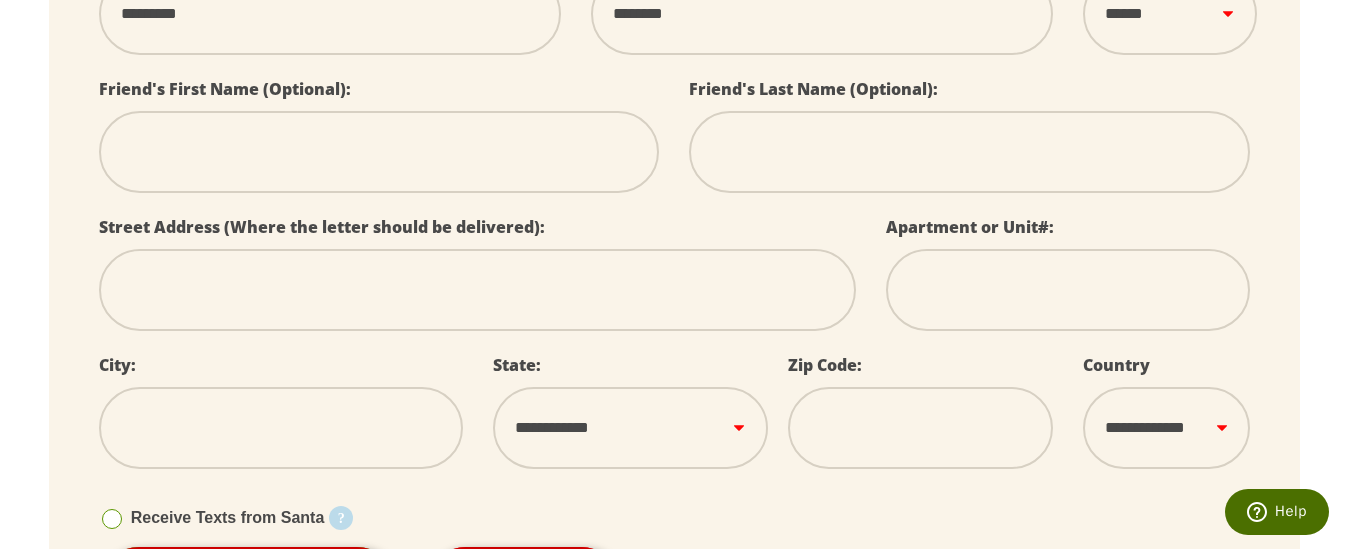 type on "********" 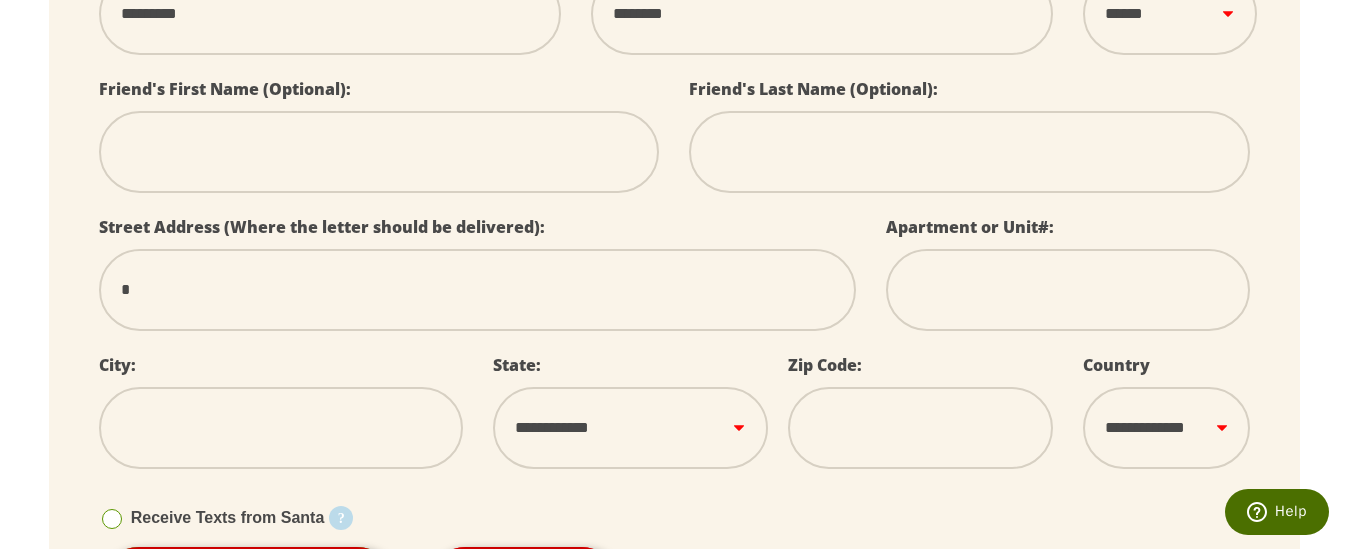 select 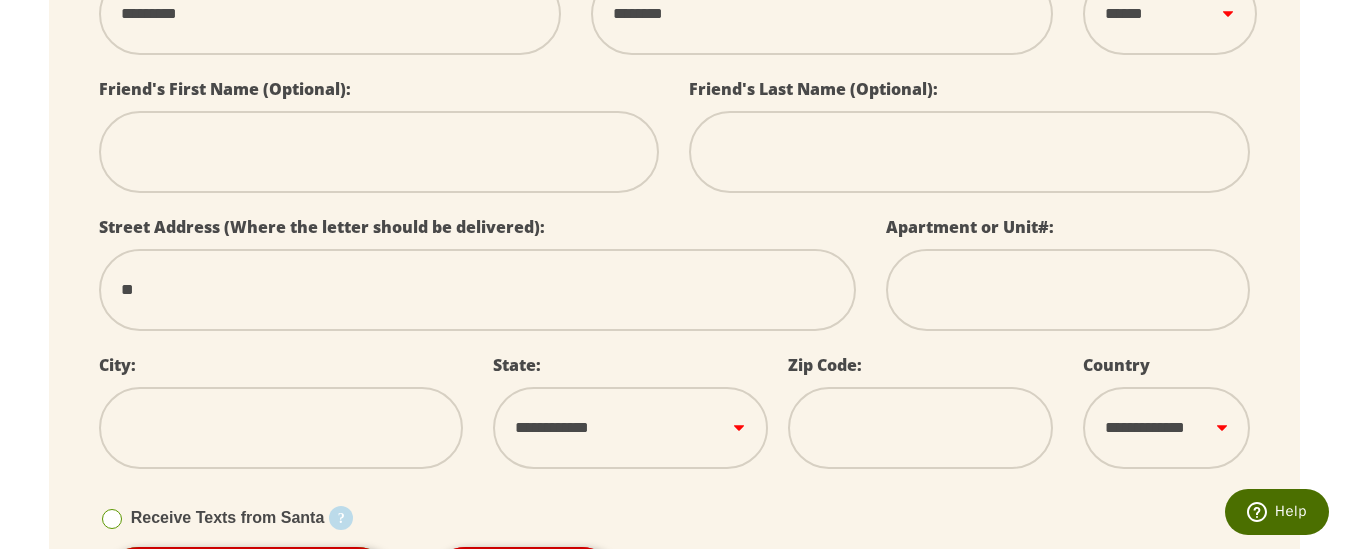 select 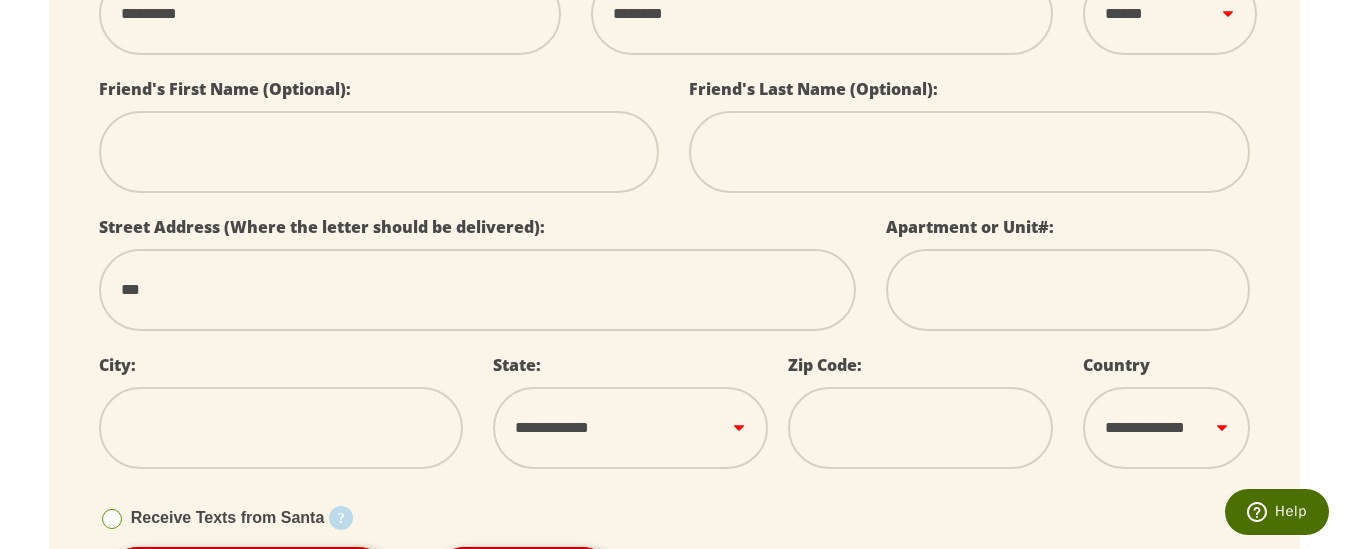 select 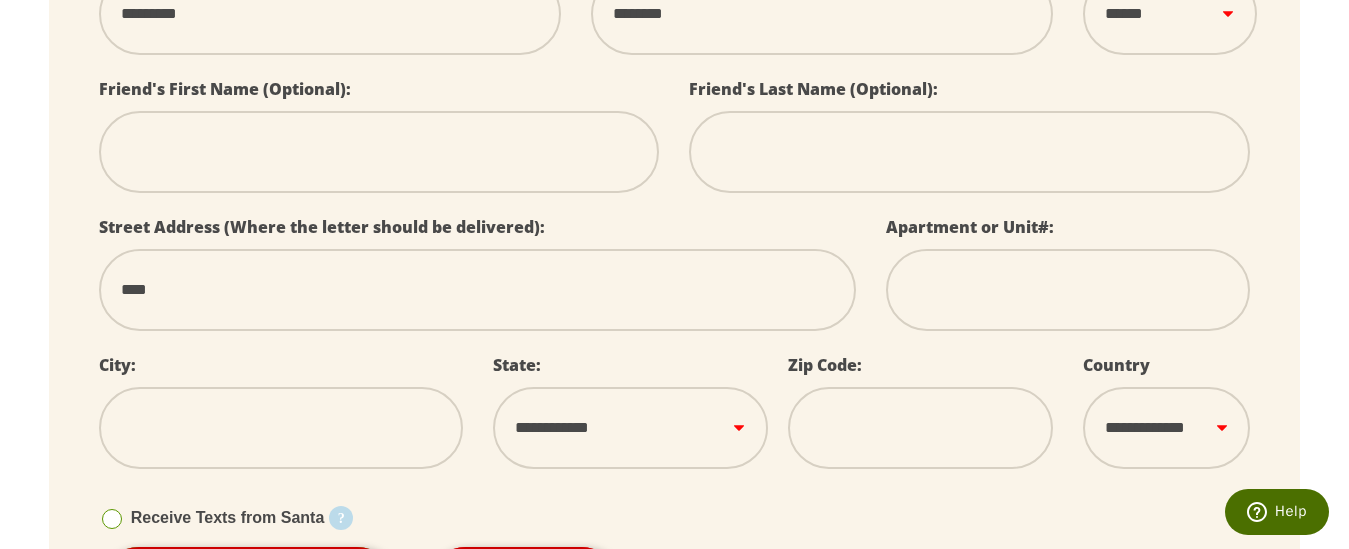 select 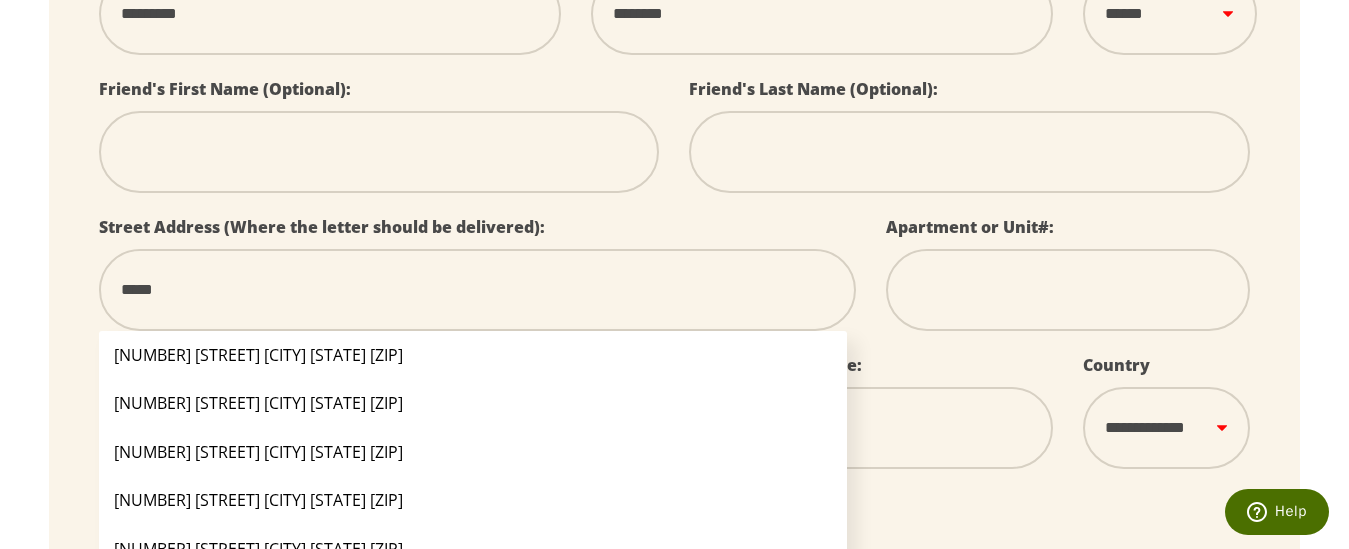 select 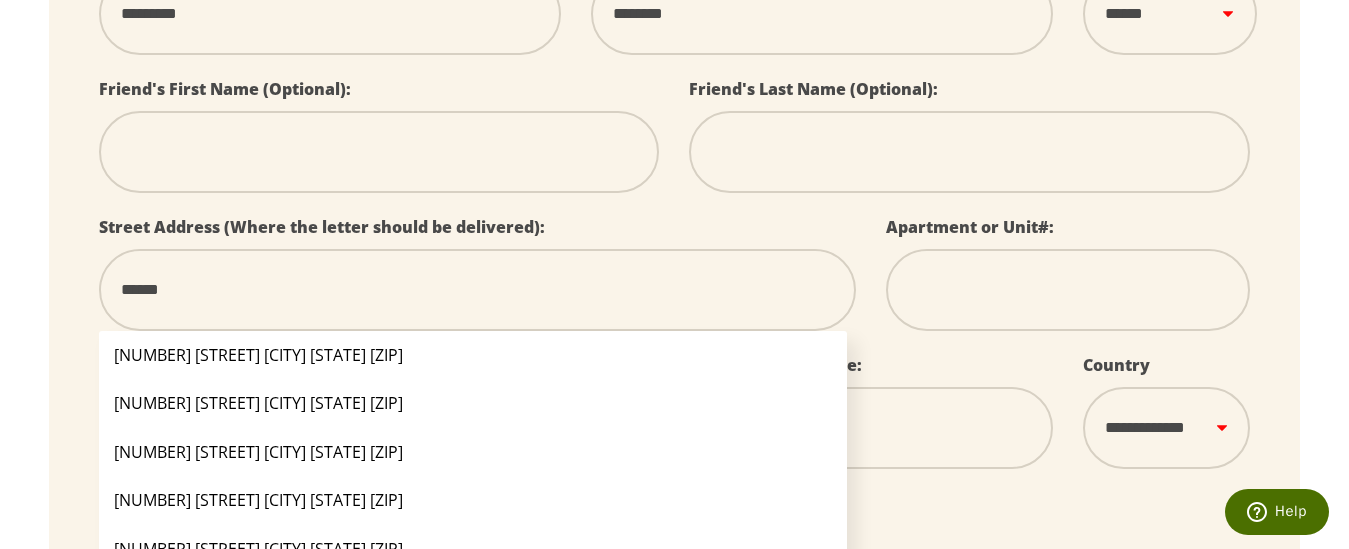 select 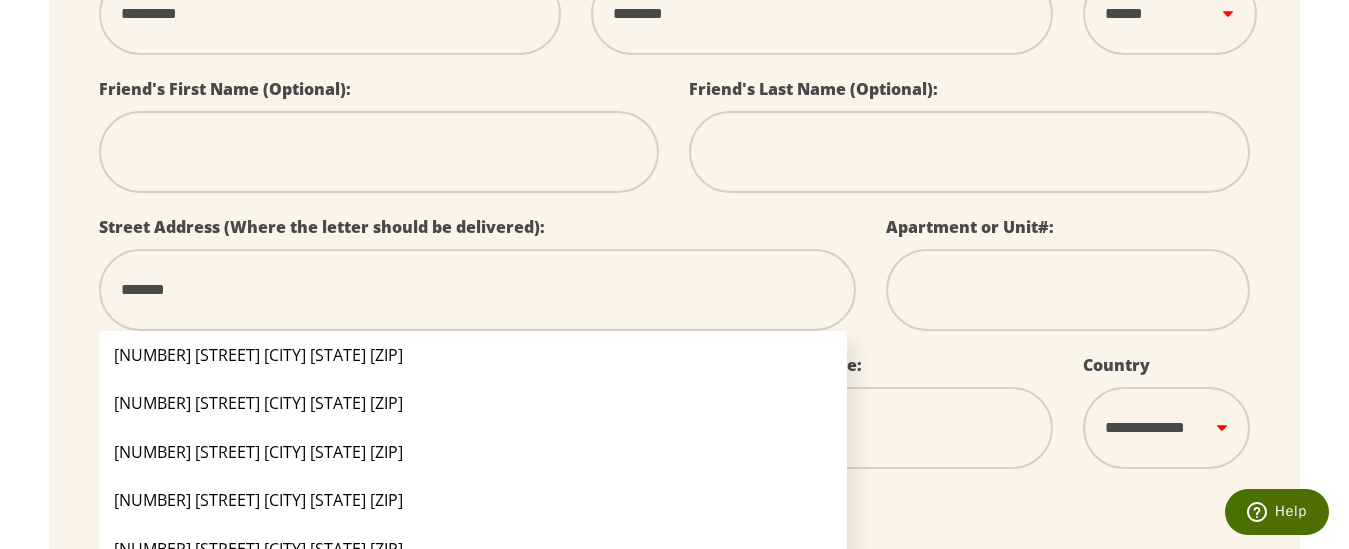 select 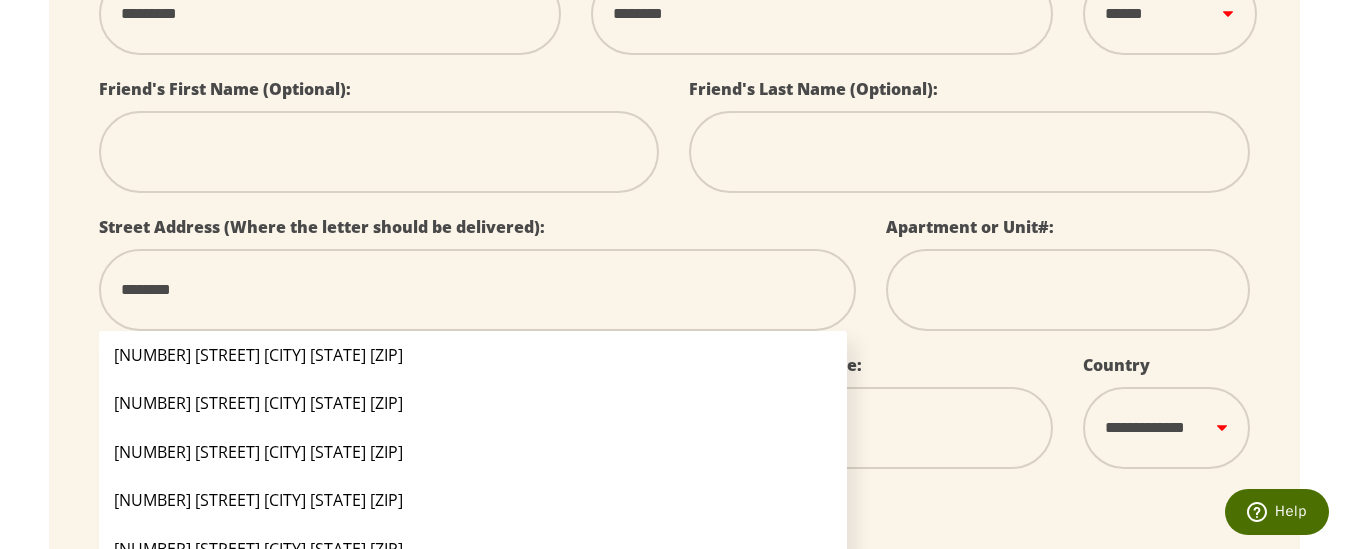 select 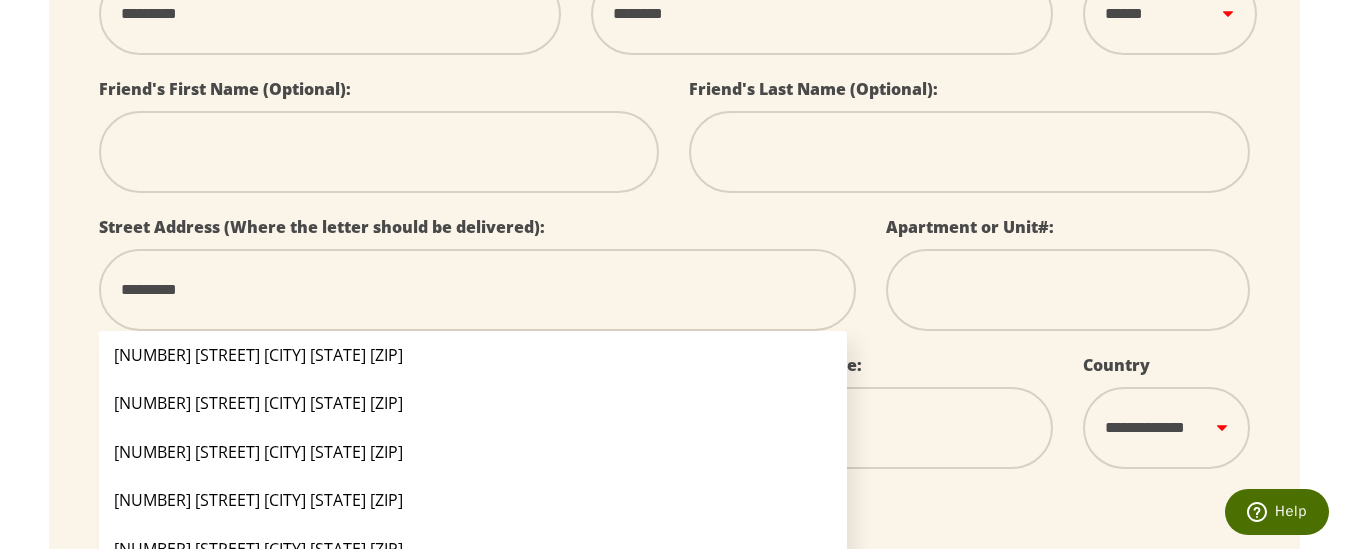 select 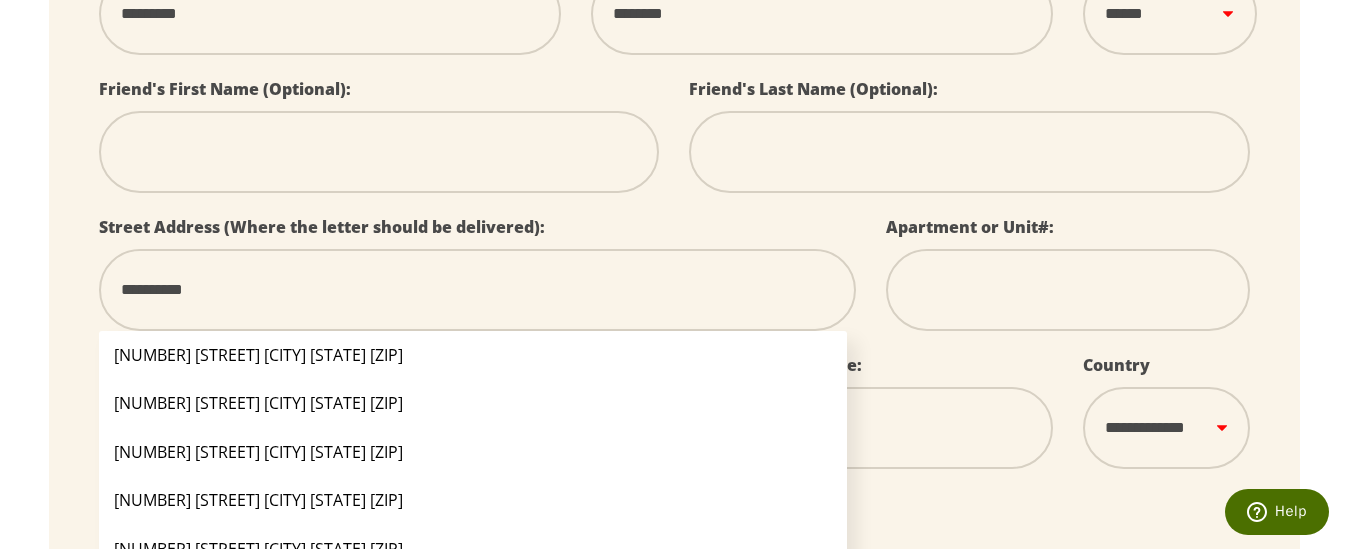 select 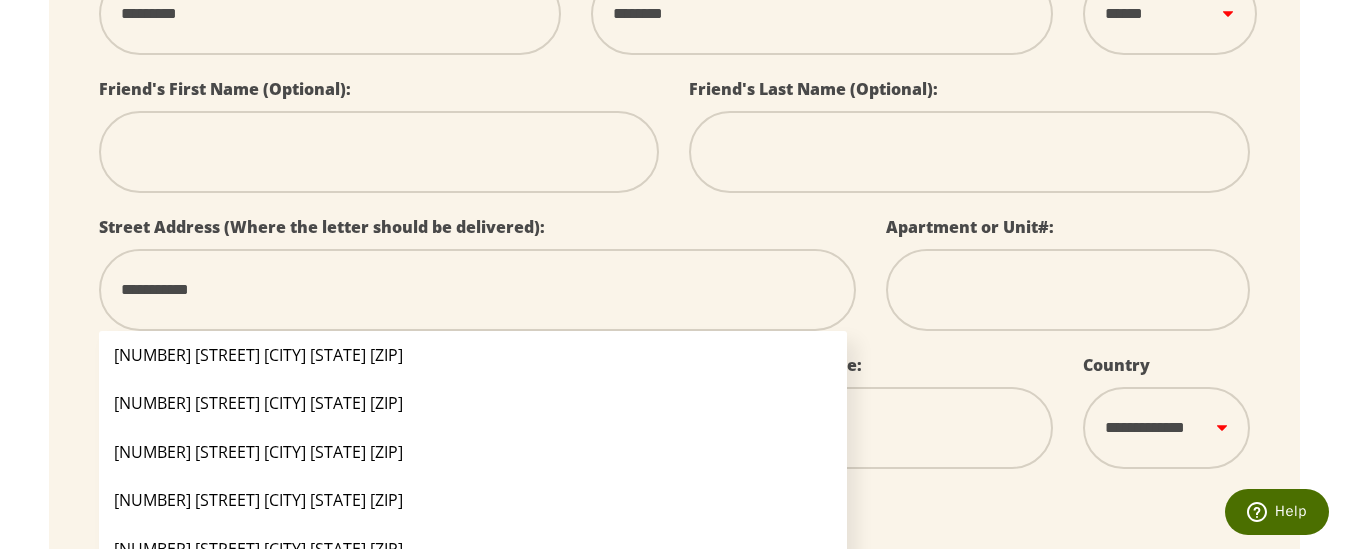 select 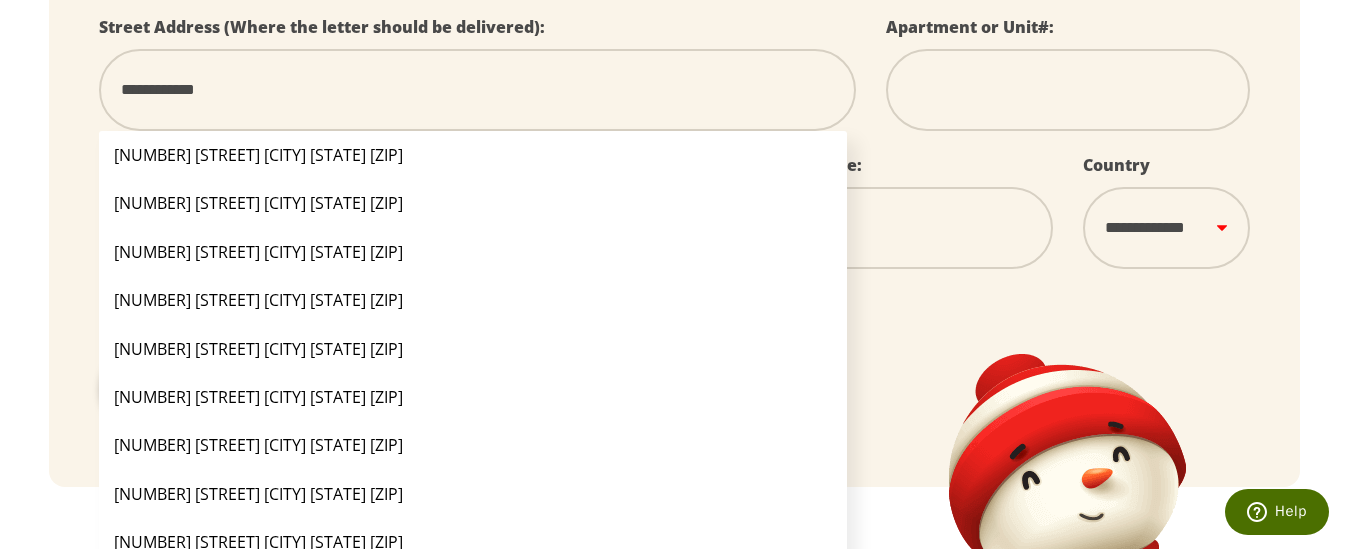 scroll, scrollTop: 700, scrollLeft: 0, axis: vertical 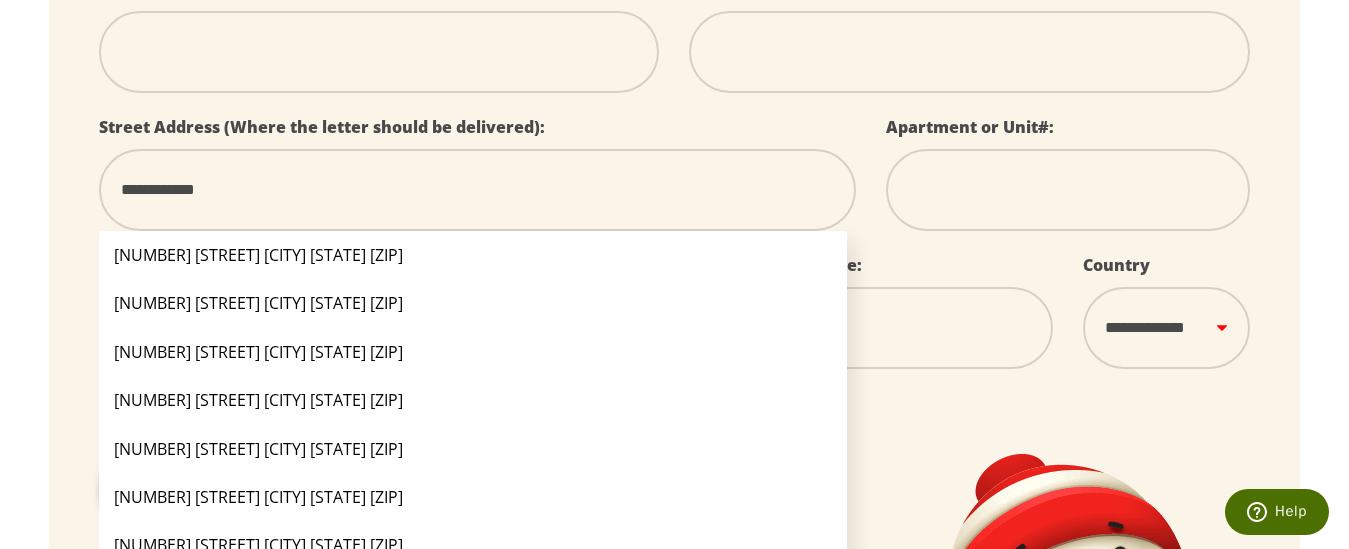 click on "**********" at bounding box center [478, 190] 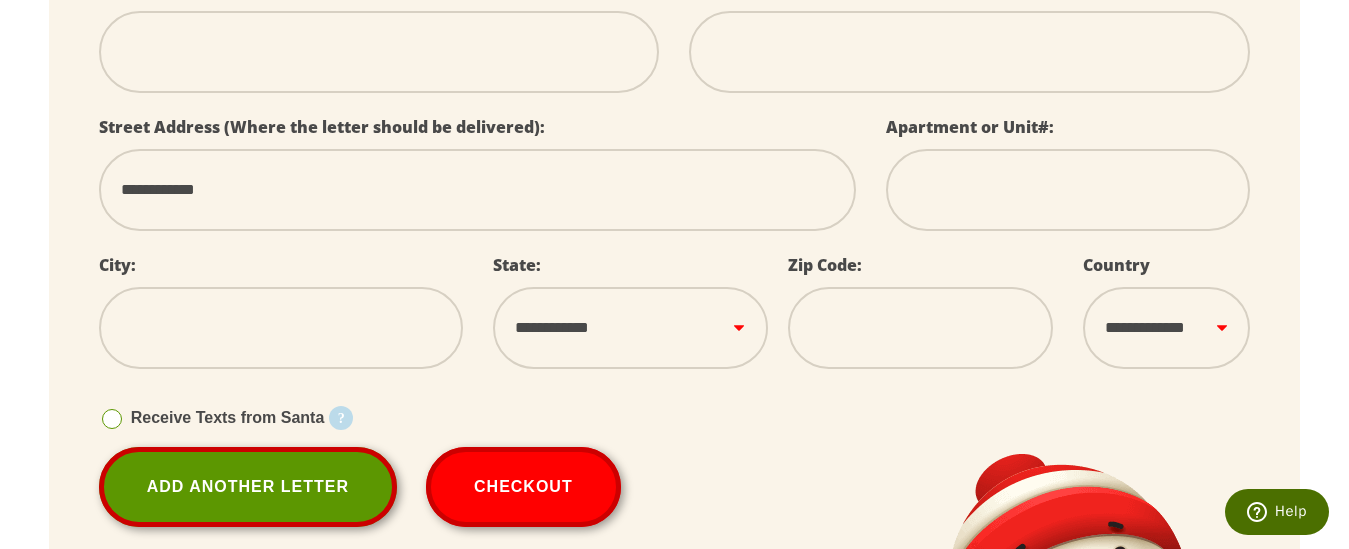 select 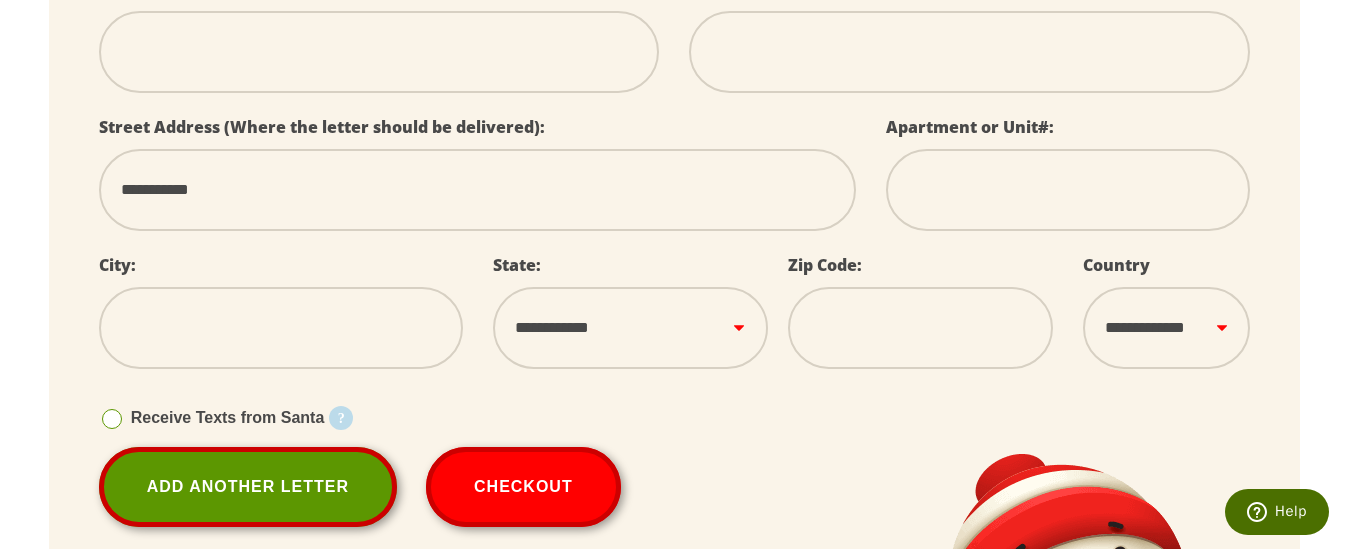 select 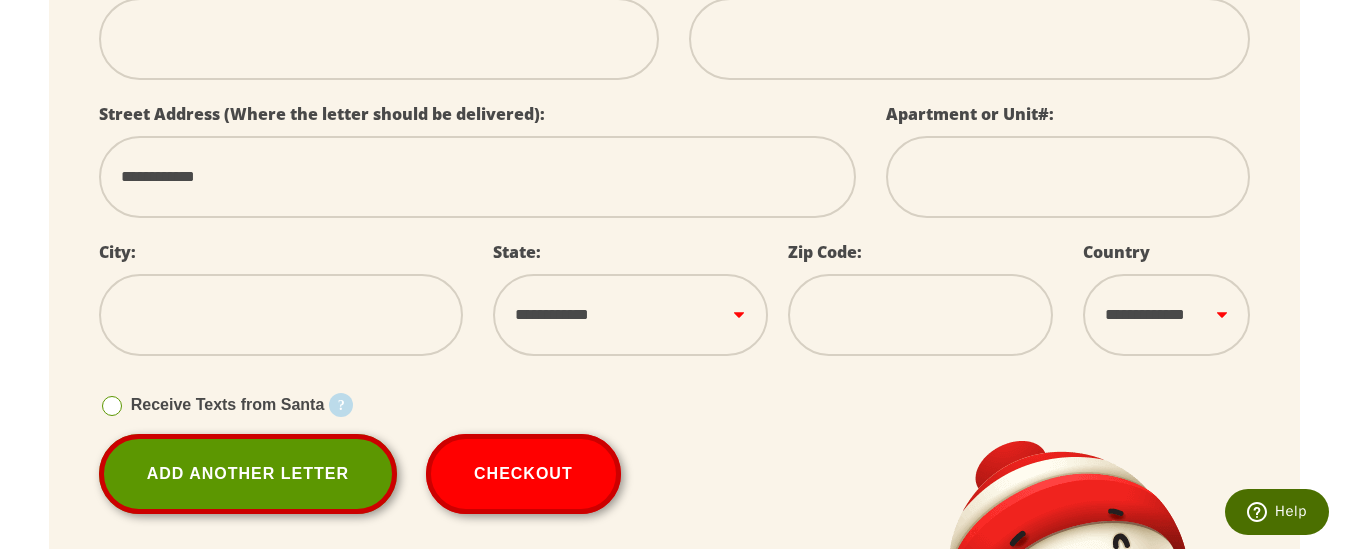 scroll, scrollTop: 800, scrollLeft: 0, axis: vertical 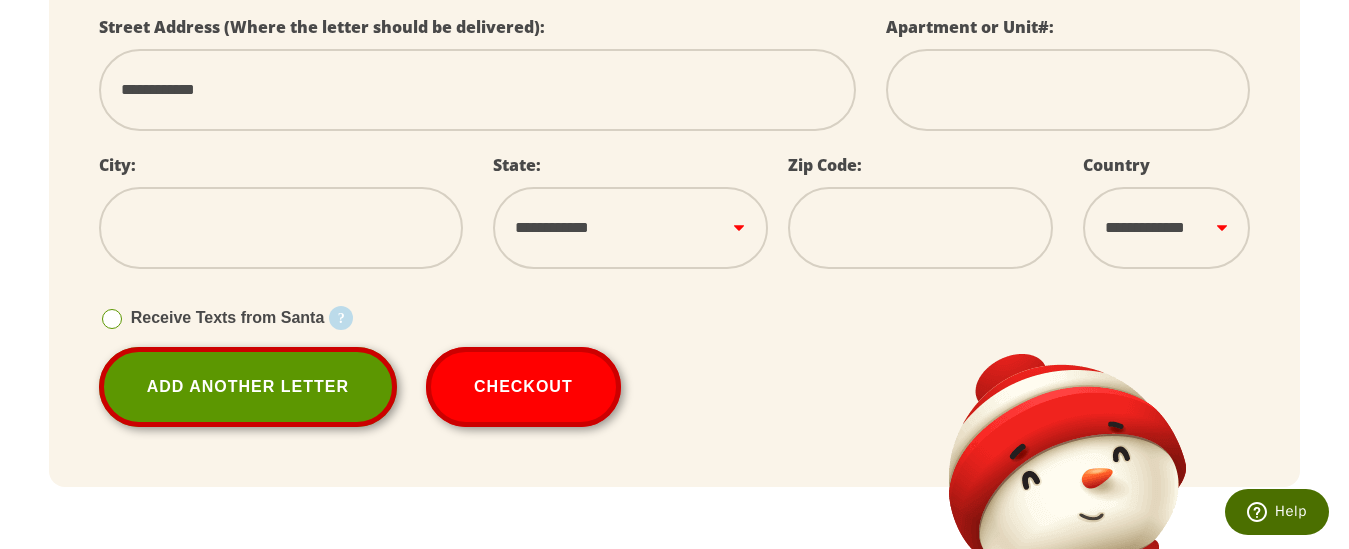 type on "**********" 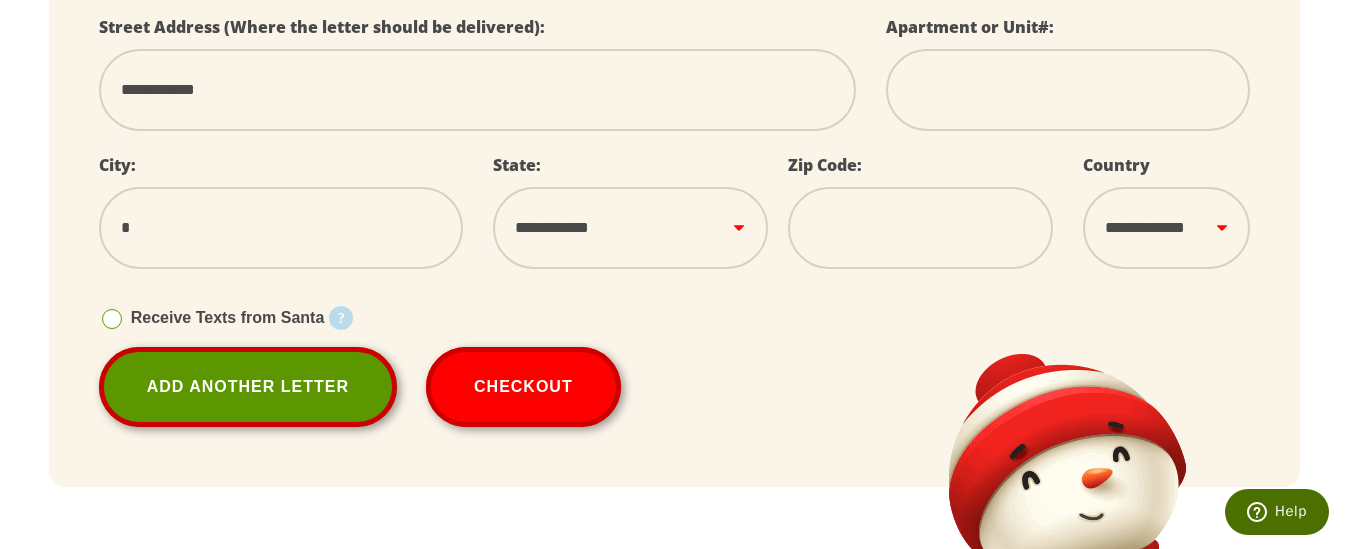select 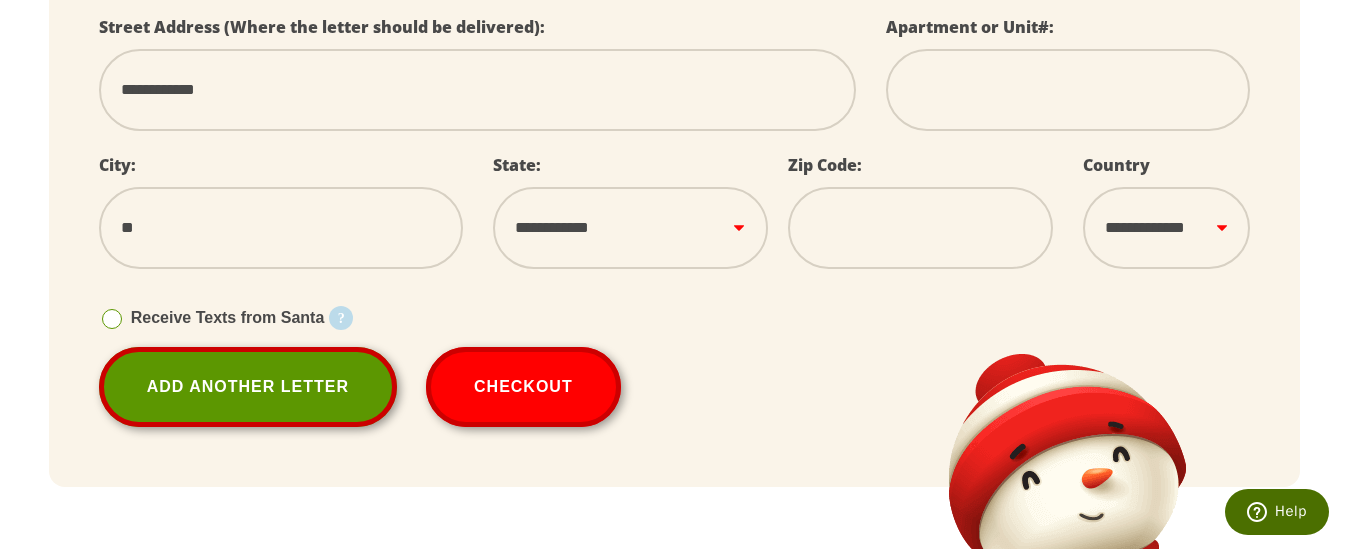 select 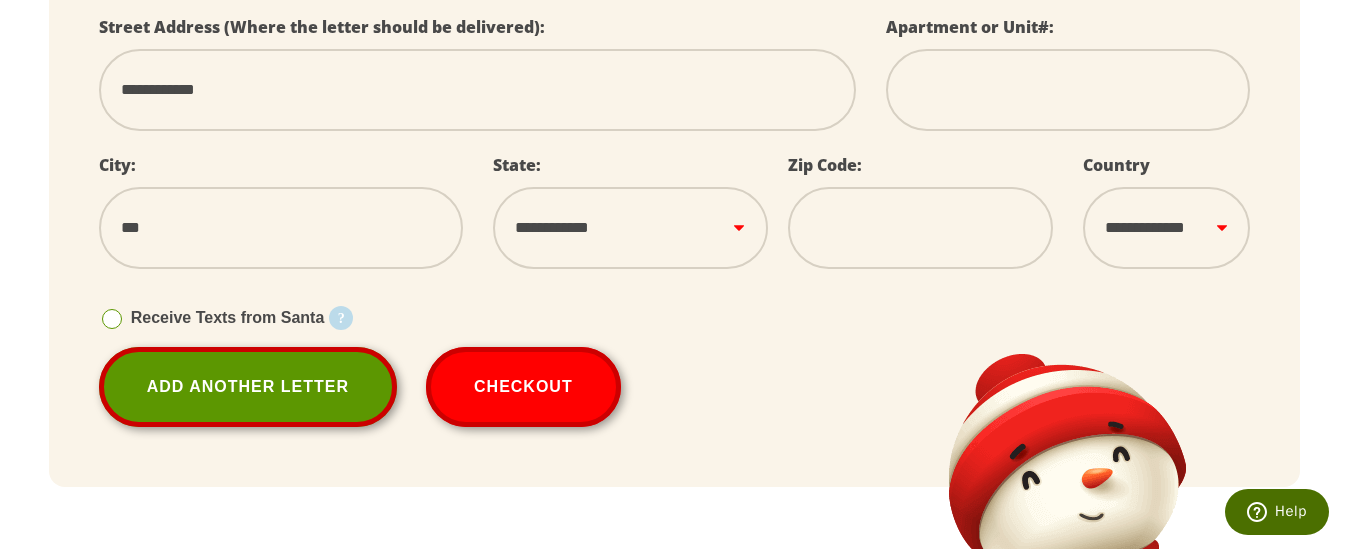 select 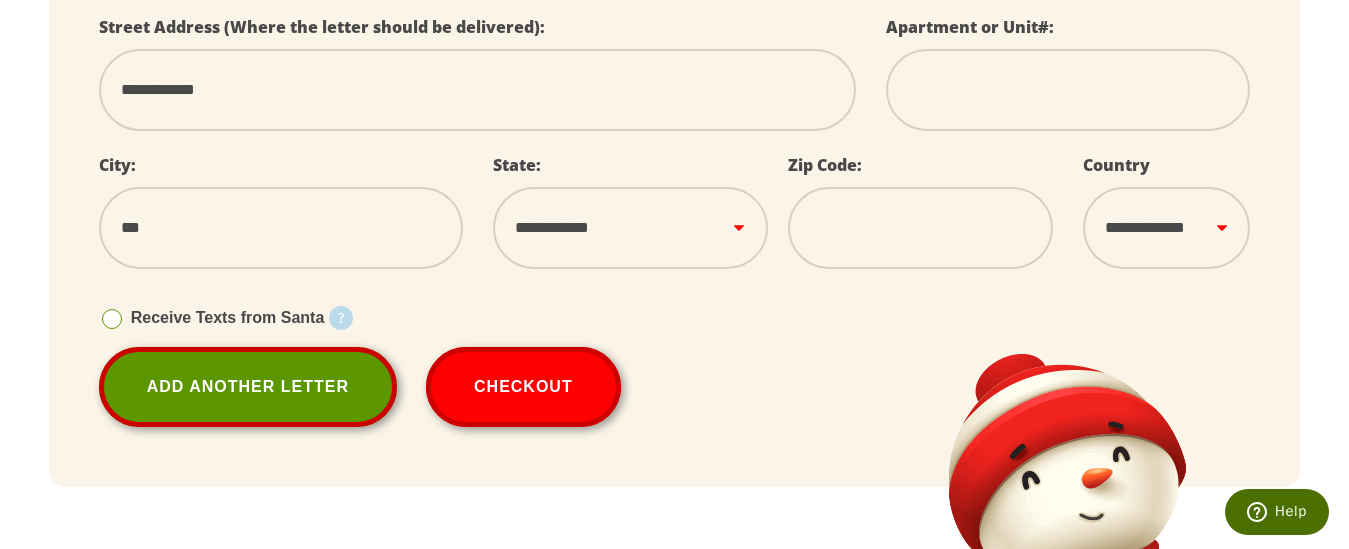 type on "****" 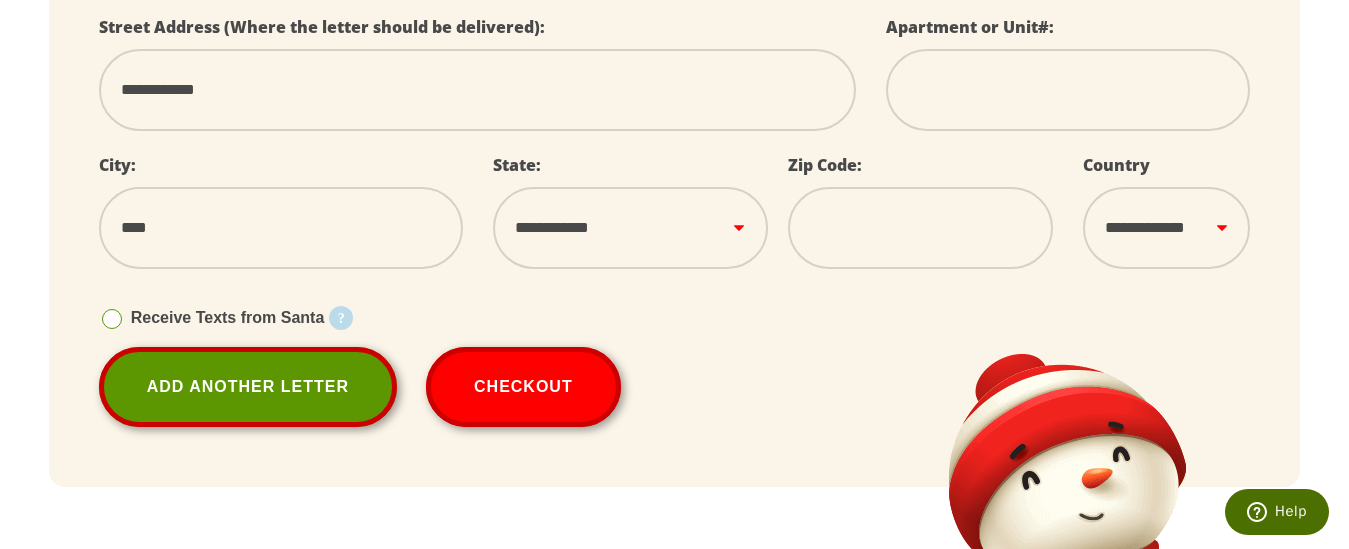 select 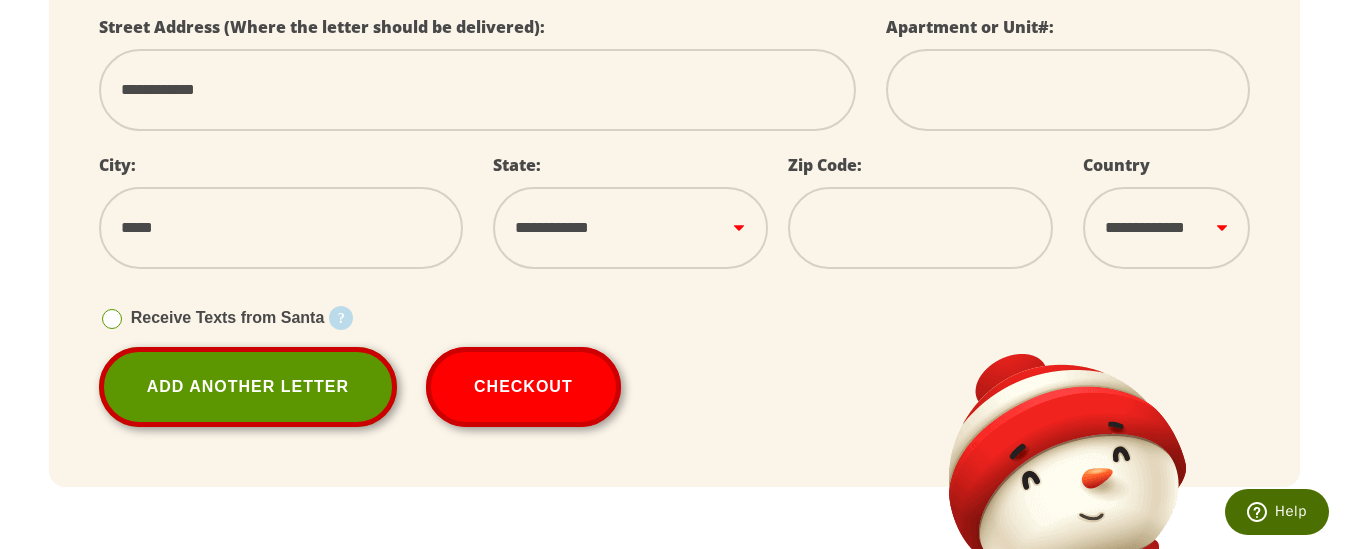 select 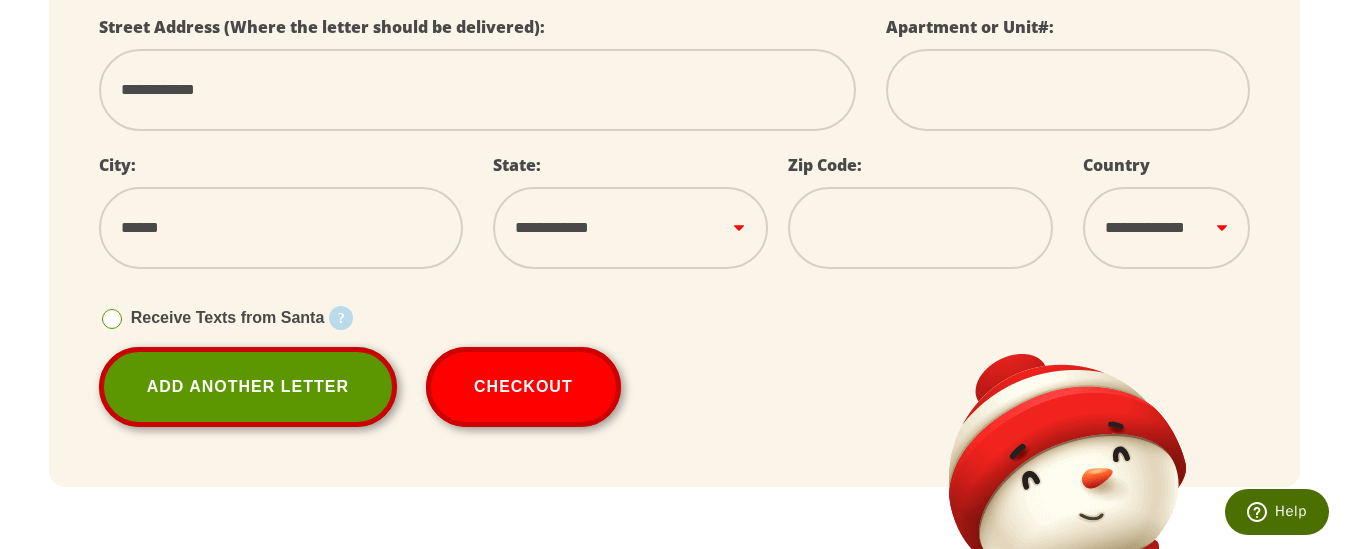 select 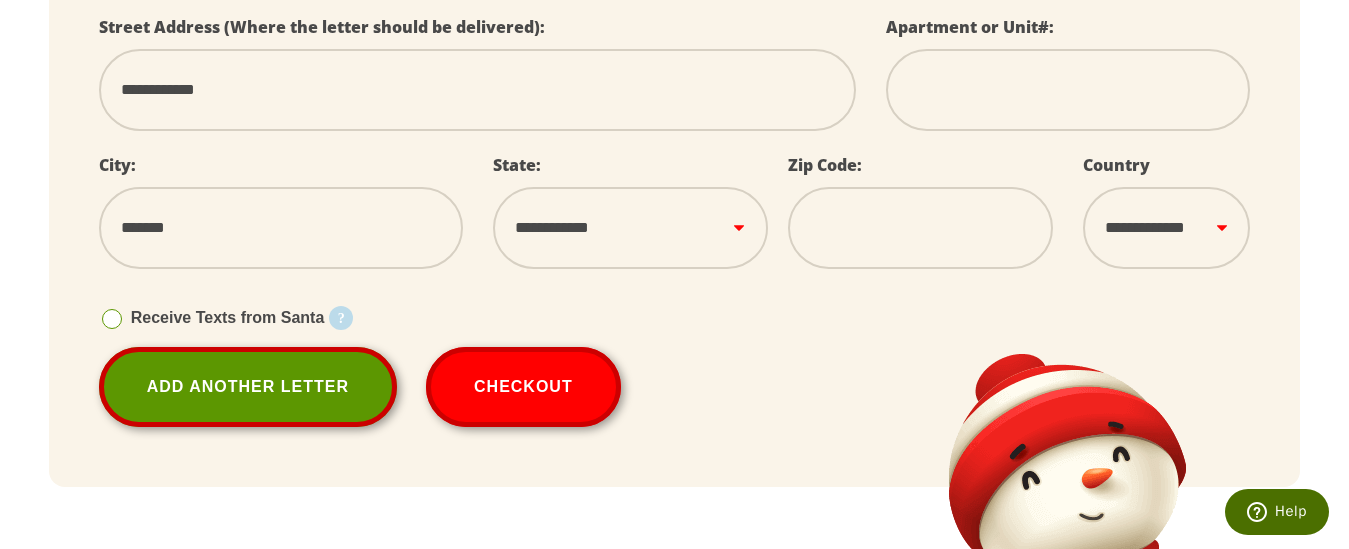 select 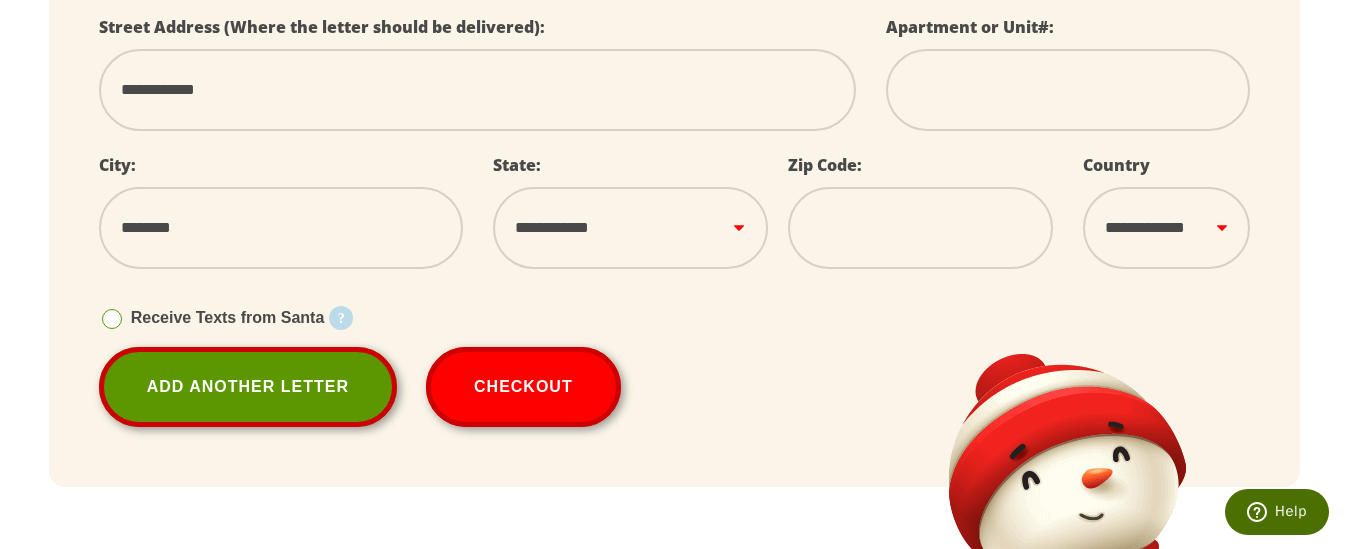 select 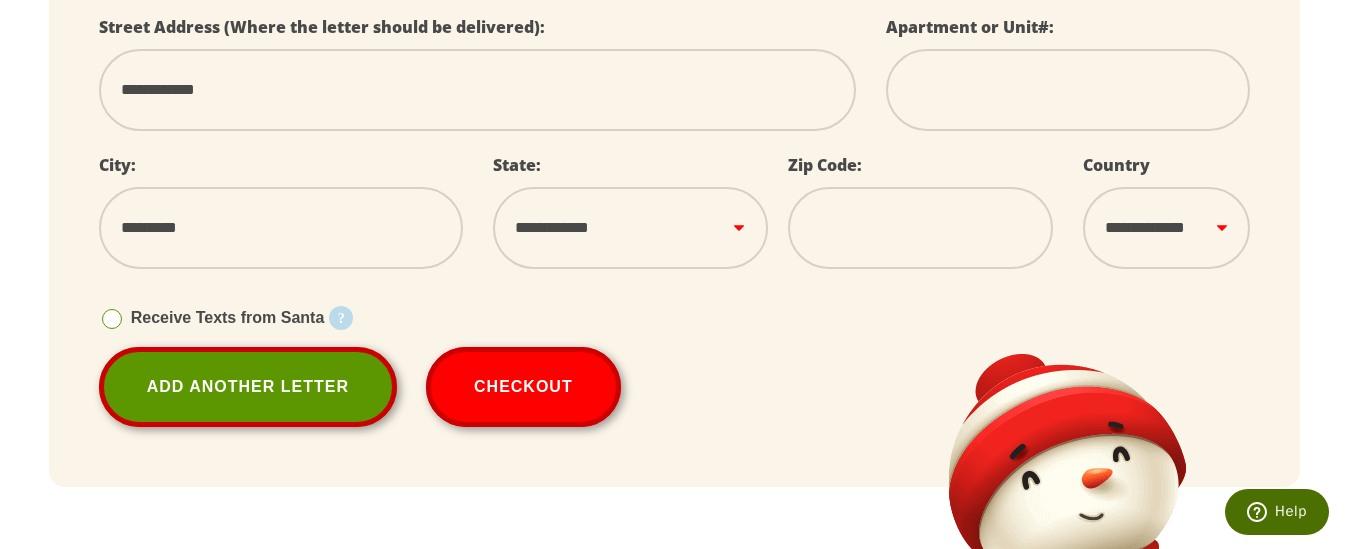 select 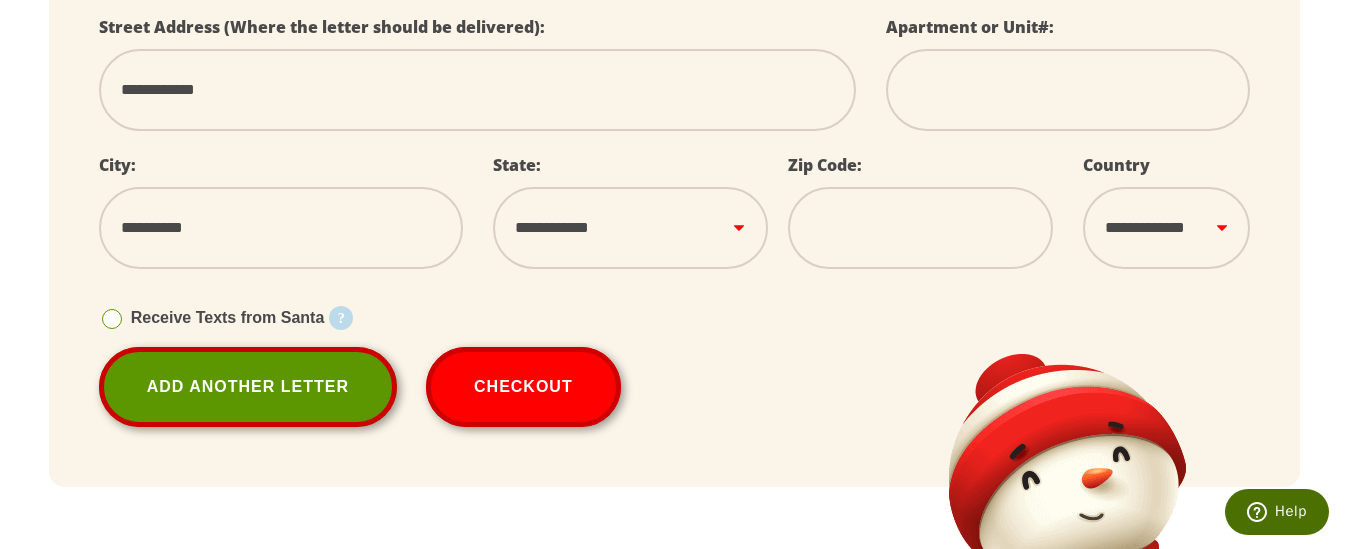 select 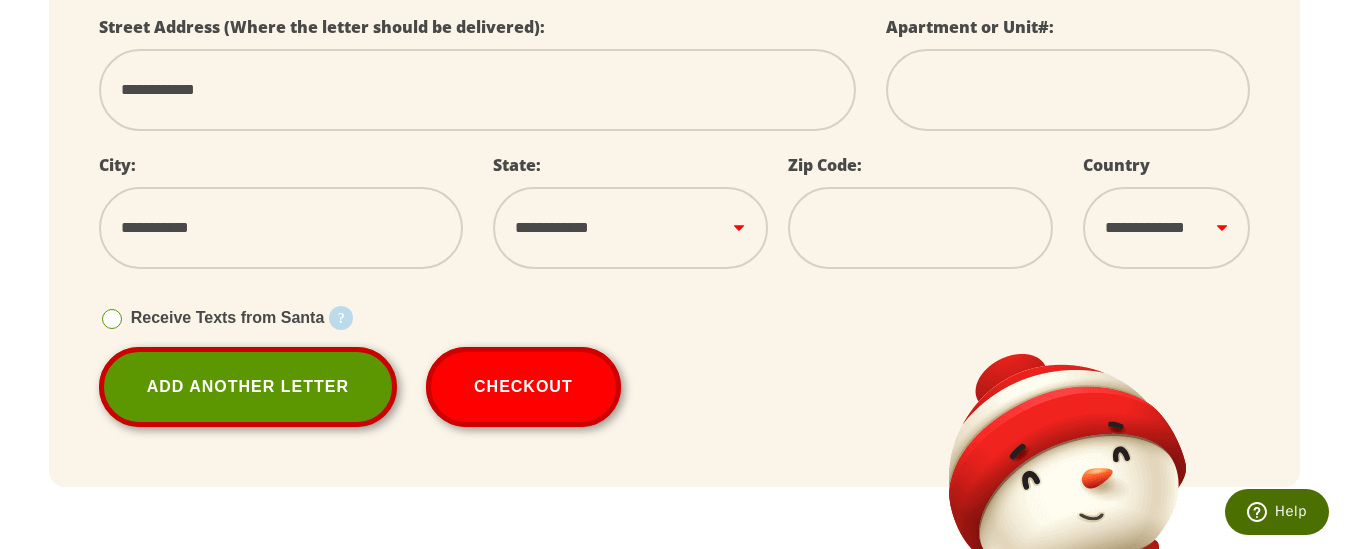 type on "**********" 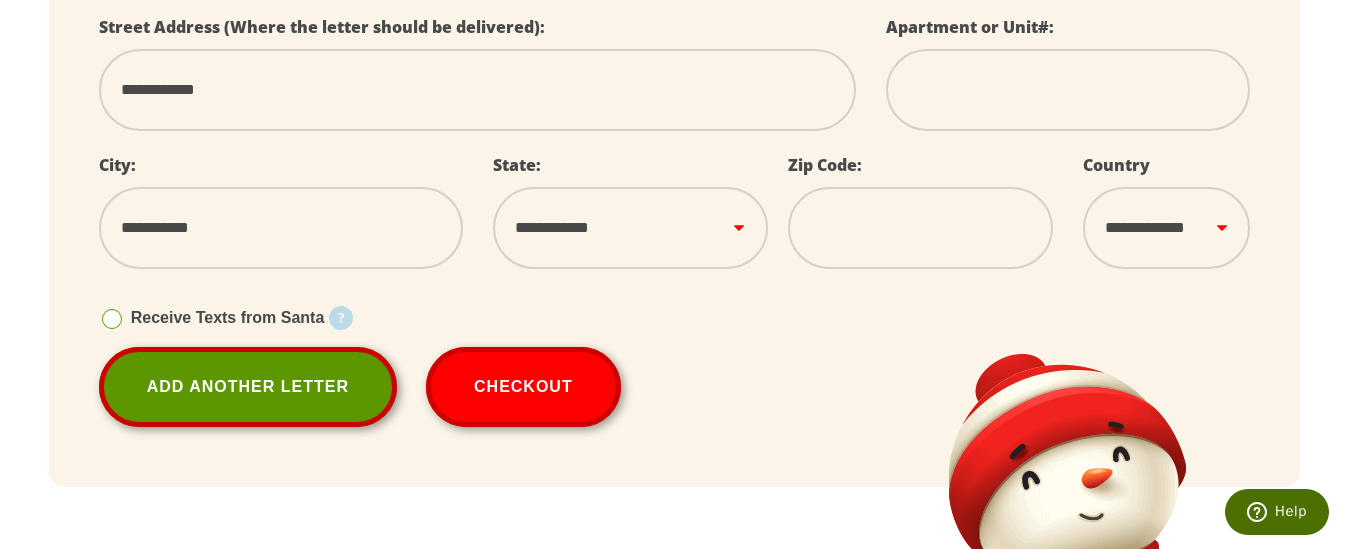 select on "**" 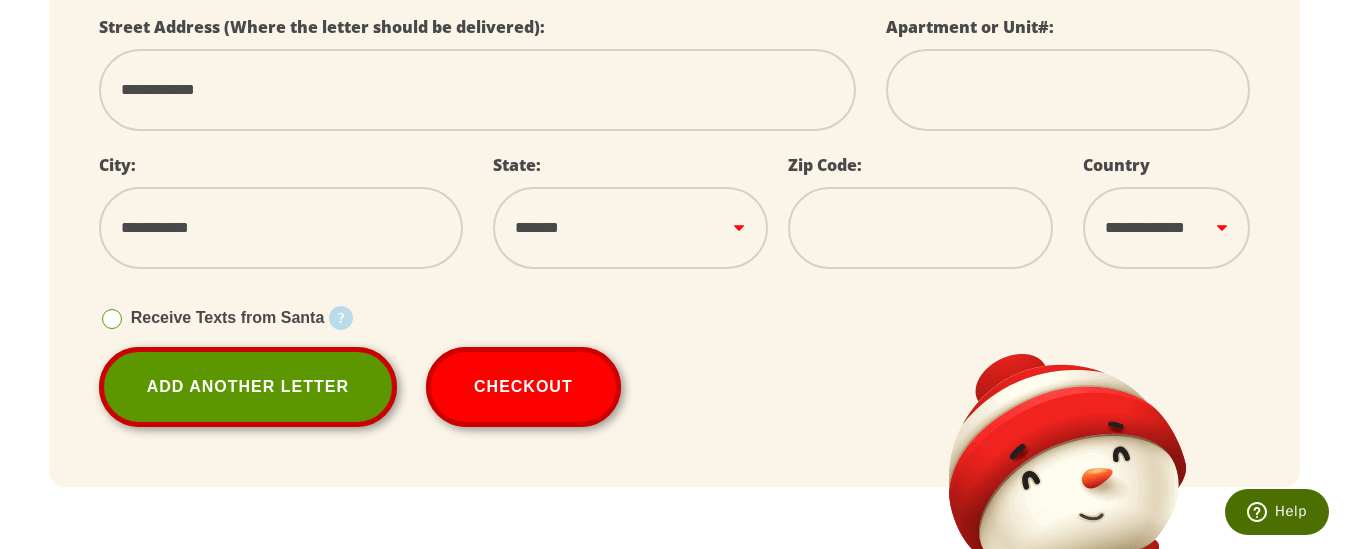 click on "**********" at bounding box center [630, 228] 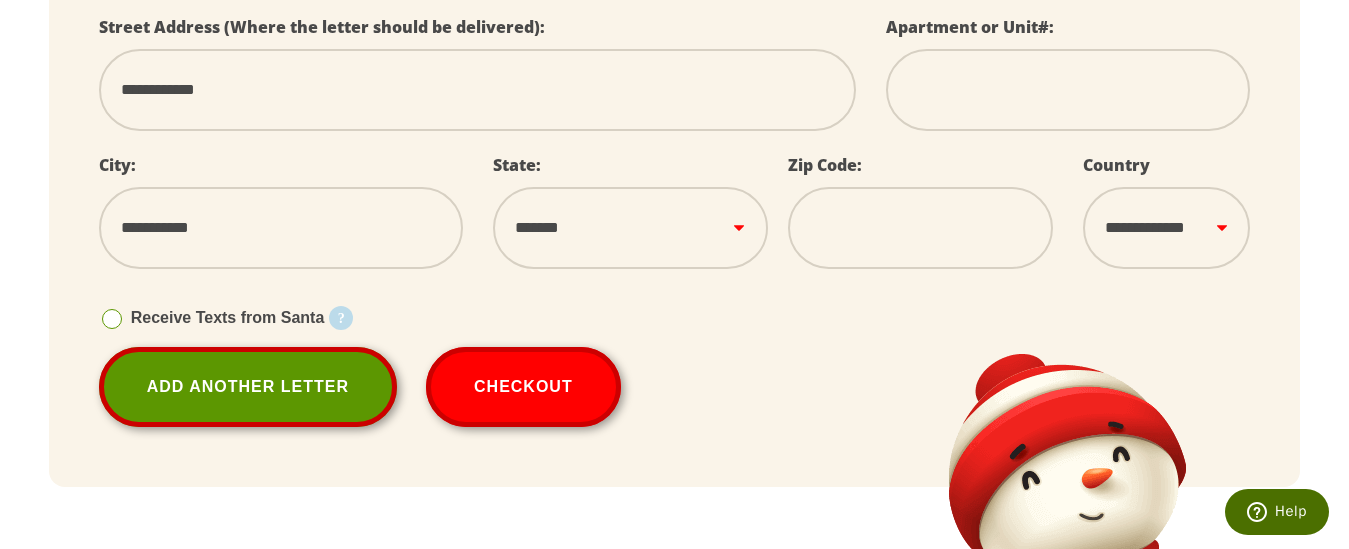 select 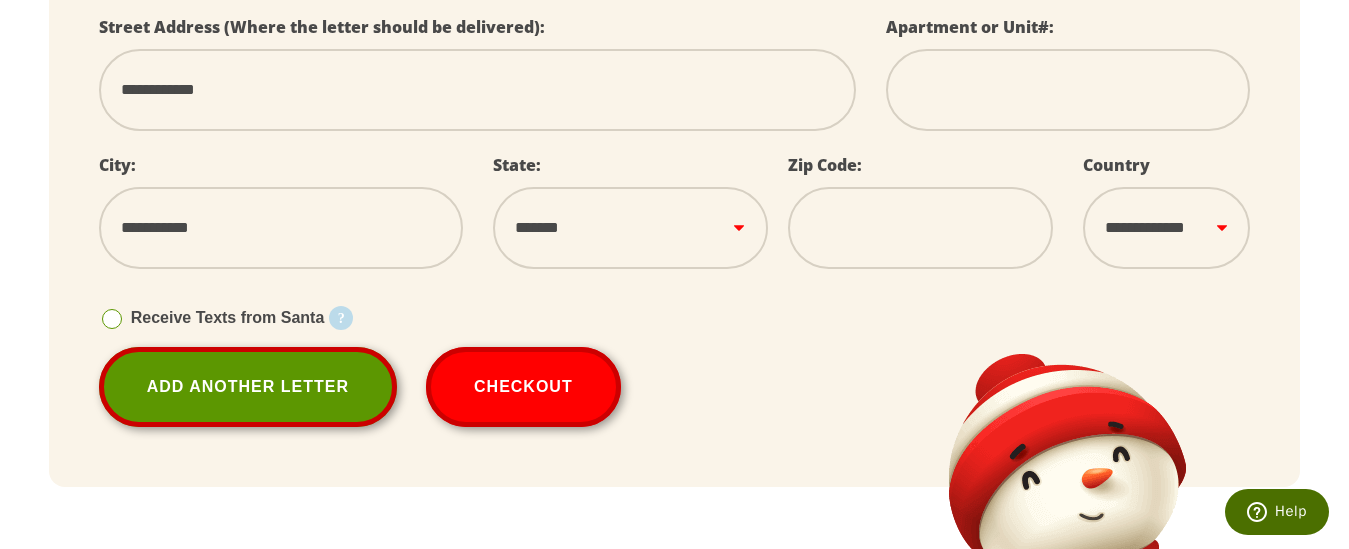 type on "*" 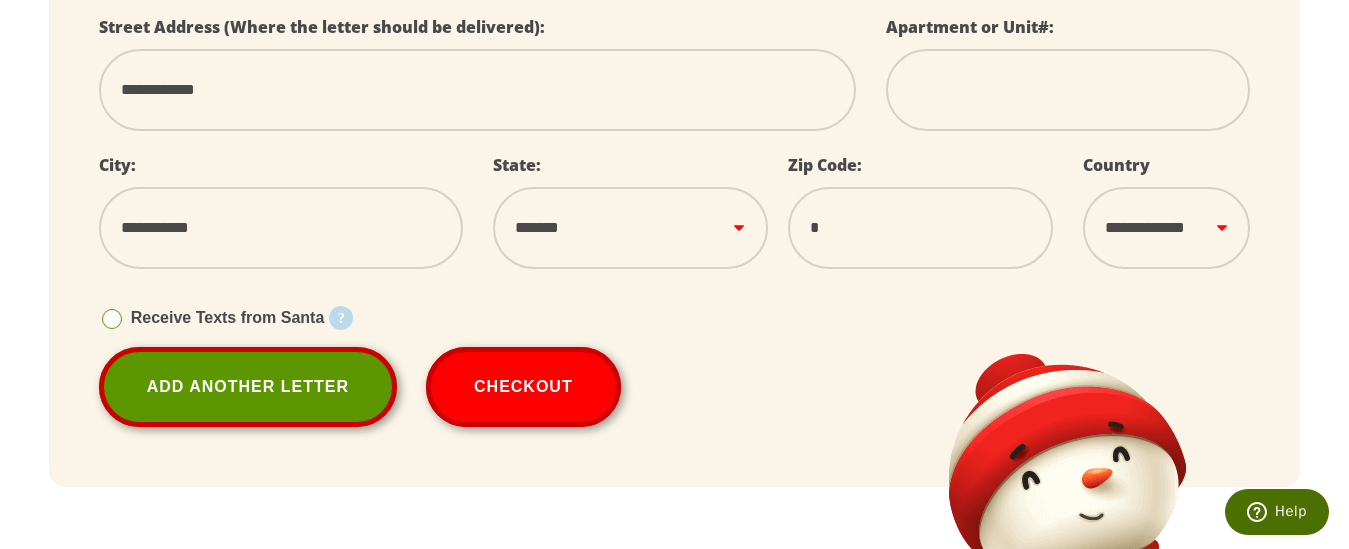 select 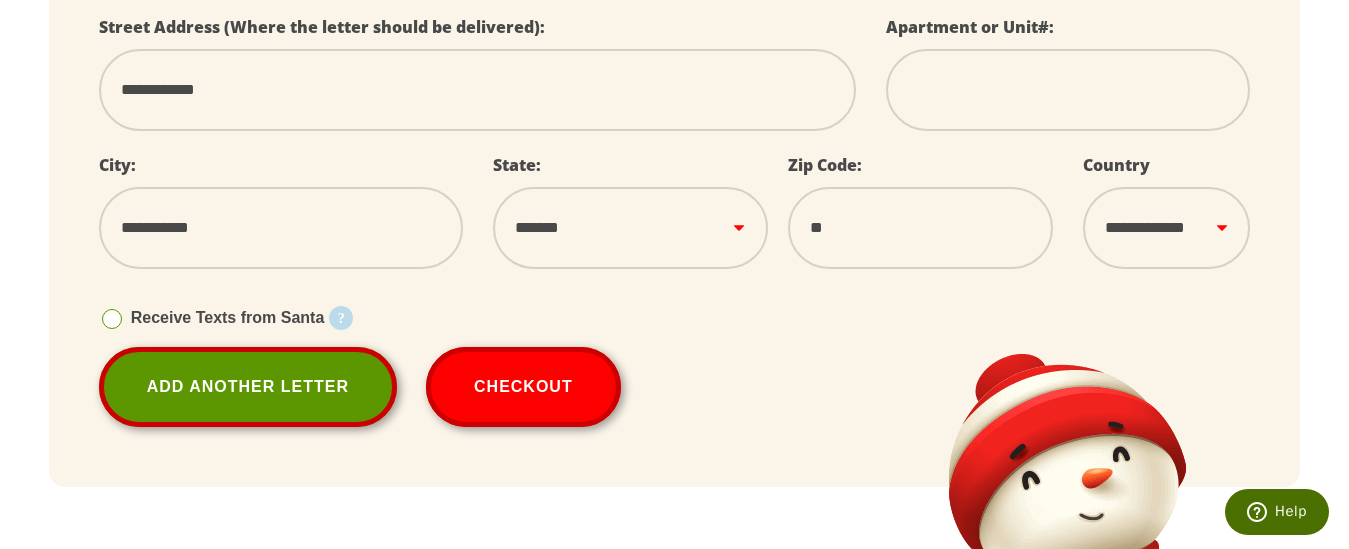 select 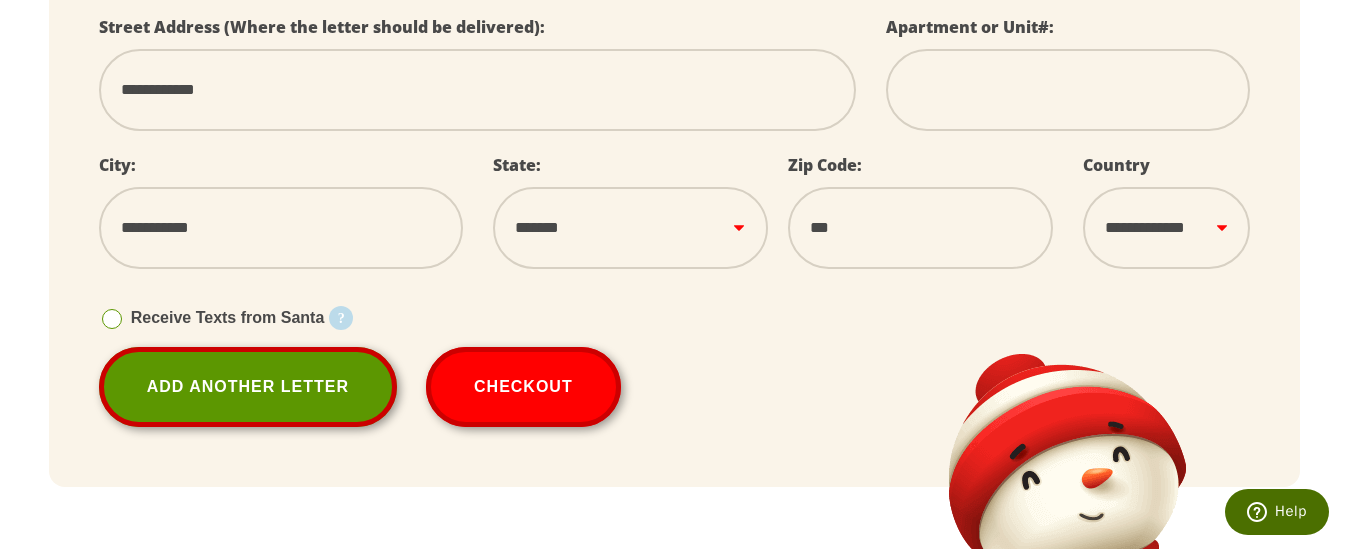 select 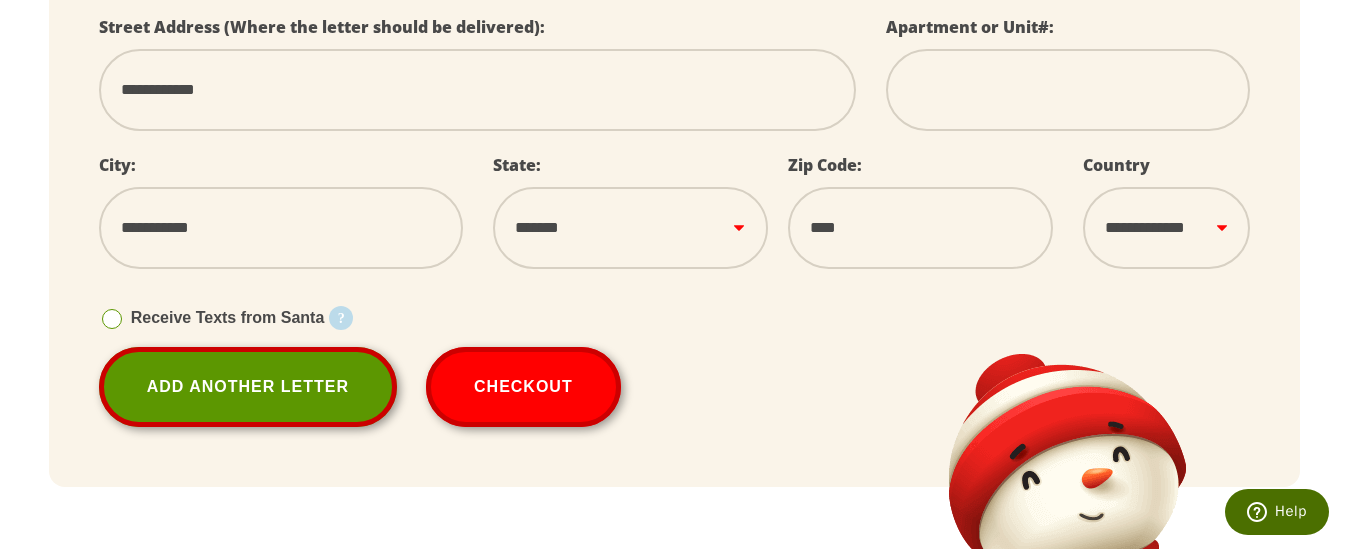 select 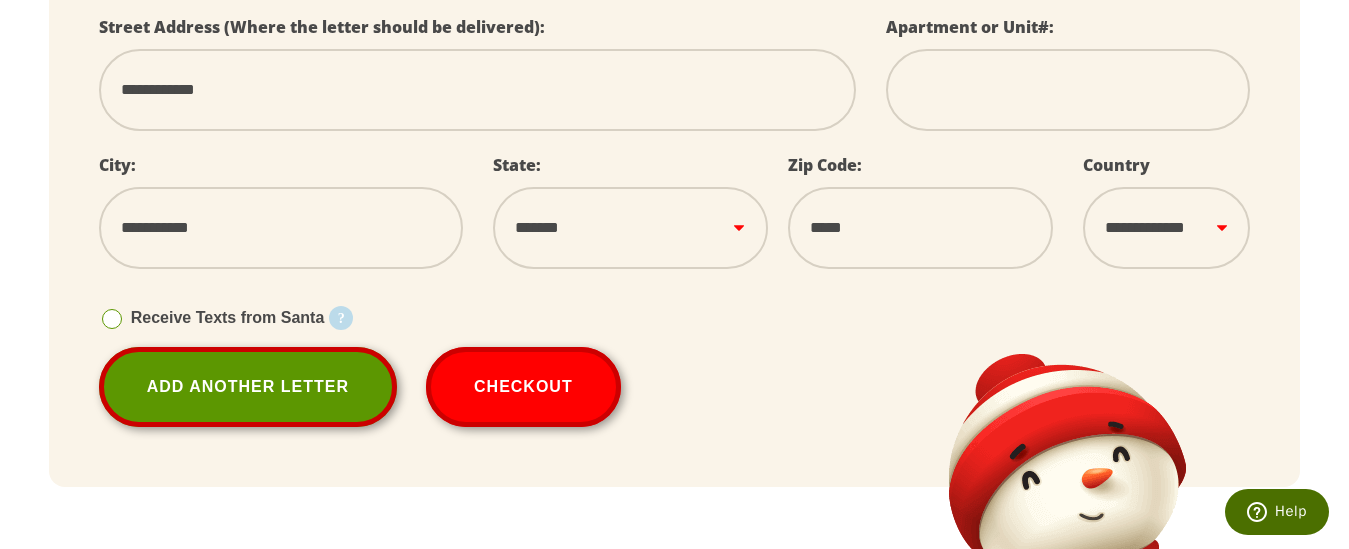 select 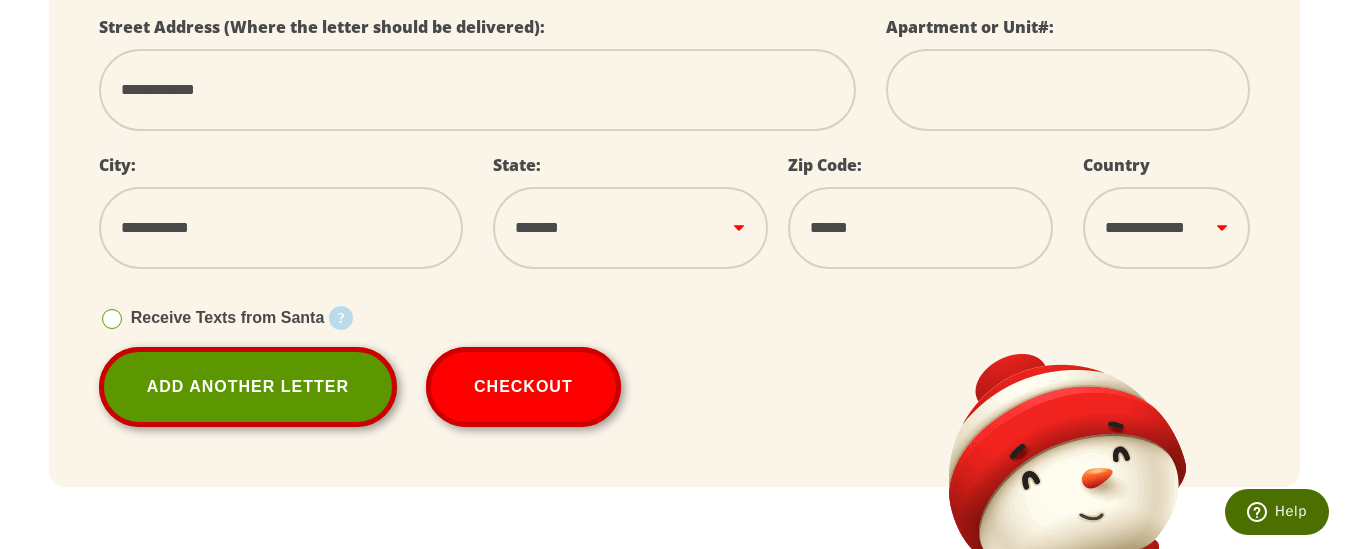 click on "******" at bounding box center (920, 228) 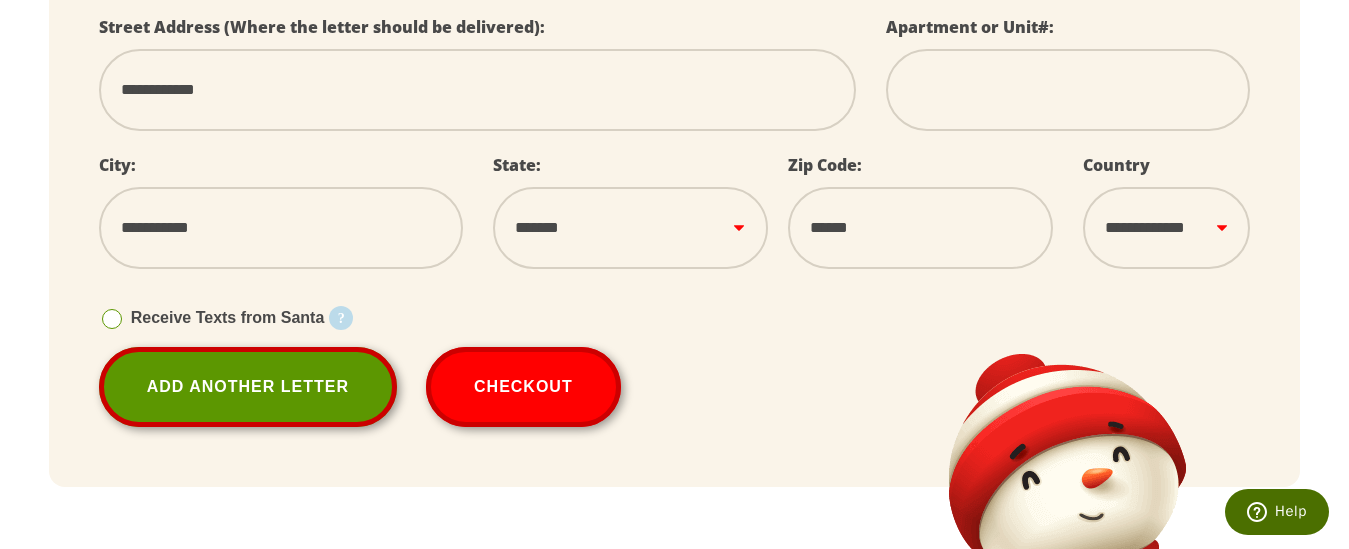 select 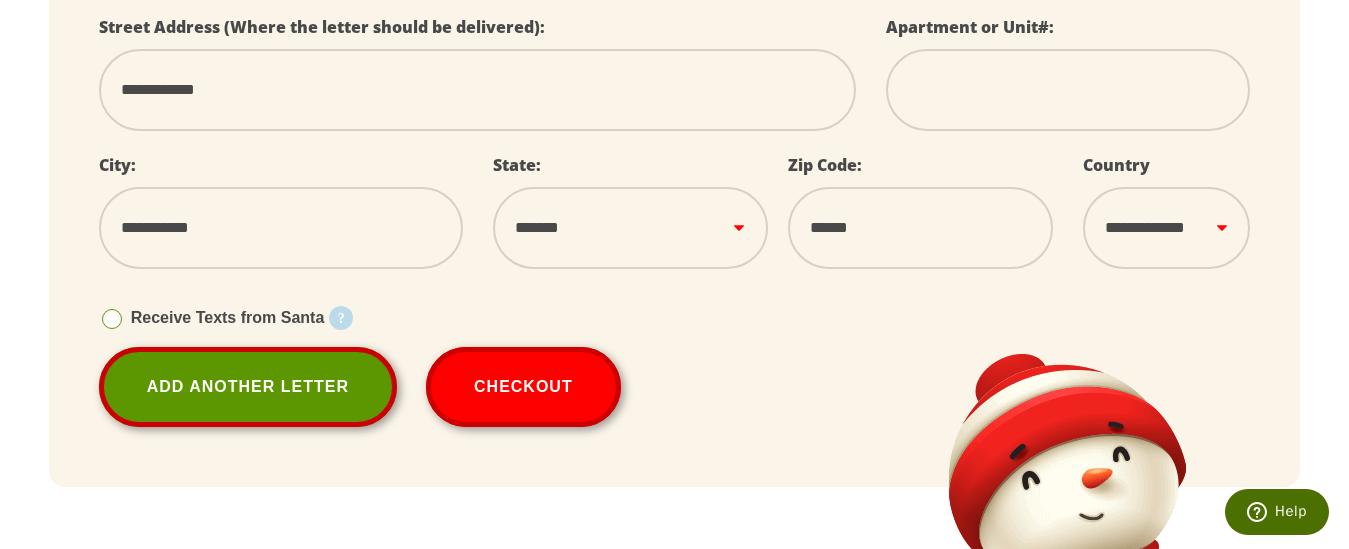 type on "*******" 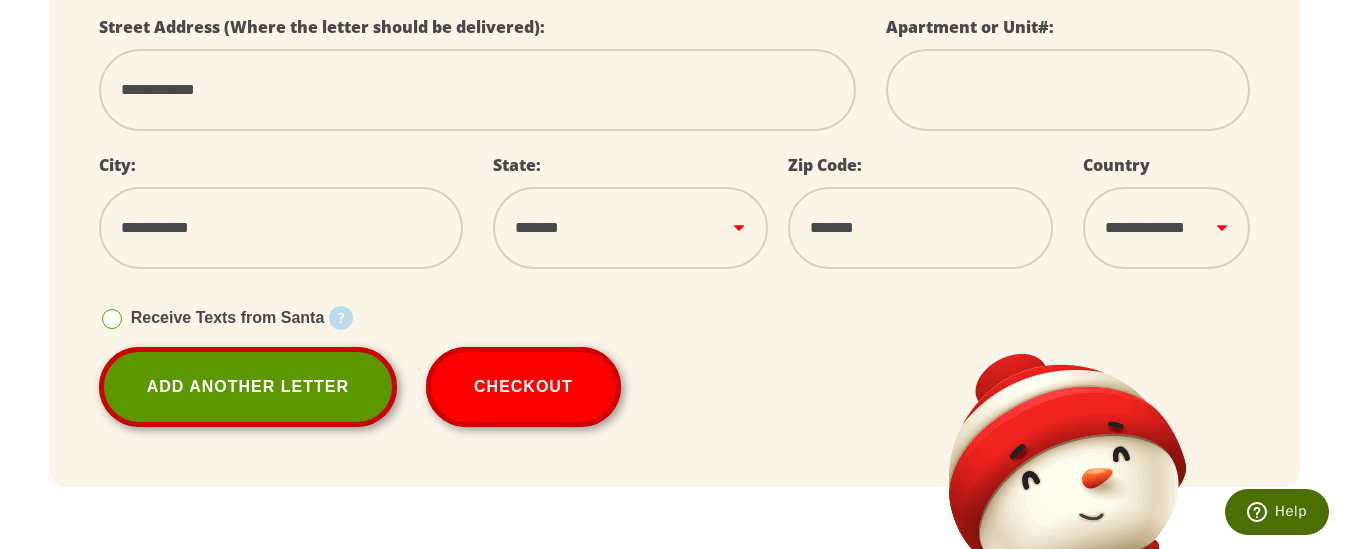 select 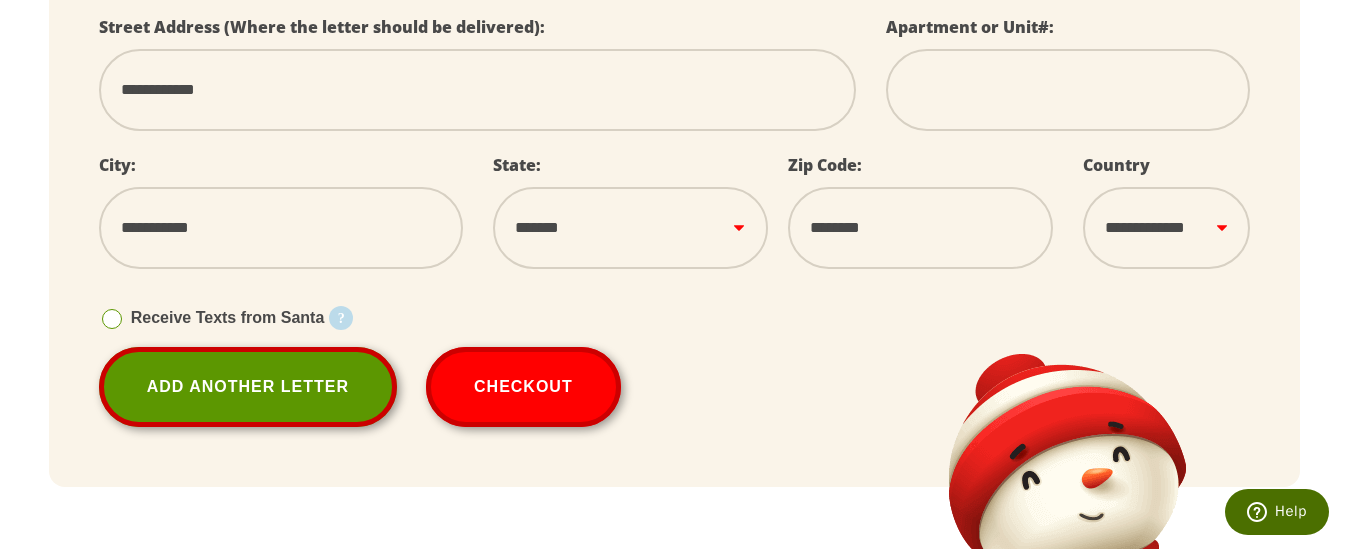select 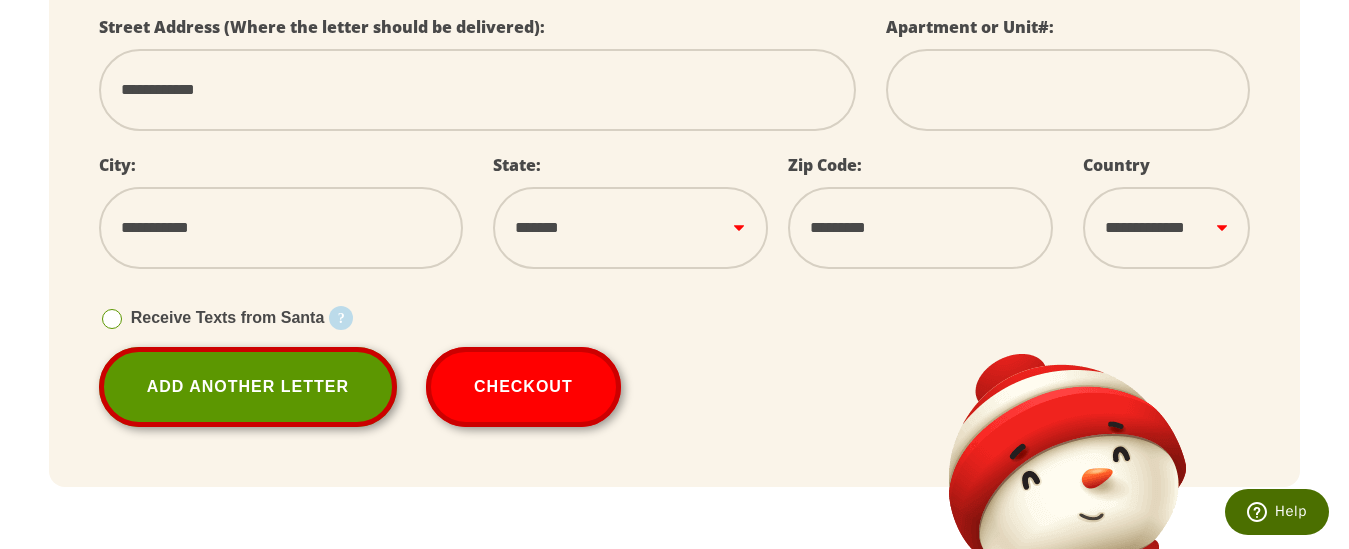 select 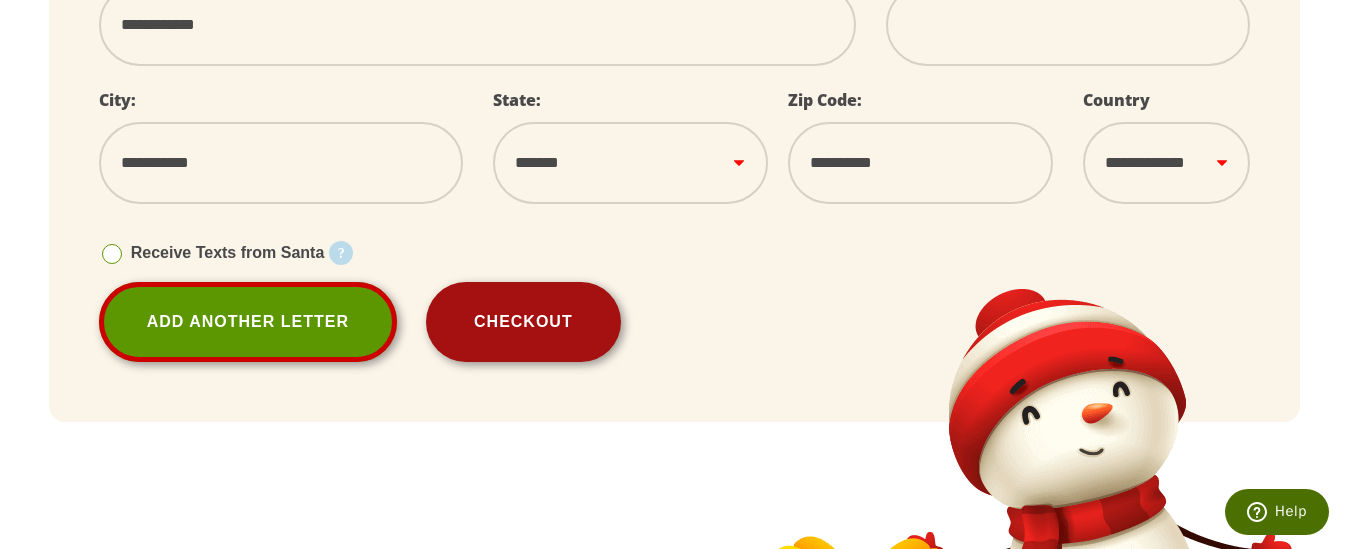 scroll, scrollTop: 900, scrollLeft: 0, axis: vertical 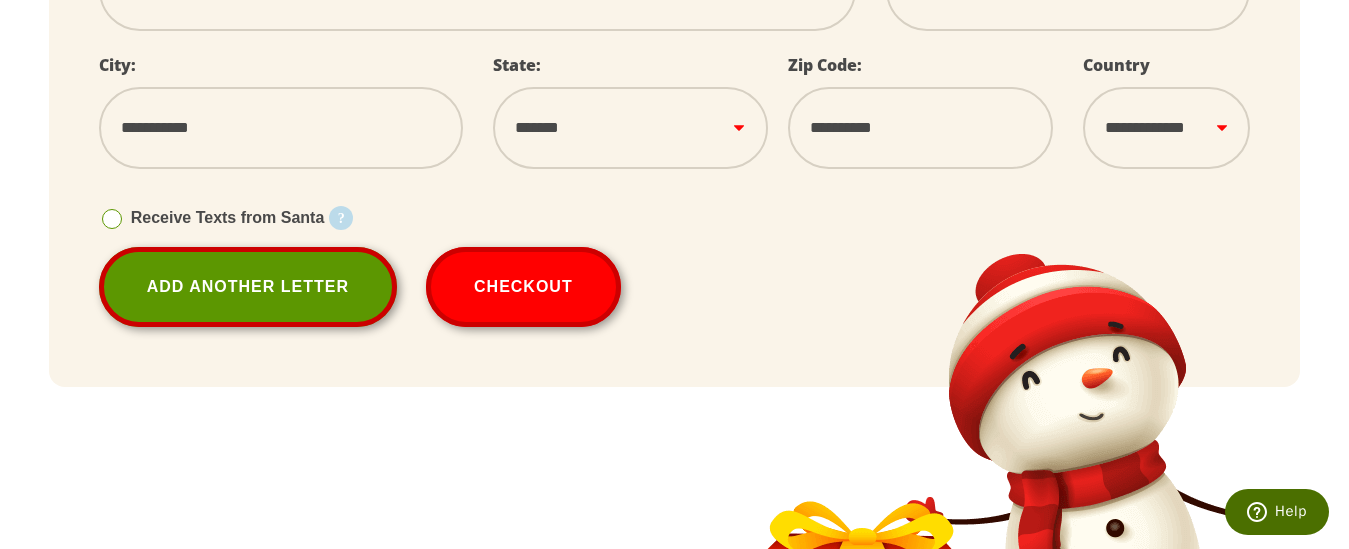 type on "**********" 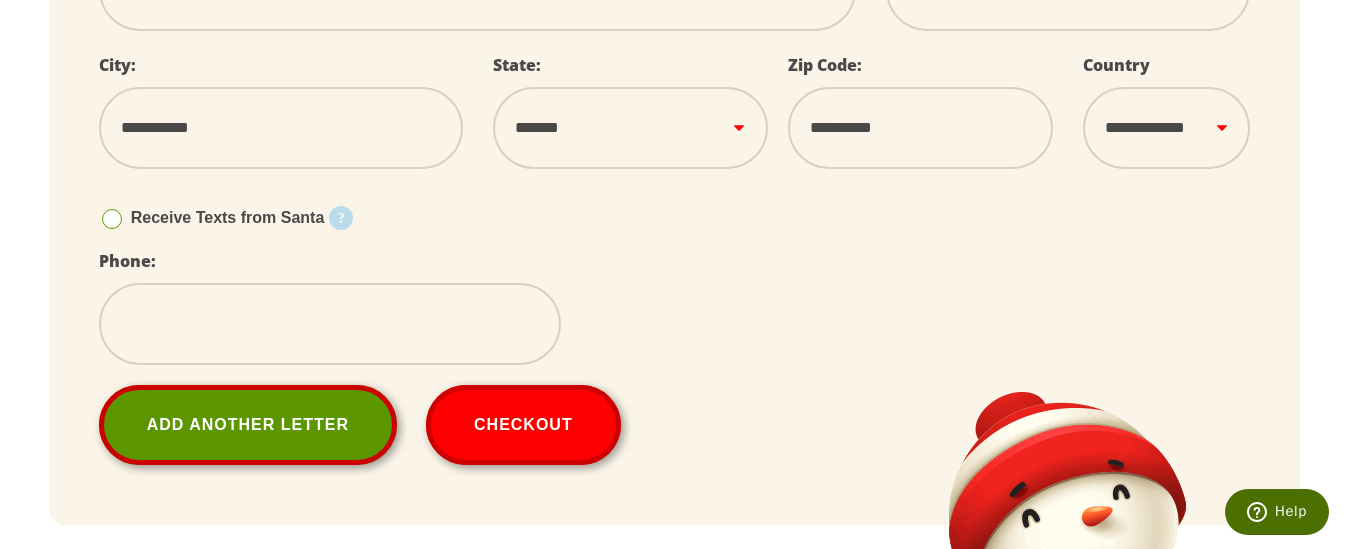 click at bounding box center (112, 219) 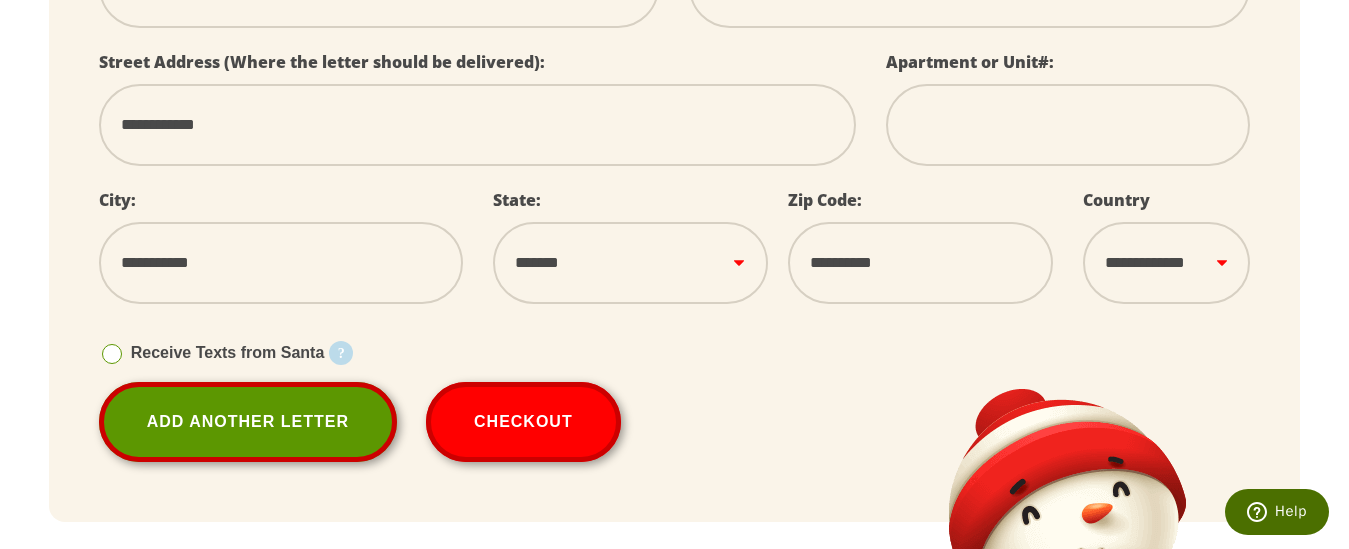 scroll, scrollTop: 800, scrollLeft: 0, axis: vertical 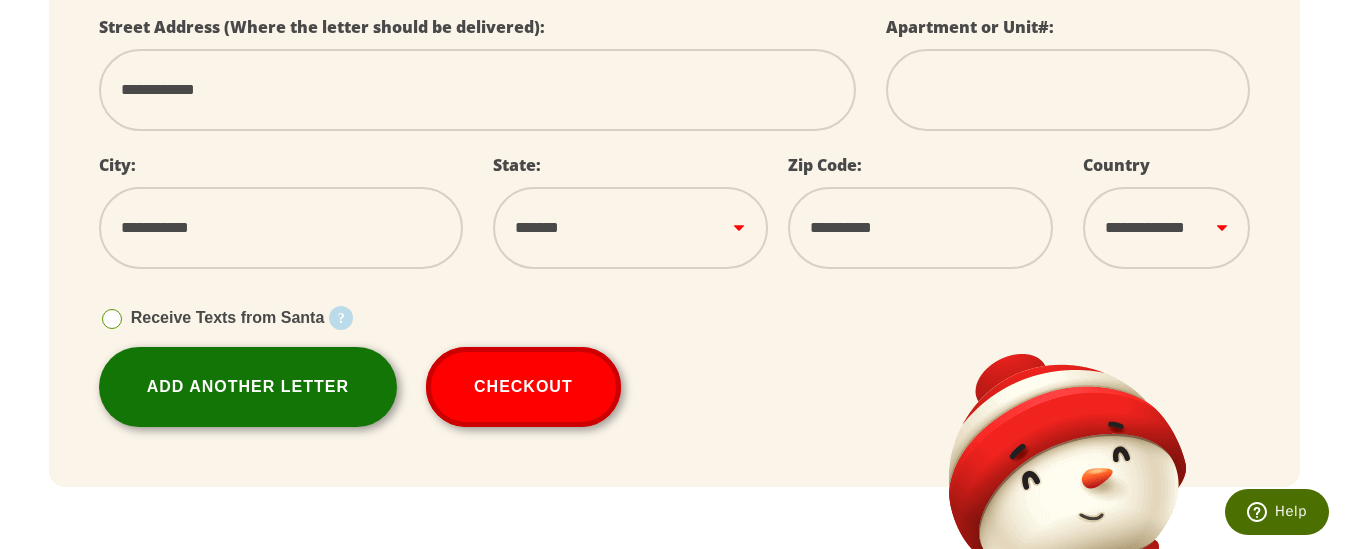 click on "Add Another Letter" at bounding box center (248, 387) 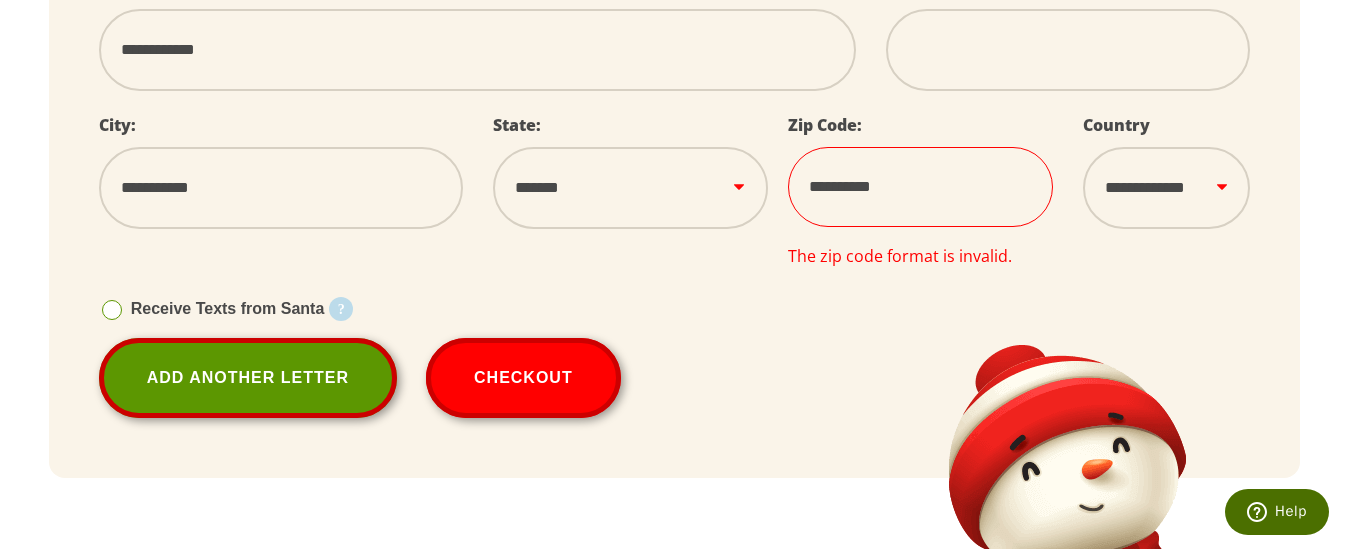 scroll, scrollTop: 850, scrollLeft: 0, axis: vertical 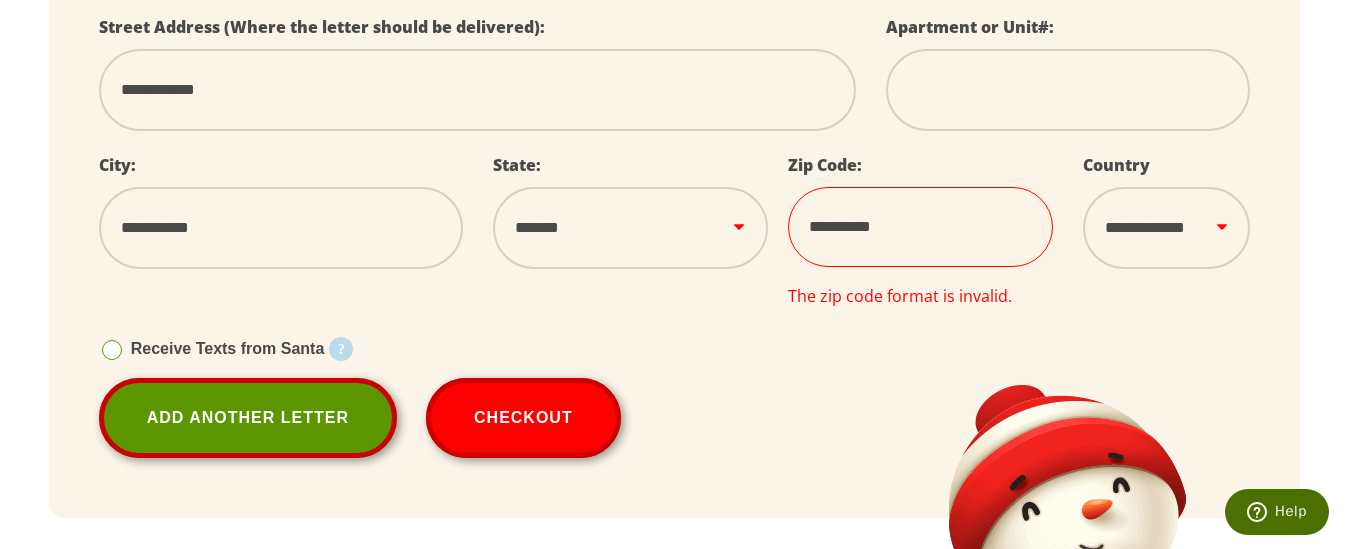 click on "**********" at bounding box center (920, 227) 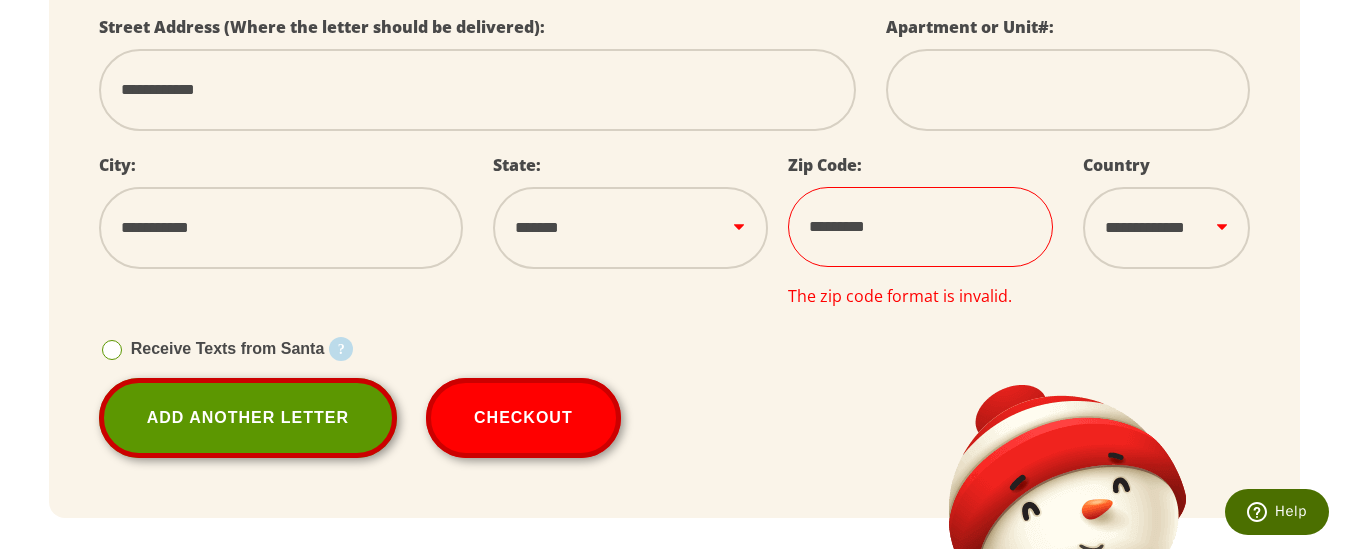 select 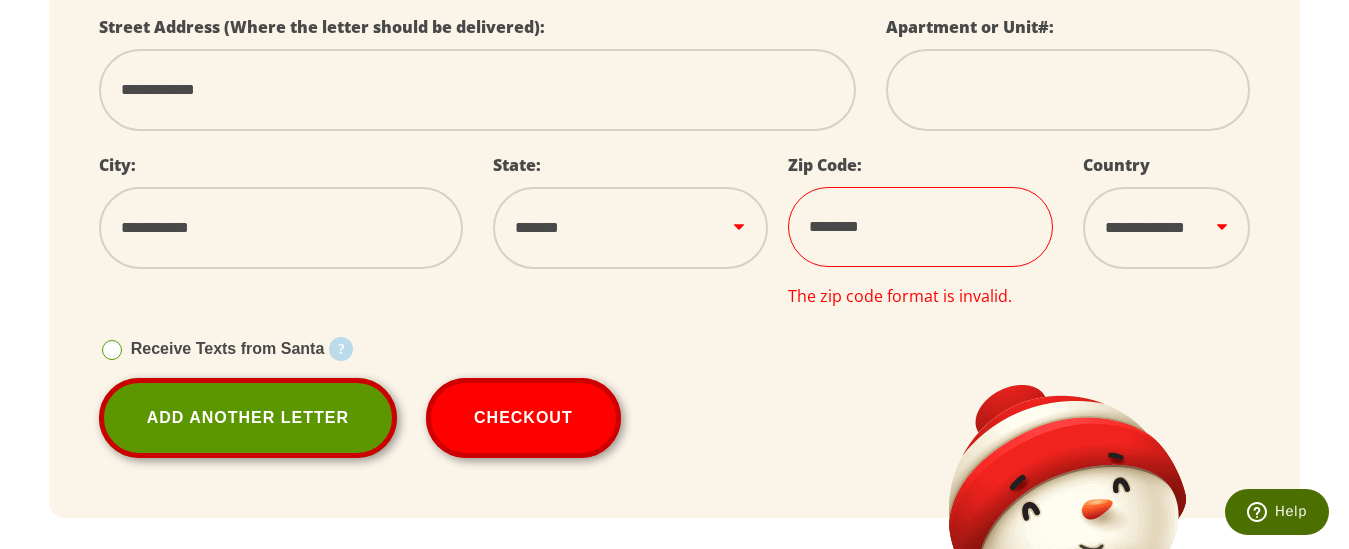 select 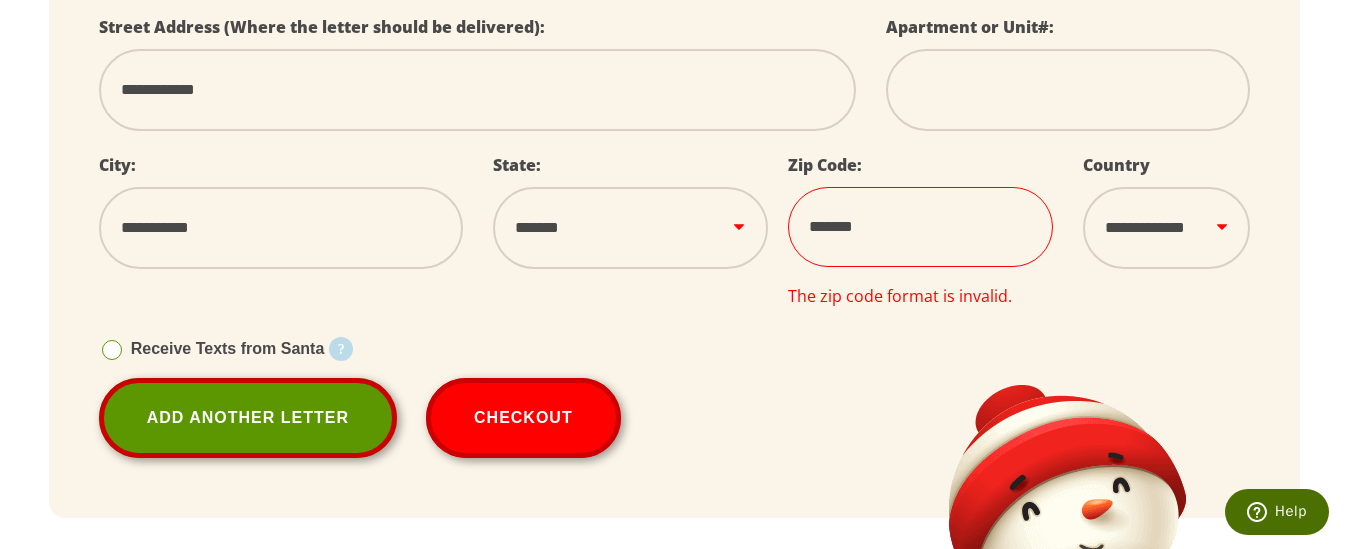 select 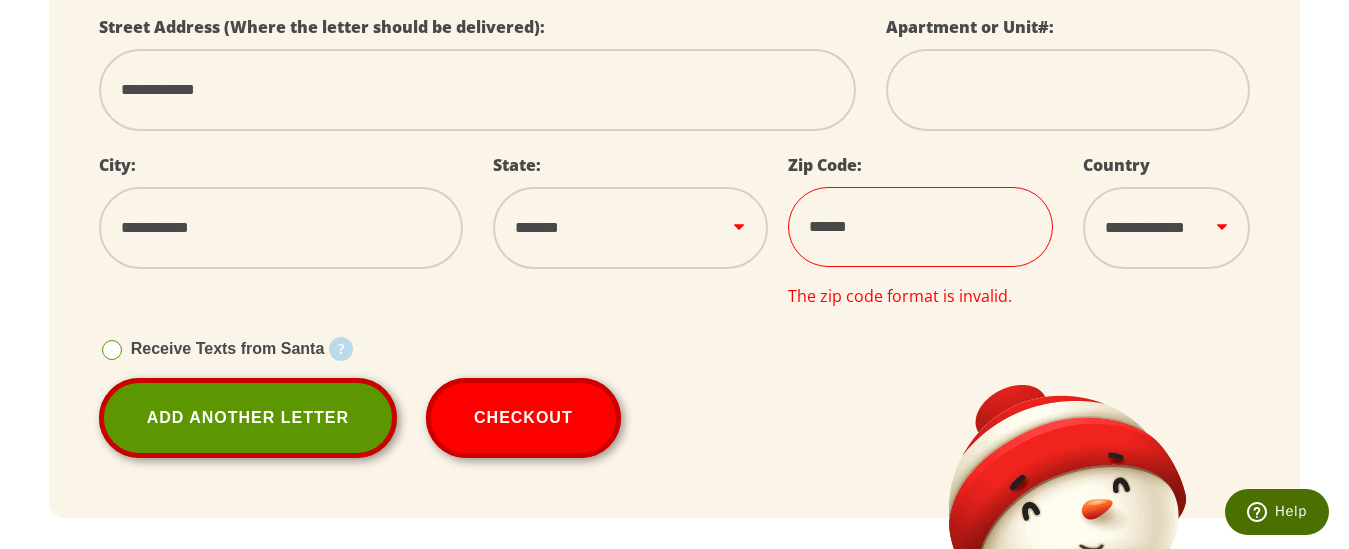 select 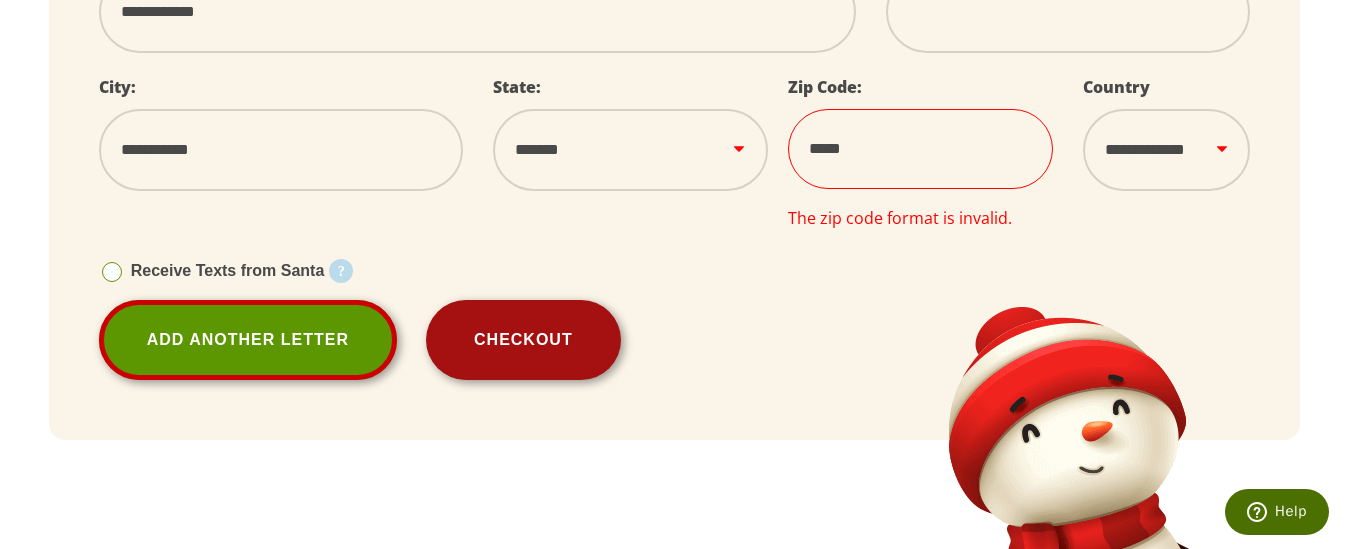 scroll, scrollTop: 950, scrollLeft: 0, axis: vertical 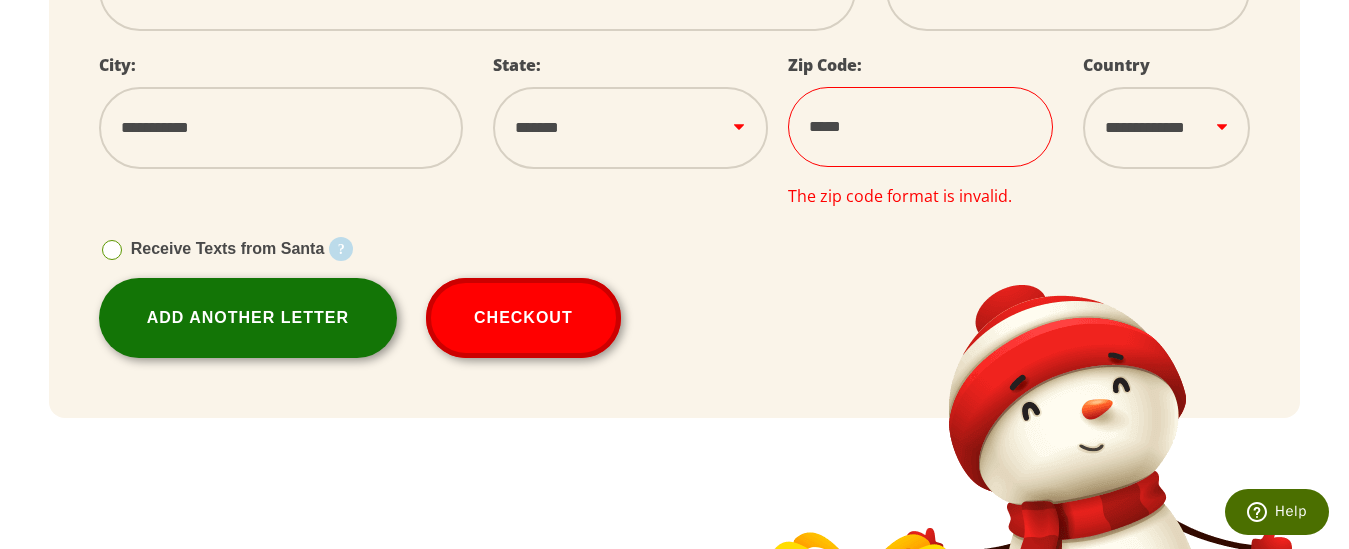 type on "*****" 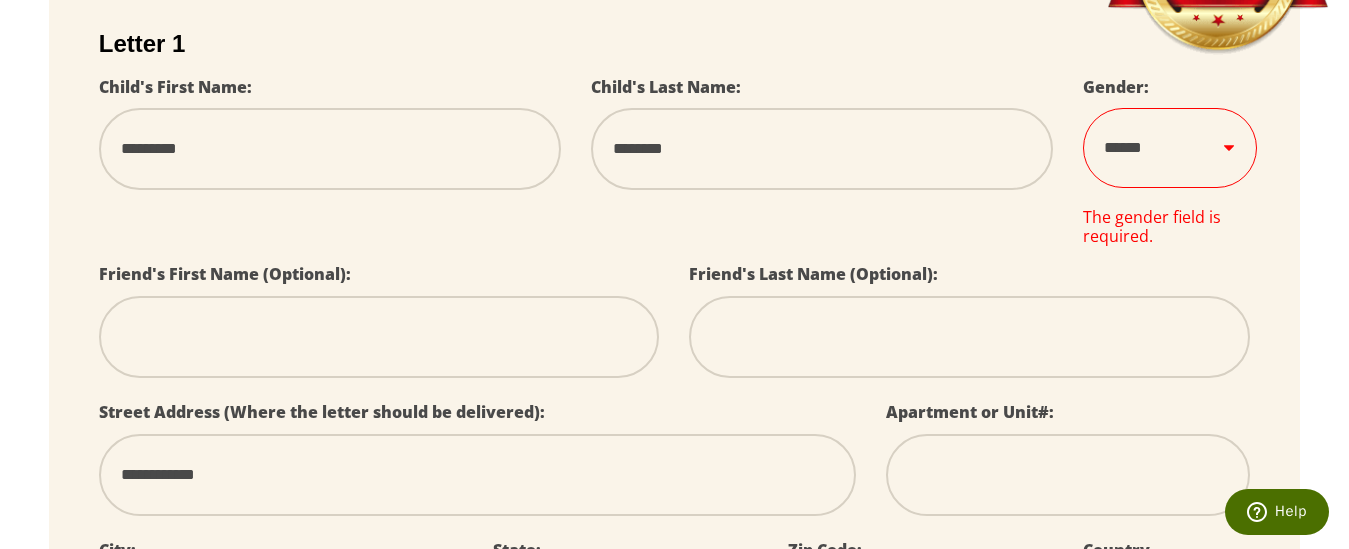 scroll, scrollTop: 500, scrollLeft: 0, axis: vertical 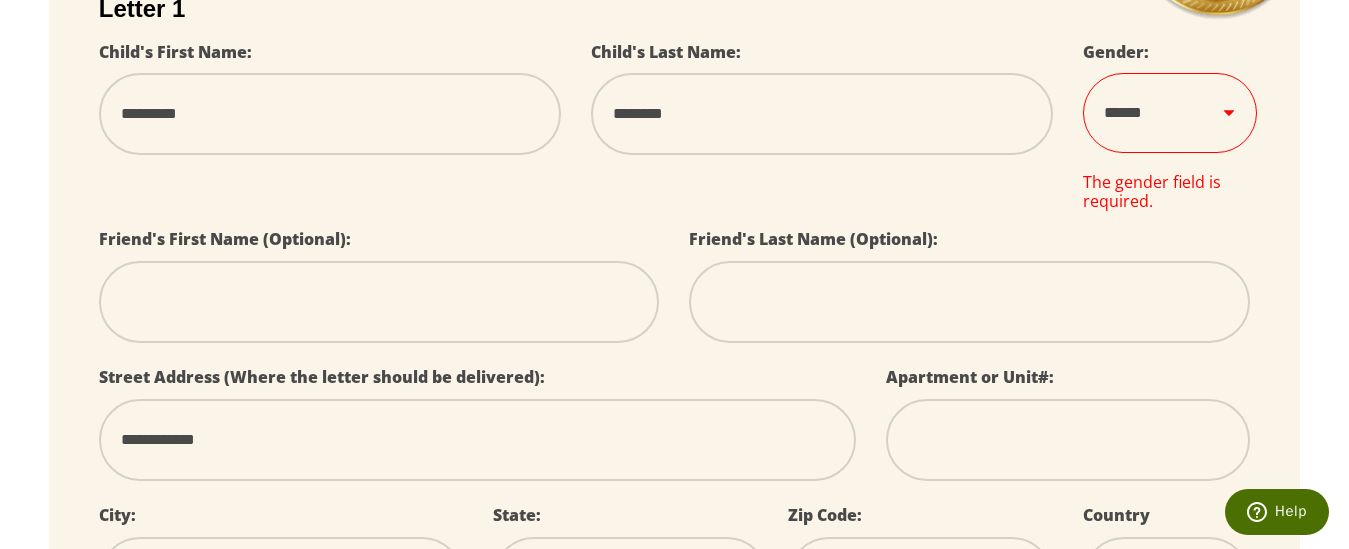 click on "******   ***   ****" at bounding box center (1169, 113) 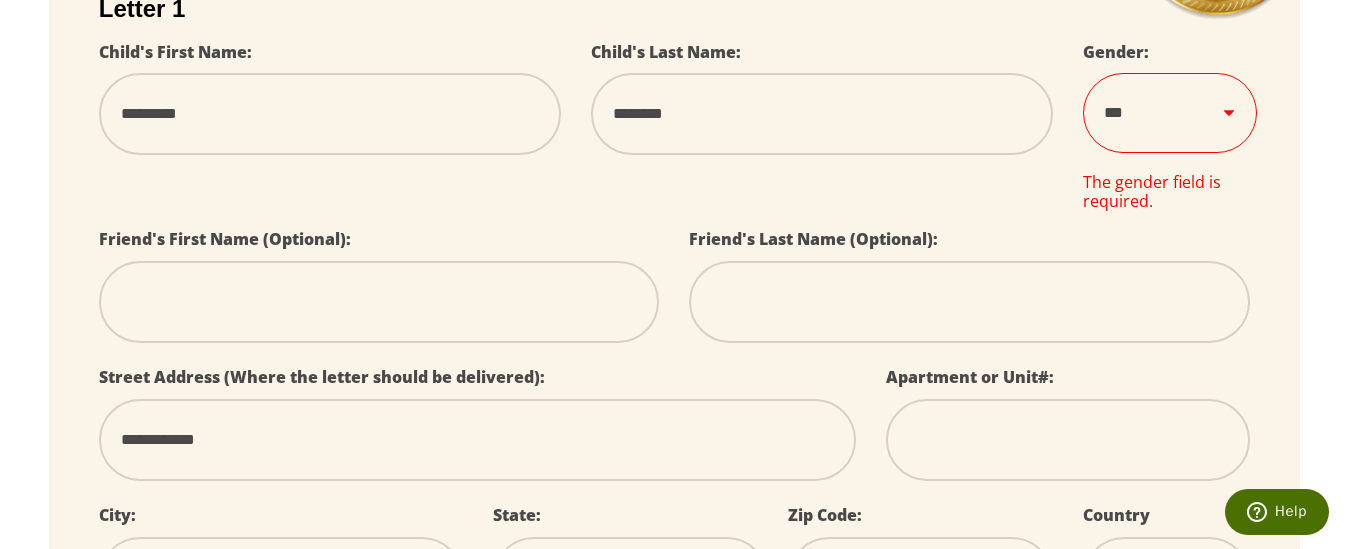 click on "******   ***   ****" at bounding box center [1169, 113] 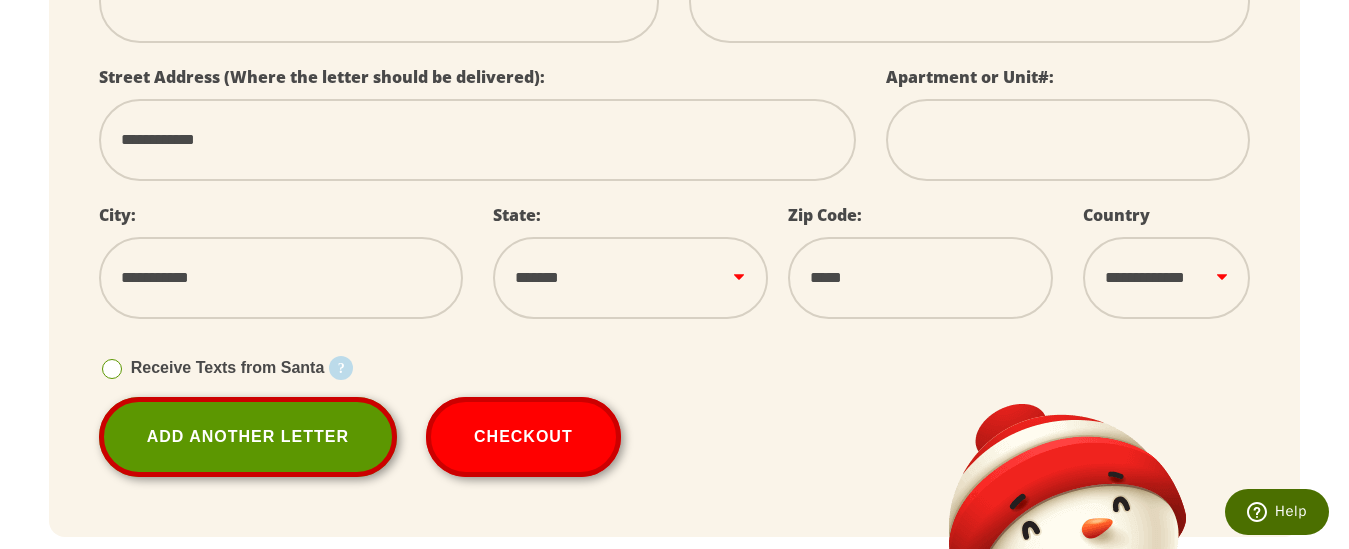 scroll, scrollTop: 900, scrollLeft: 0, axis: vertical 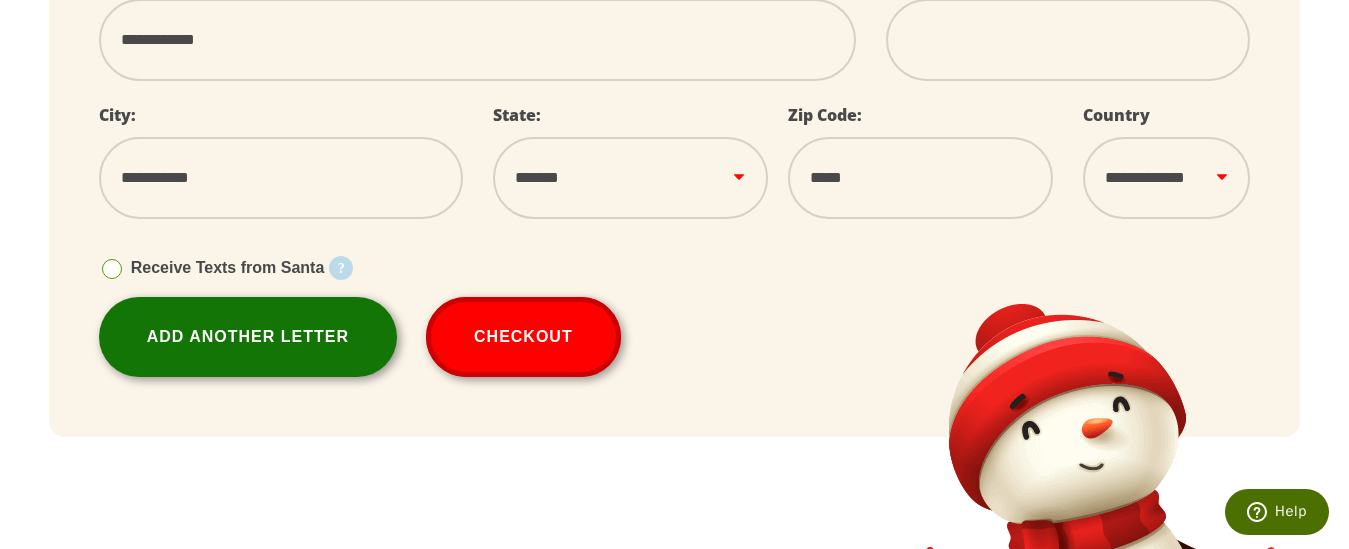 click on "Add Another Letter" at bounding box center (248, 337) 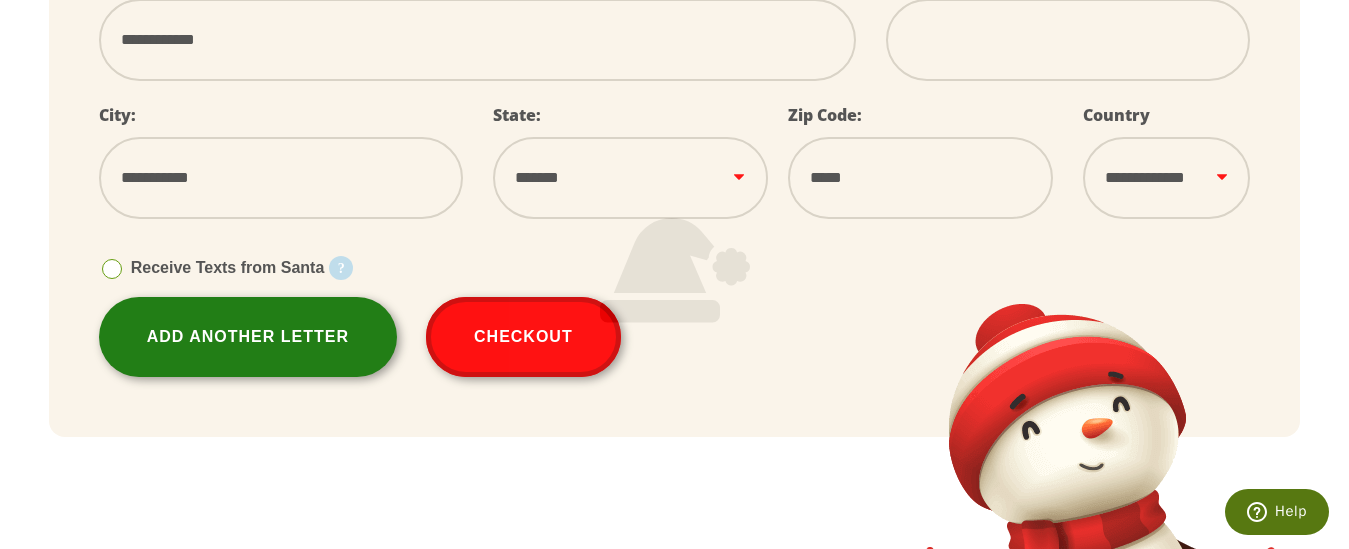 type on "**********" 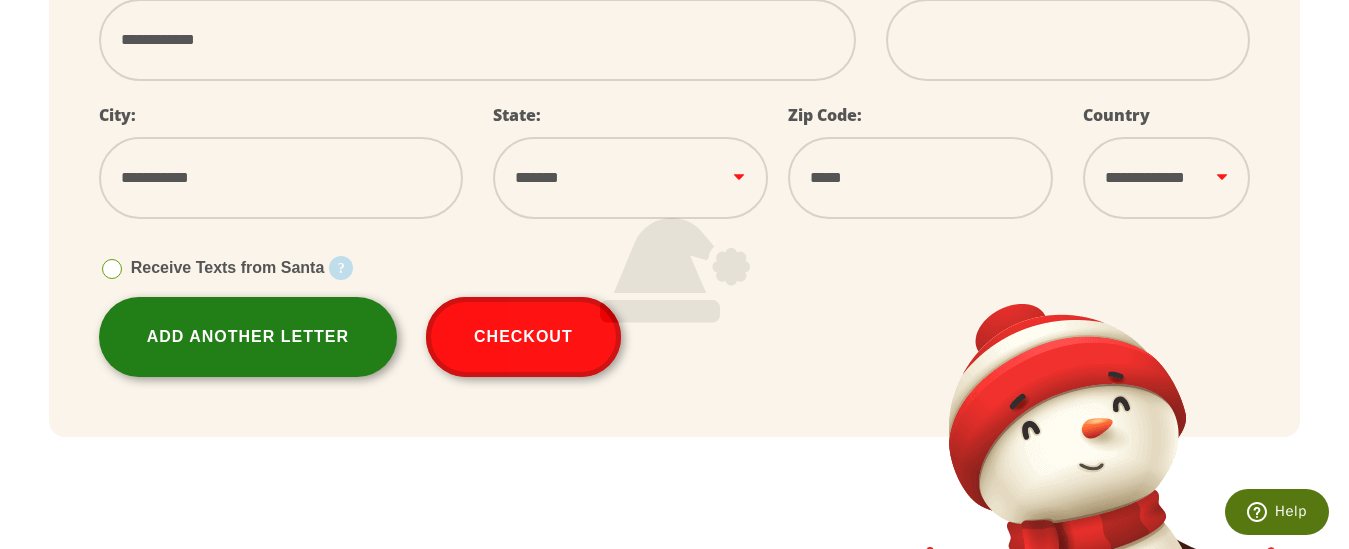 type on "**********" 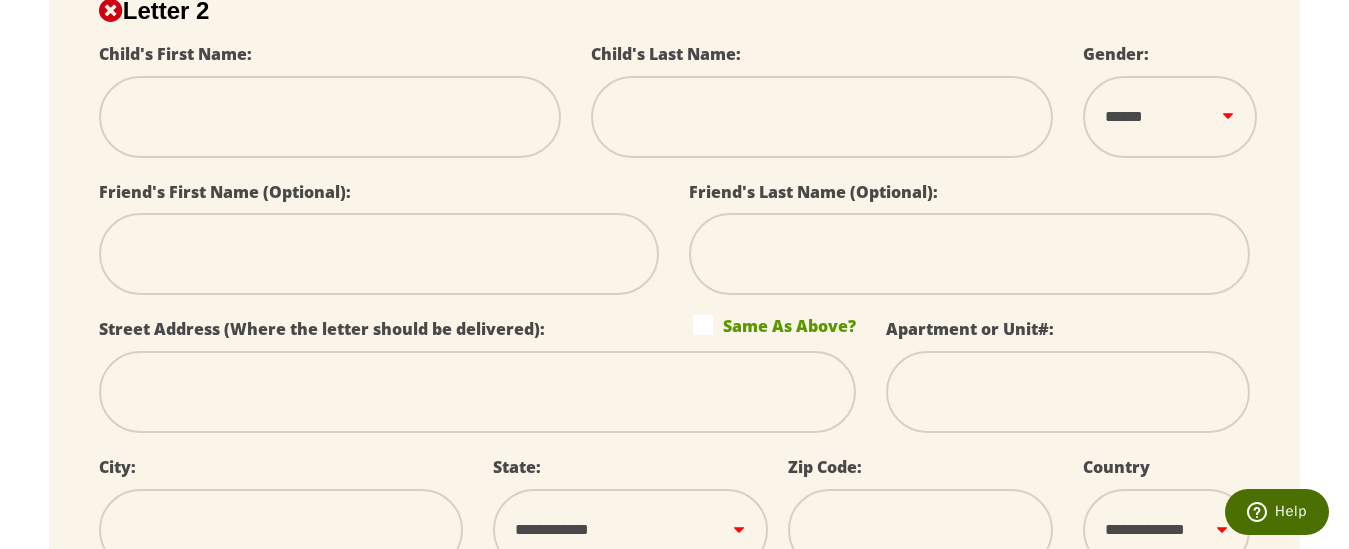 scroll, scrollTop: 1050, scrollLeft: 0, axis: vertical 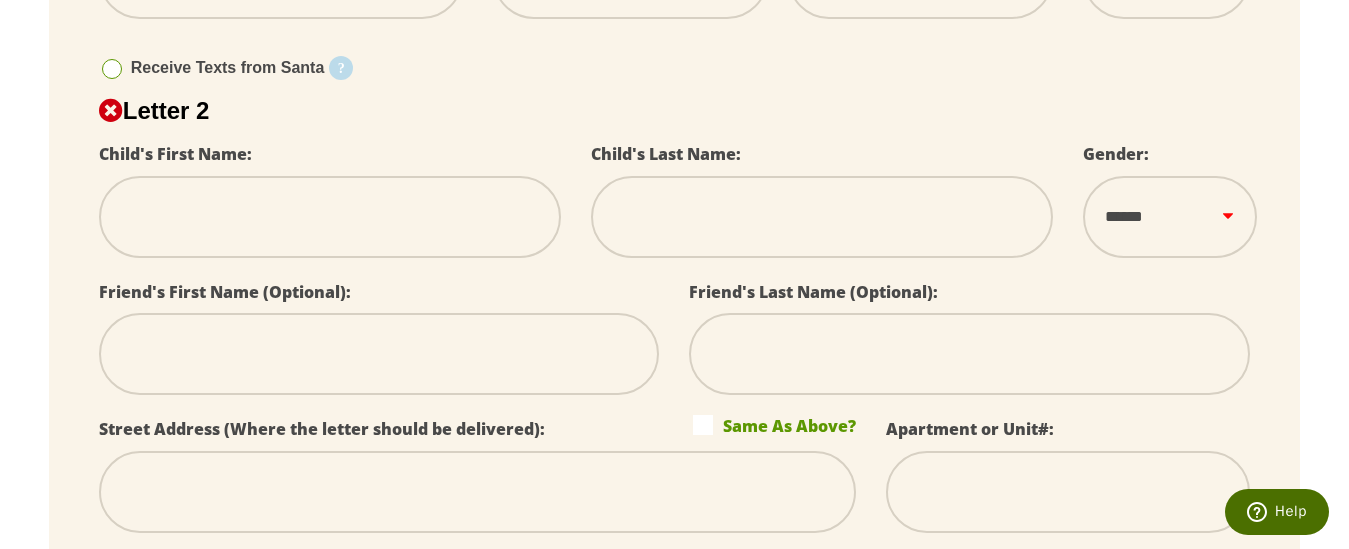 click at bounding box center (330, 217) 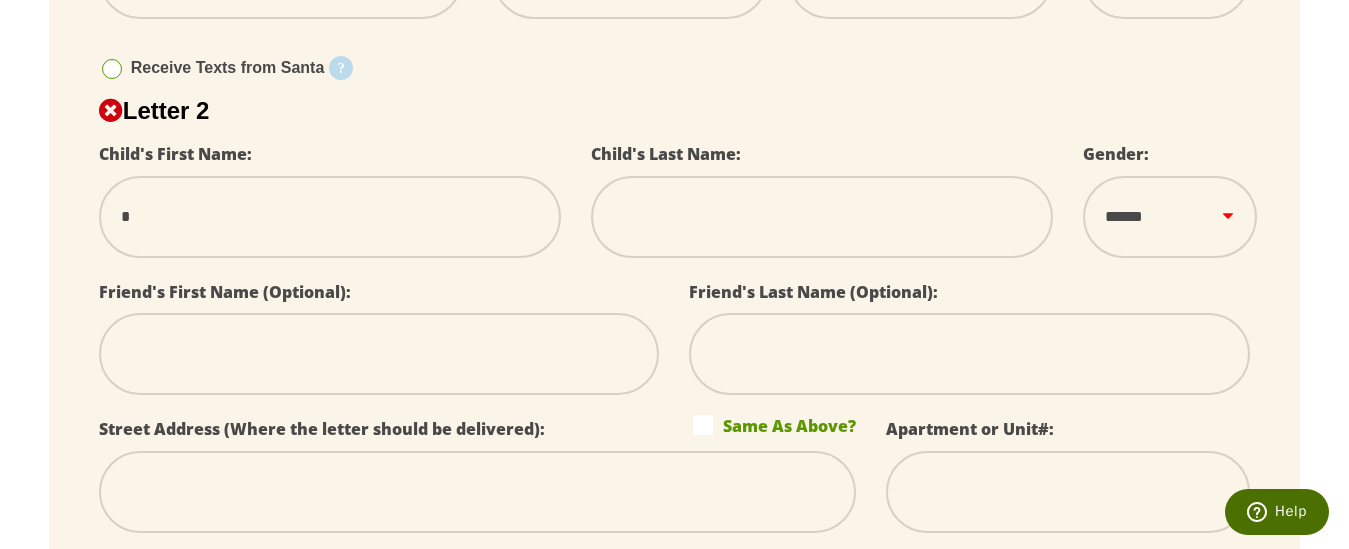 select 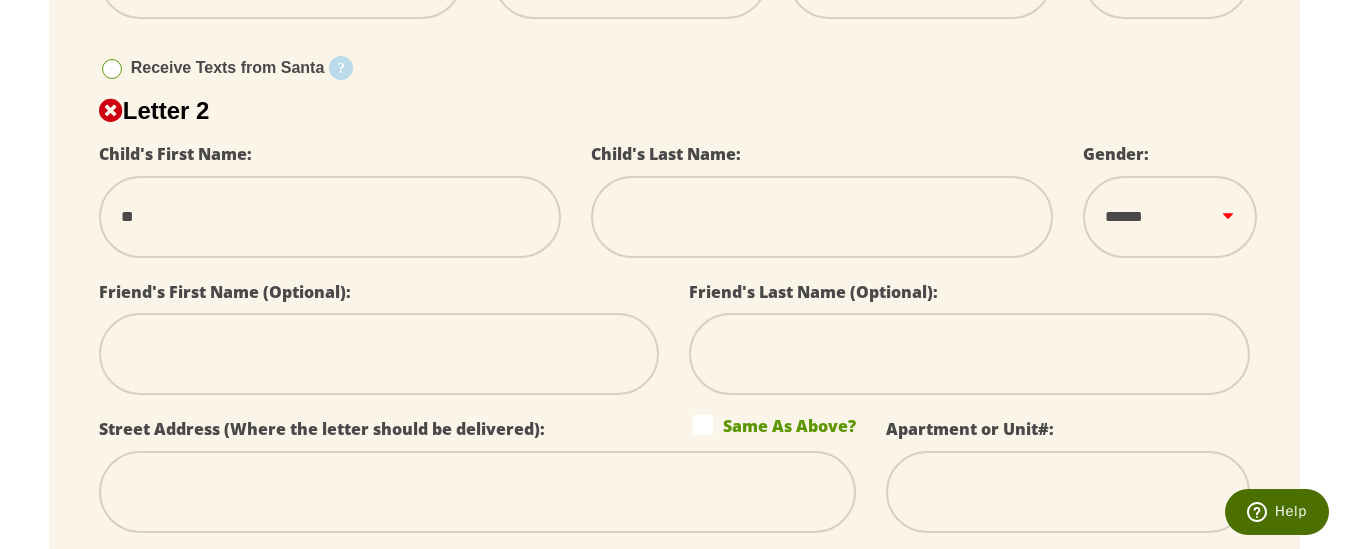 select 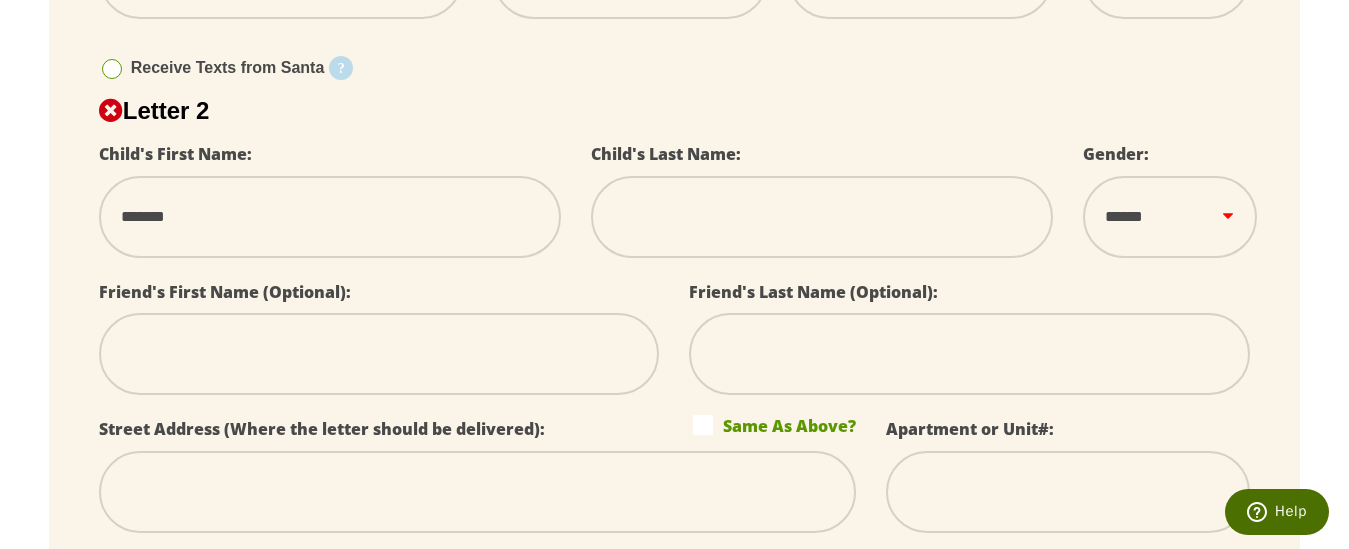 click at bounding box center [822, 217] 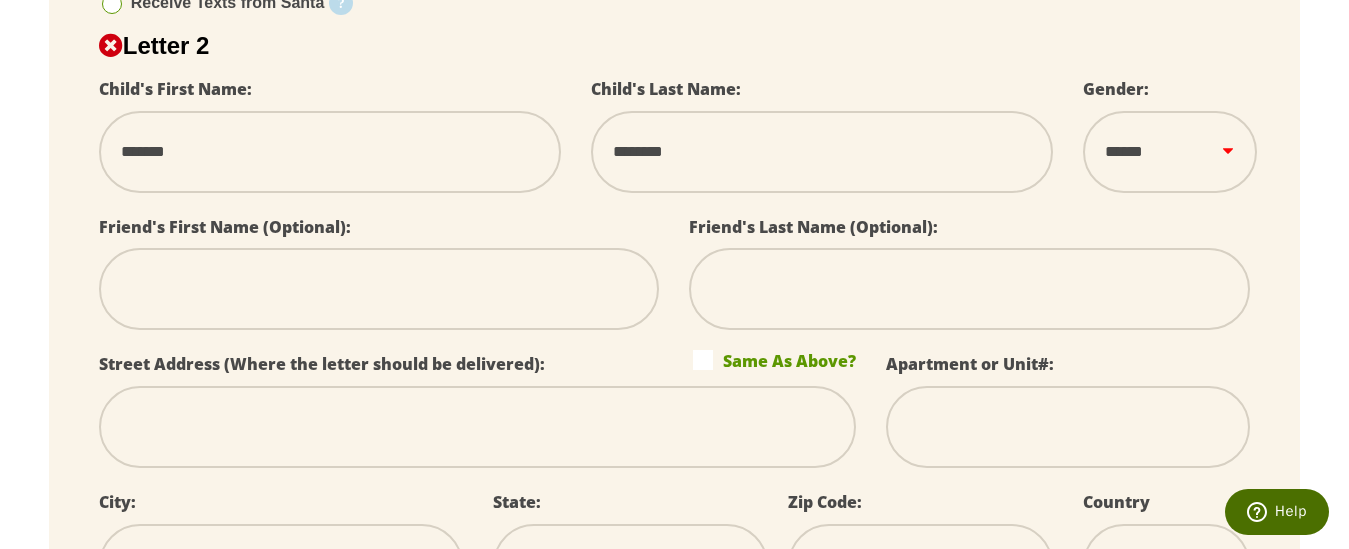 scroll, scrollTop: 1150, scrollLeft: 0, axis: vertical 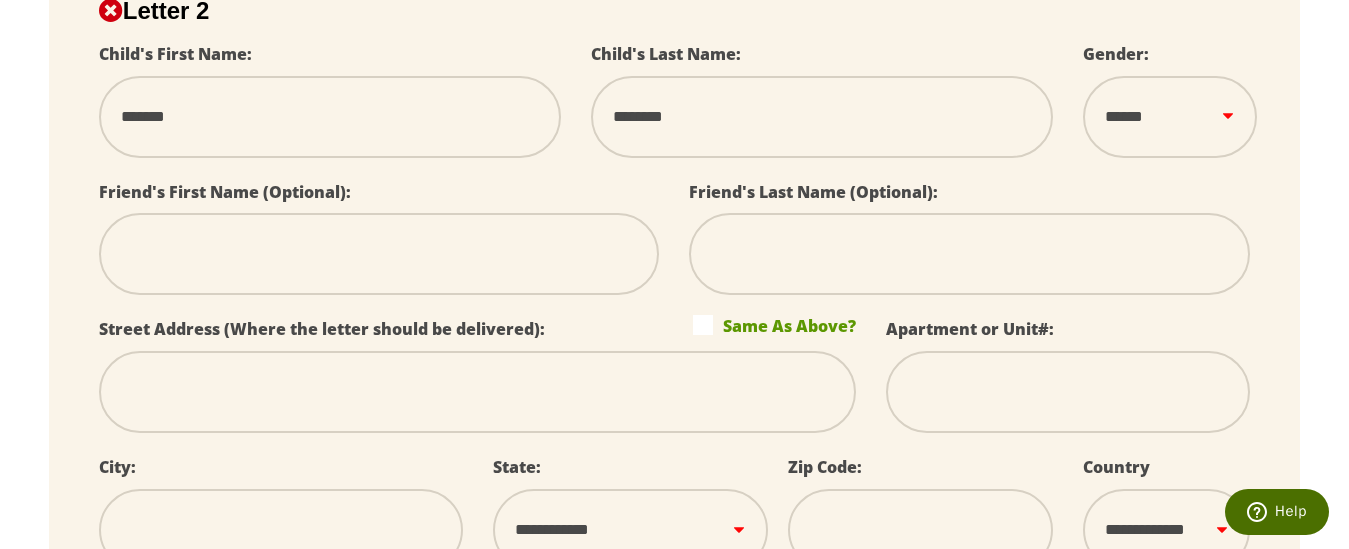 click at bounding box center [478, 392] 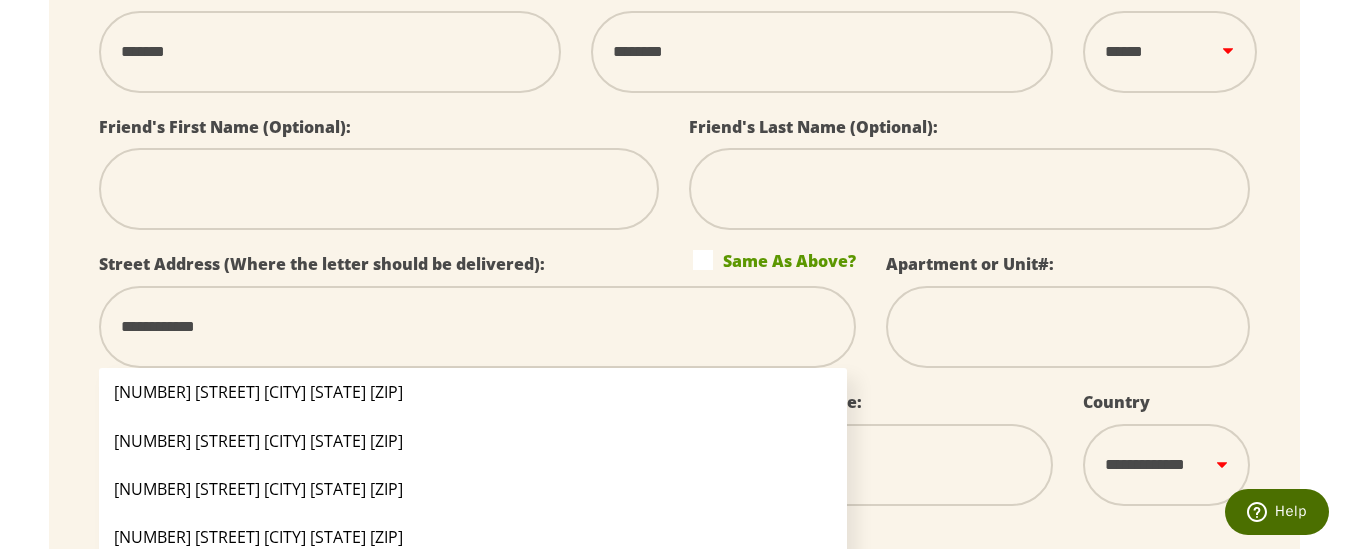 scroll, scrollTop: 1250, scrollLeft: 0, axis: vertical 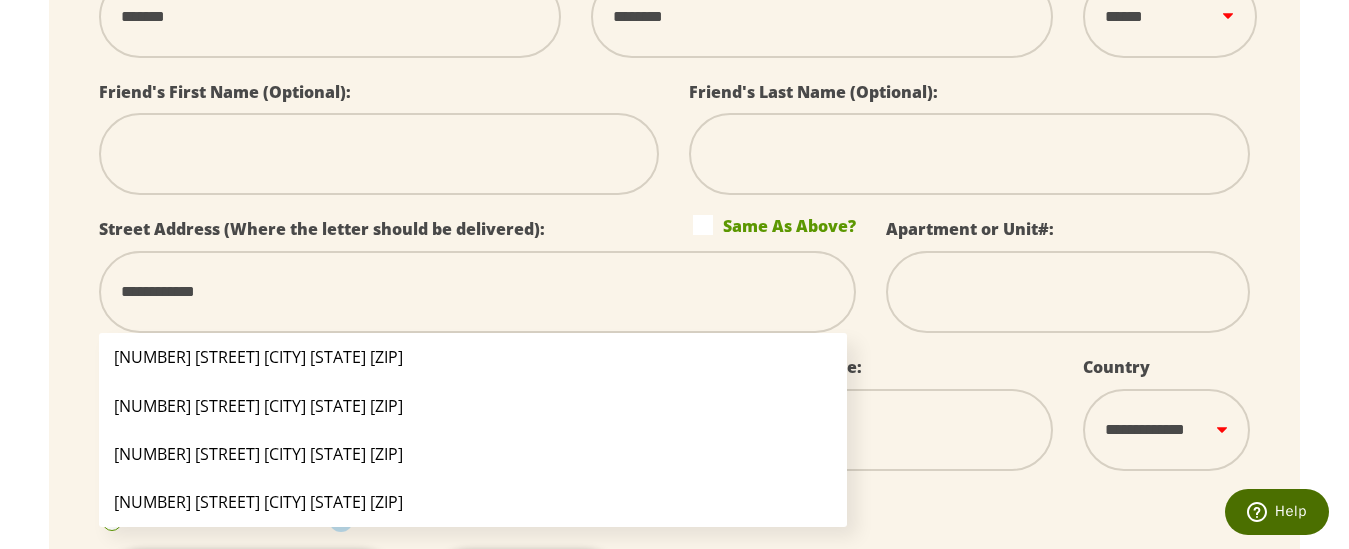 click on "100 Zack Cir Elizabeth City
NC 27909" at bounding box center (473, 357) 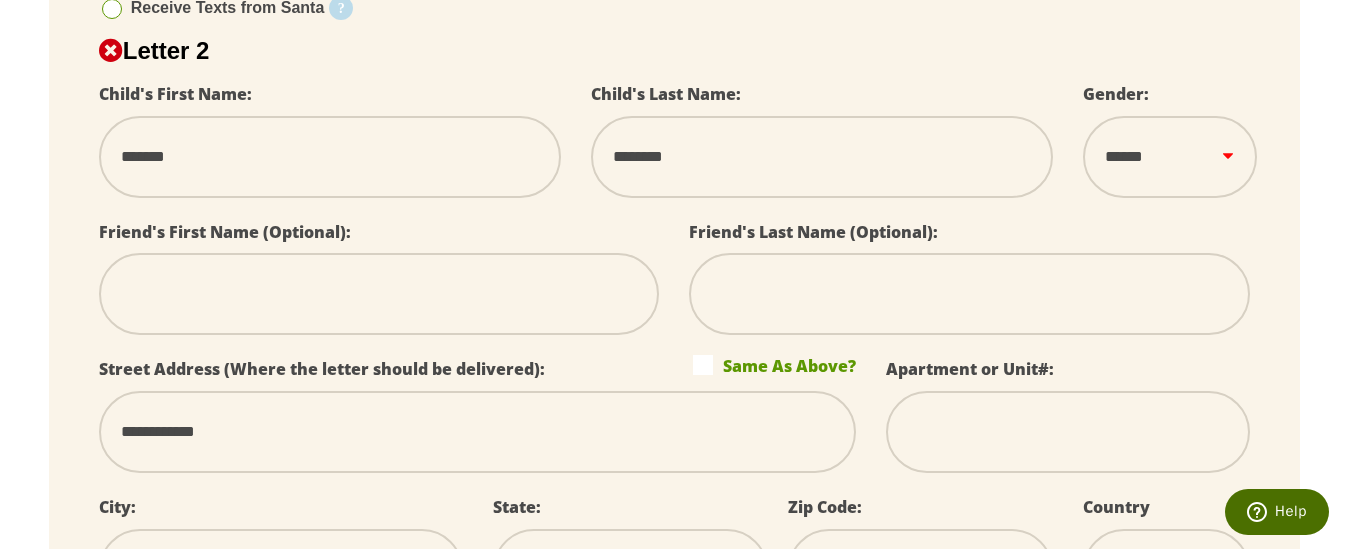 scroll, scrollTop: 1050, scrollLeft: 0, axis: vertical 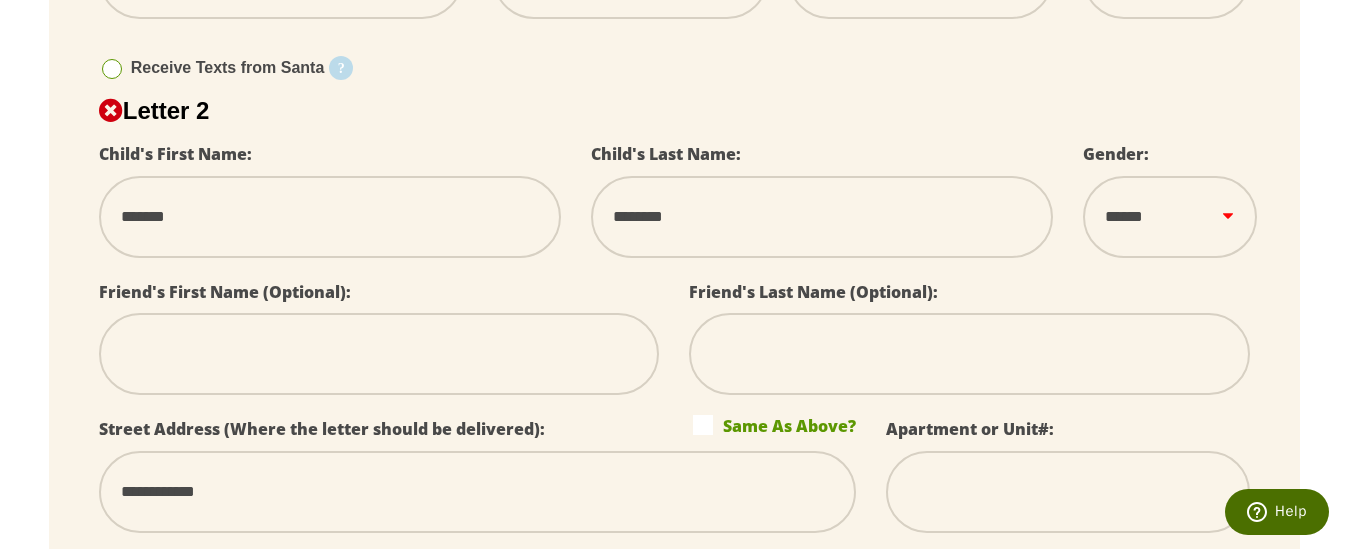 click on "******   ***   ****" at bounding box center (1169, 217) 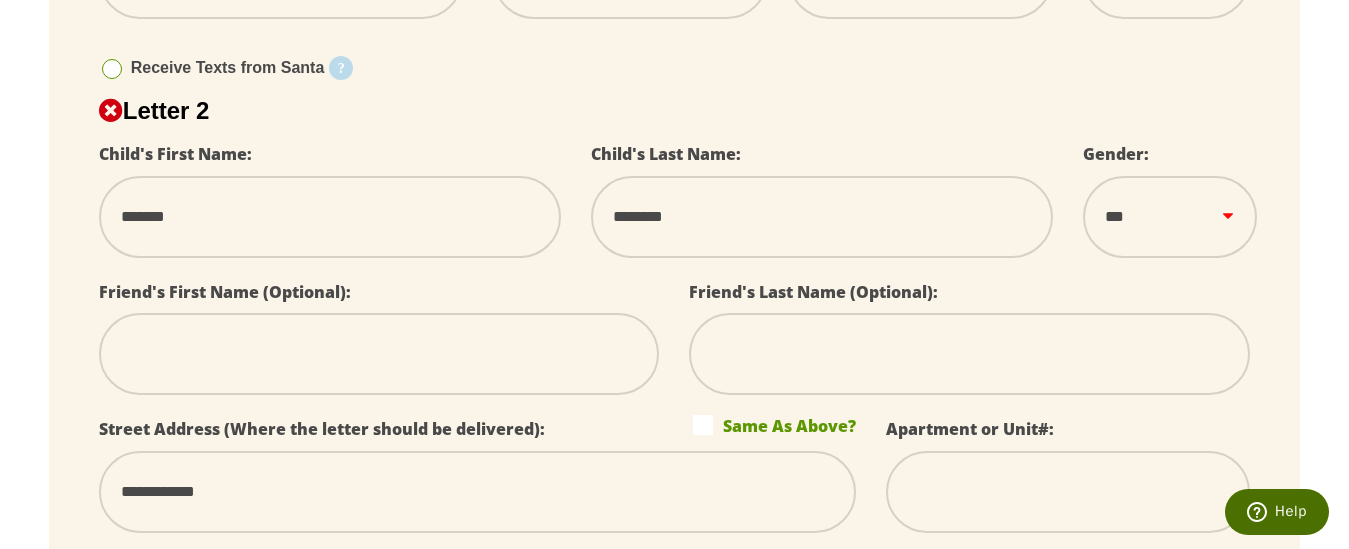 click on "******   ***   ****" at bounding box center [1169, 217] 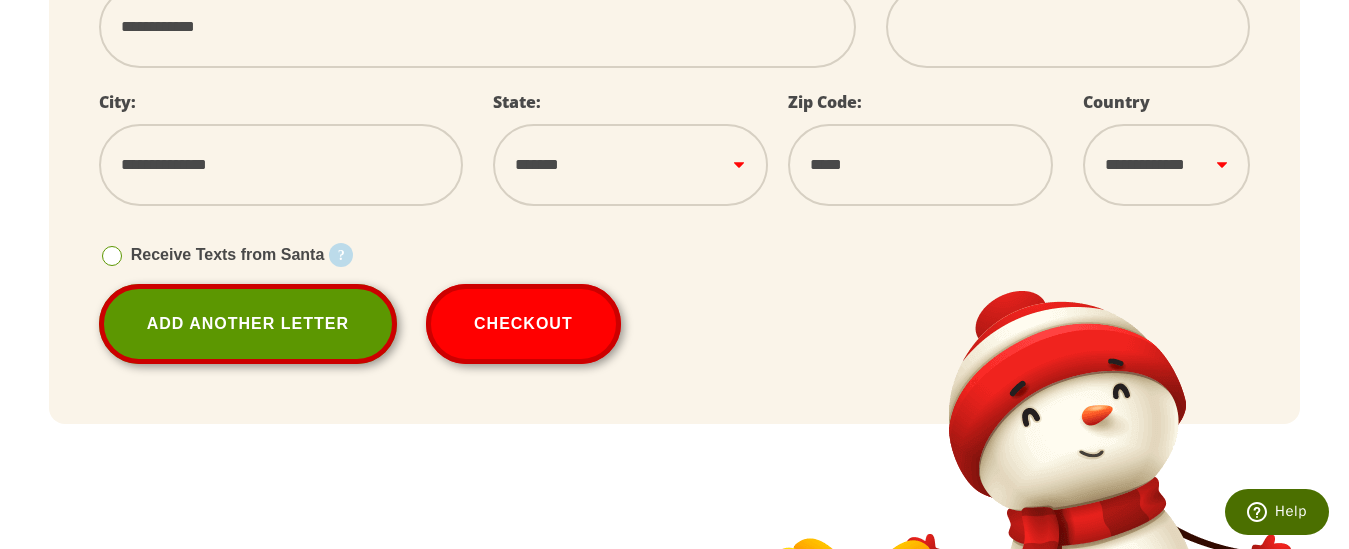 scroll, scrollTop: 1550, scrollLeft: 0, axis: vertical 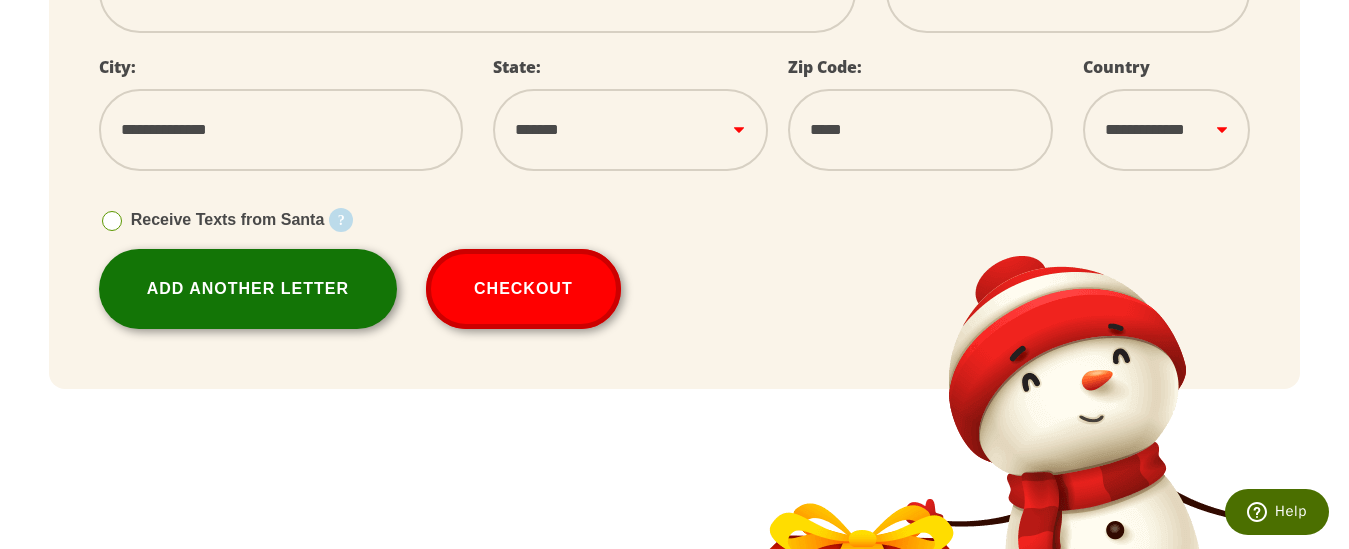 click on "Add Another Letter" at bounding box center (248, 289) 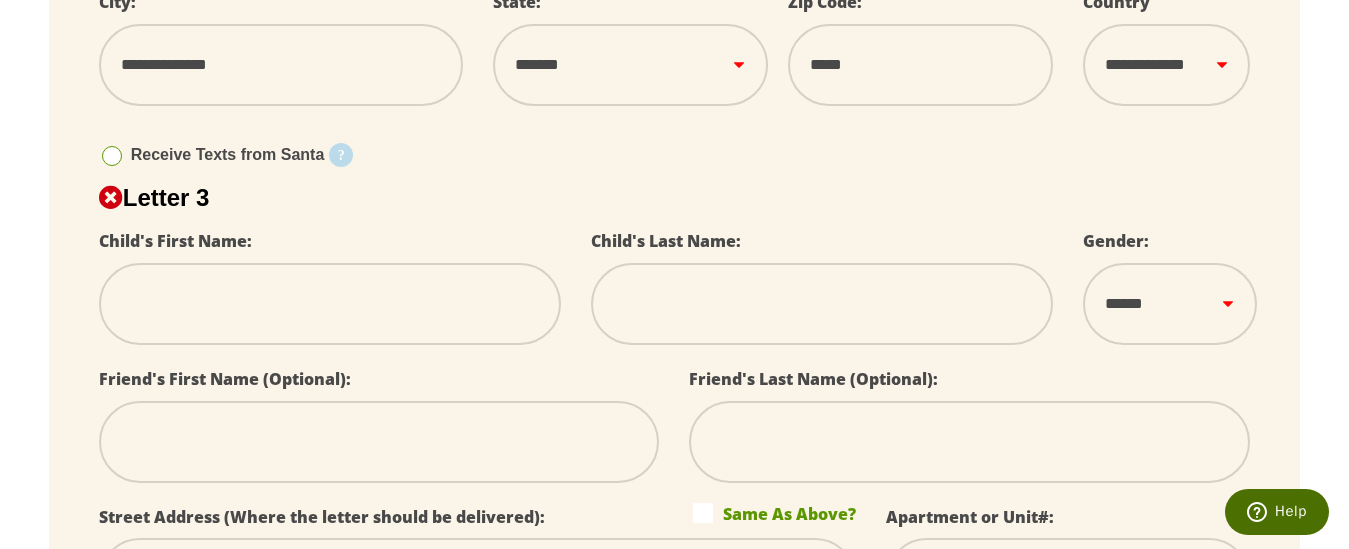 scroll, scrollTop: 1650, scrollLeft: 0, axis: vertical 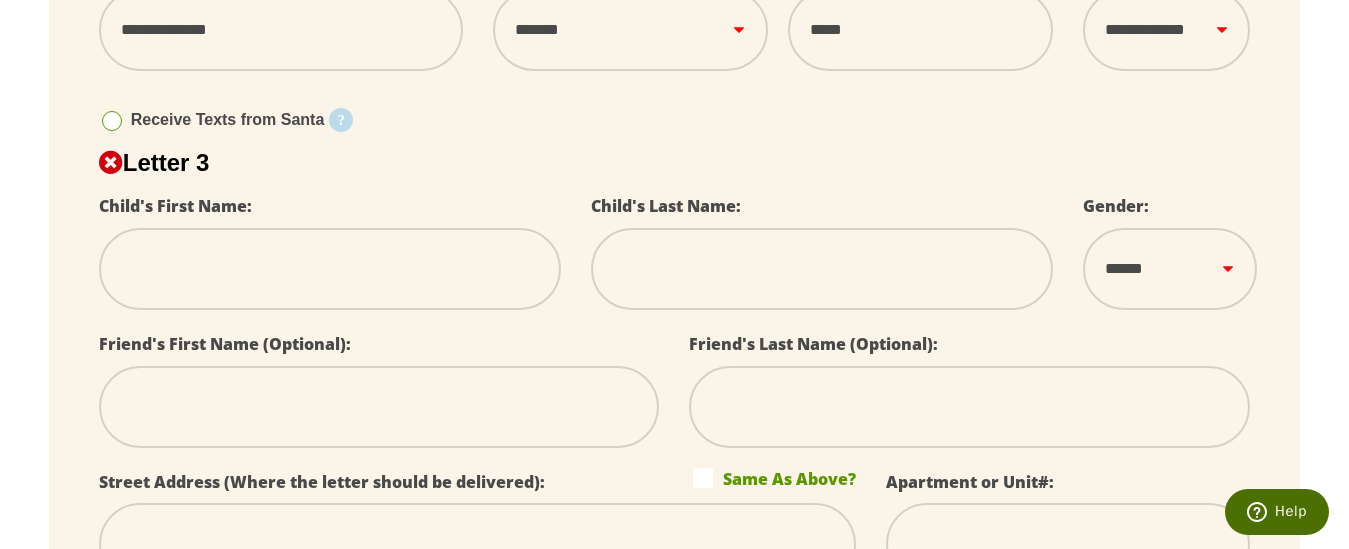 click at bounding box center (330, 269) 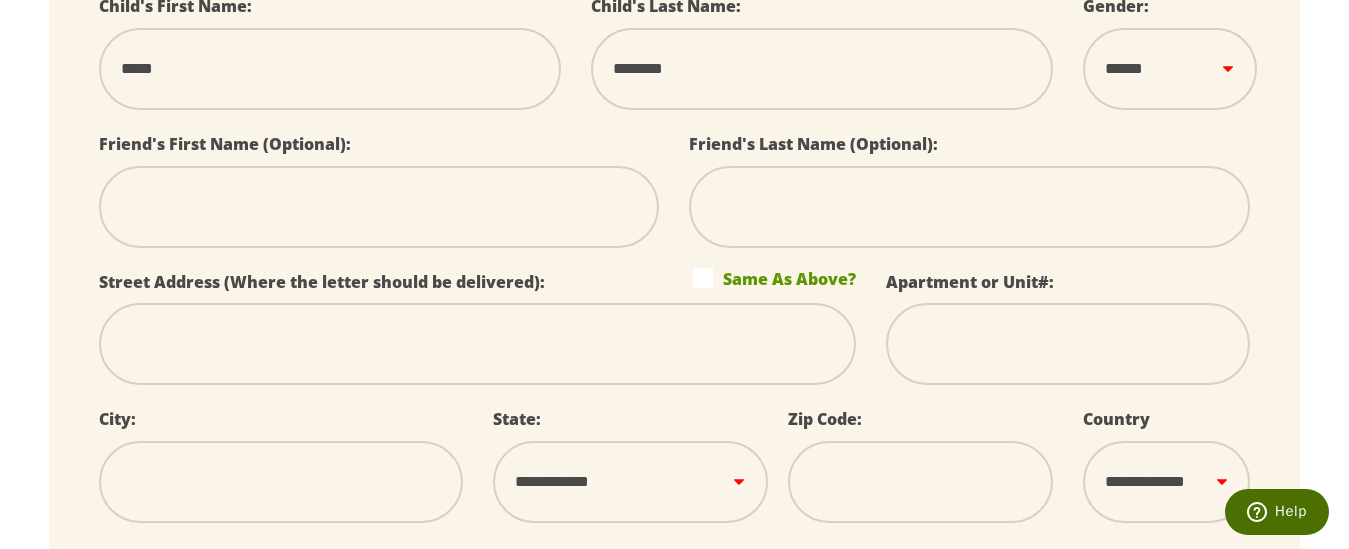 scroll, scrollTop: 1950, scrollLeft: 0, axis: vertical 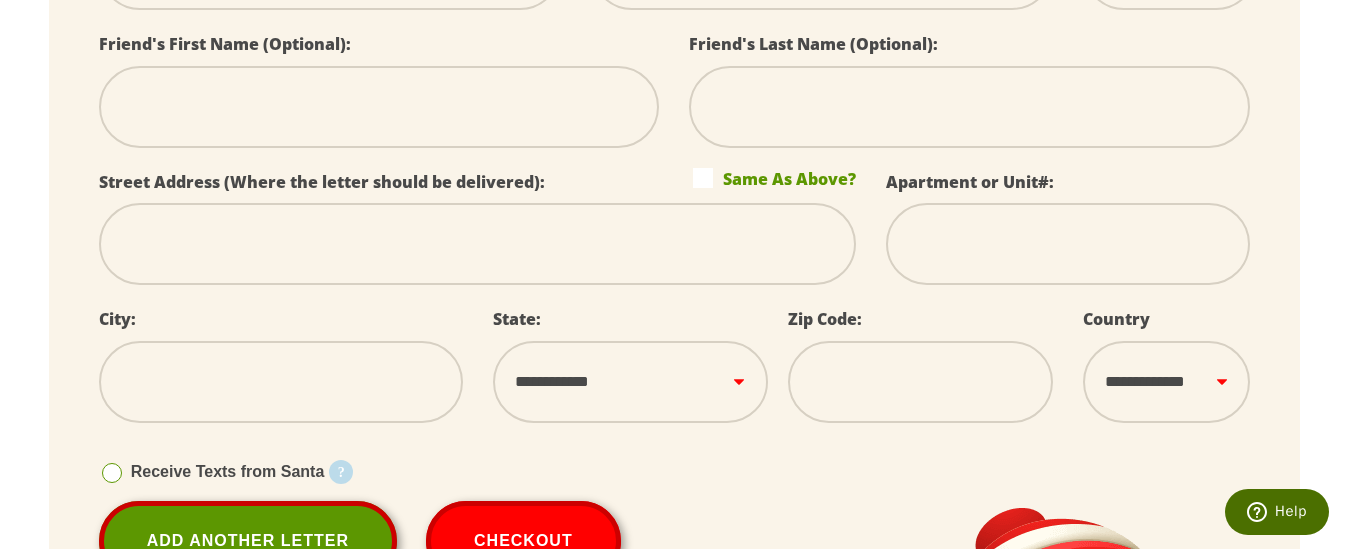 click at bounding box center (478, 244) 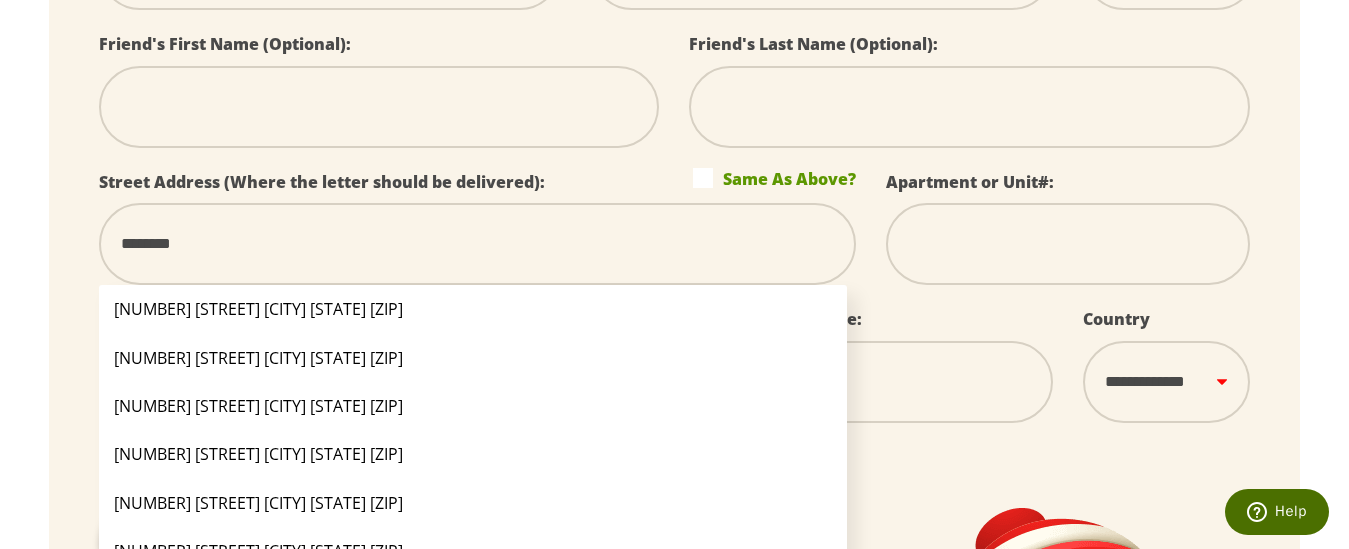 drag, startPoint x: 211, startPoint y: 269, endPoint x: 204, endPoint y: 253, distance: 17.464249 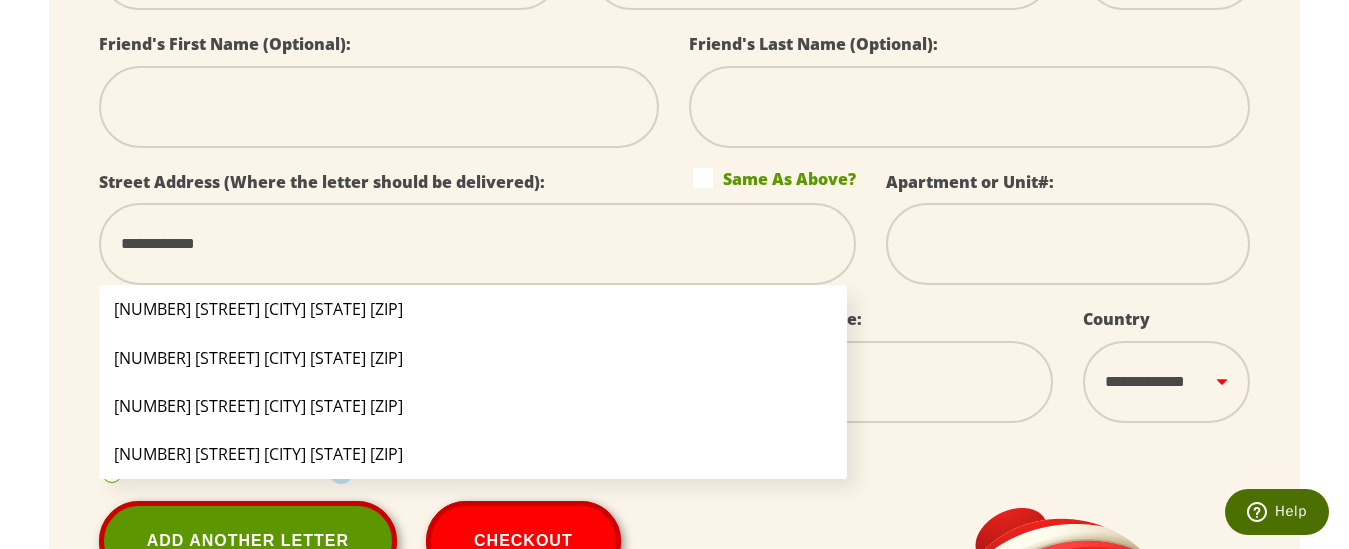 click on "100 Zack Cir Elizabeth City
NC 27909" at bounding box center (473, 309) 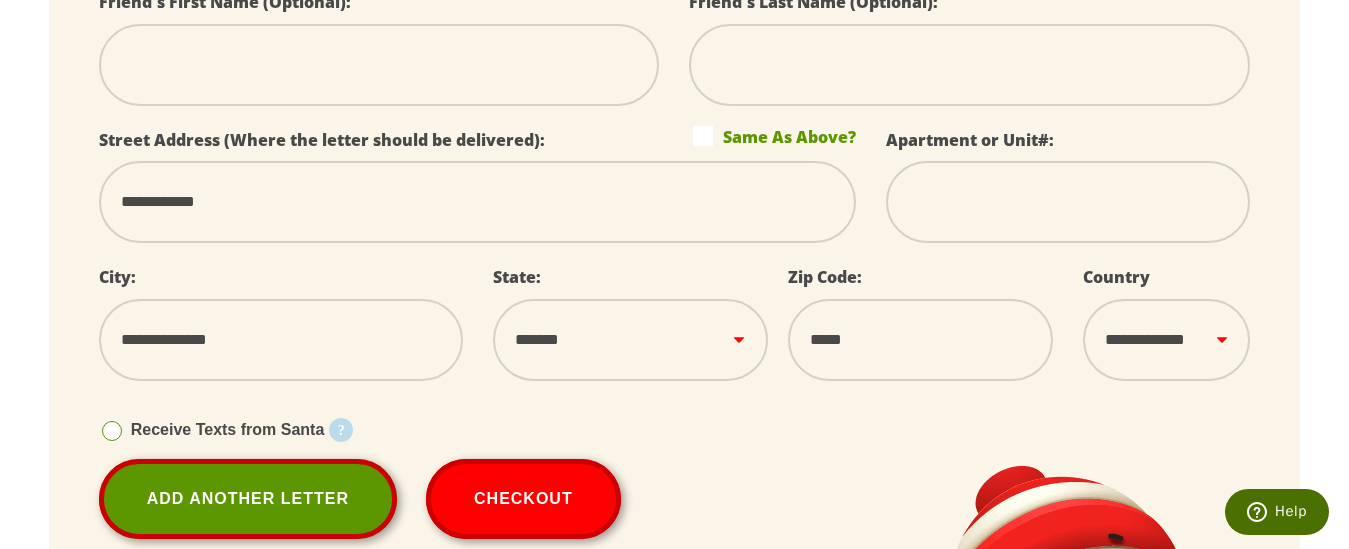 scroll, scrollTop: 1850, scrollLeft: 0, axis: vertical 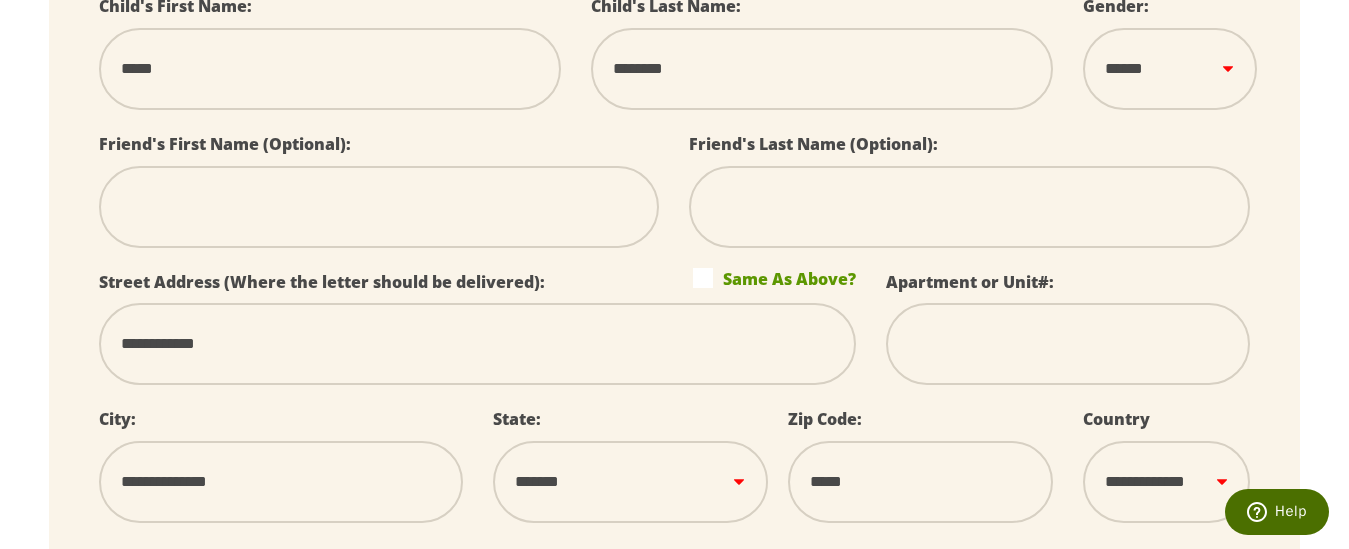 click on "******   ***   ****" at bounding box center (1169, 69) 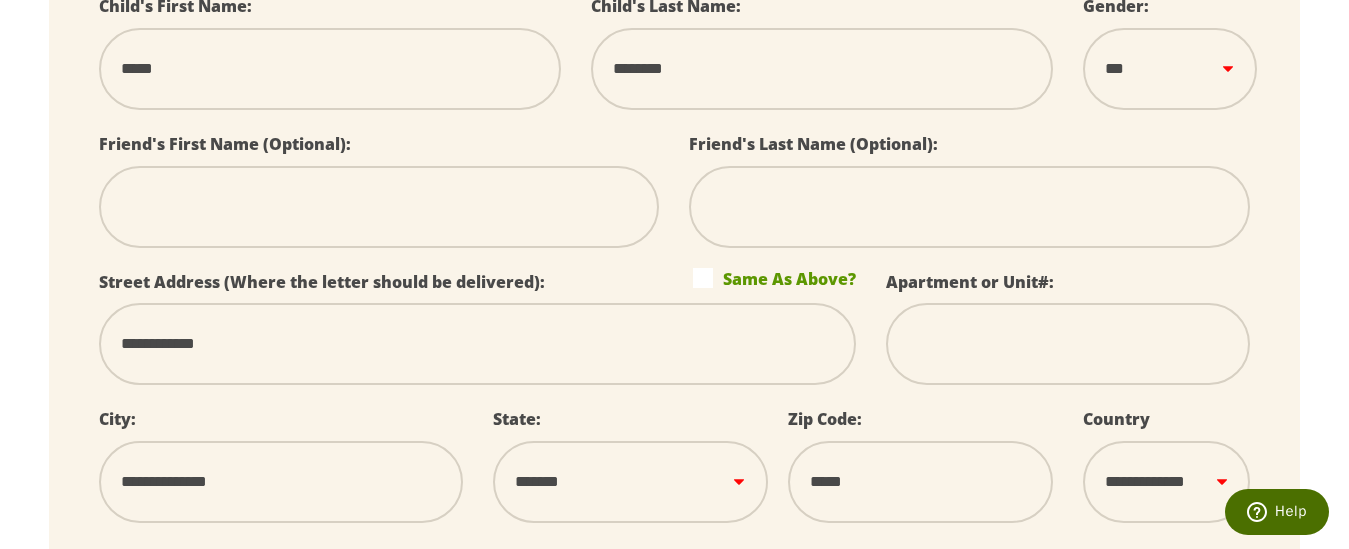 click on "******   ***   ****" at bounding box center (1169, 69) 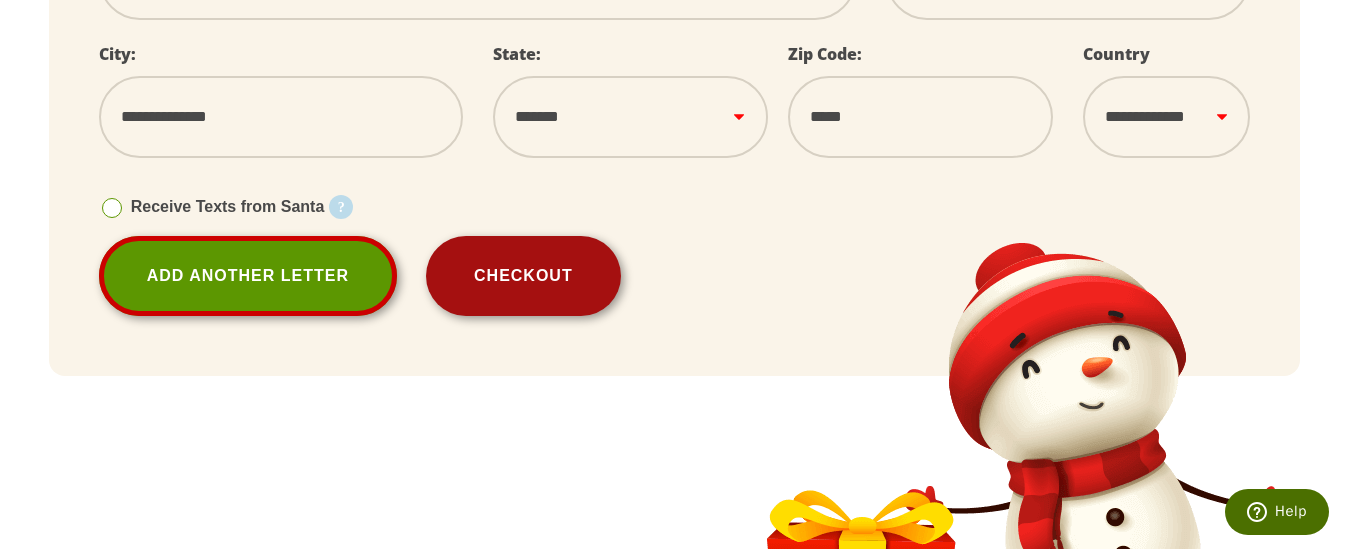 scroll, scrollTop: 2250, scrollLeft: 0, axis: vertical 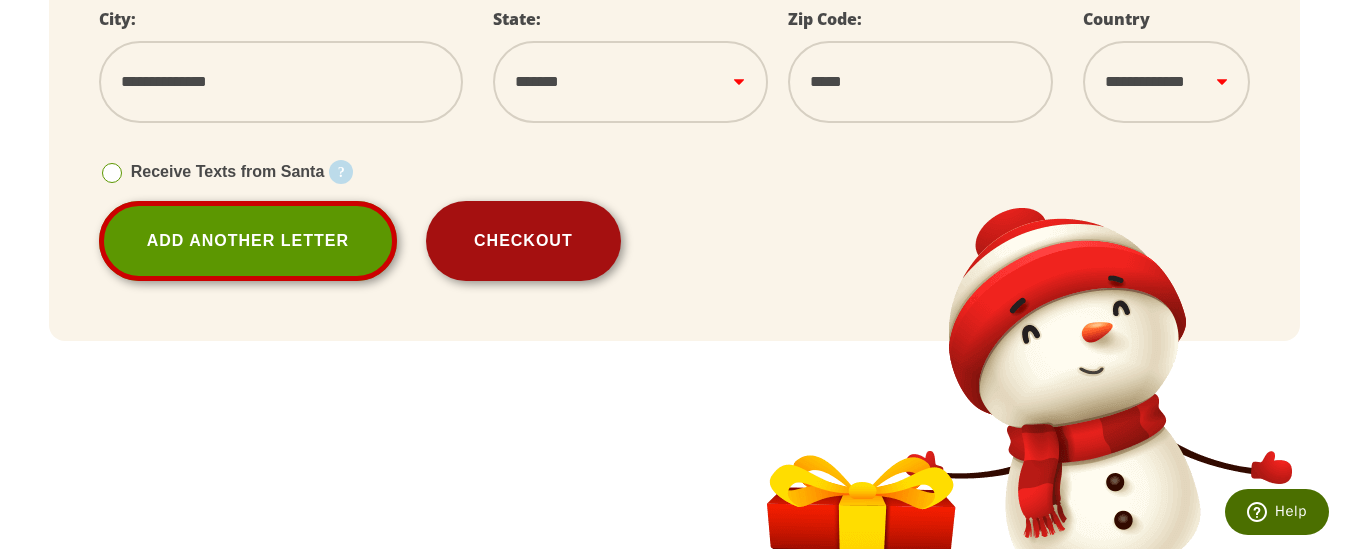 click on "Checkout" at bounding box center [523, 241] 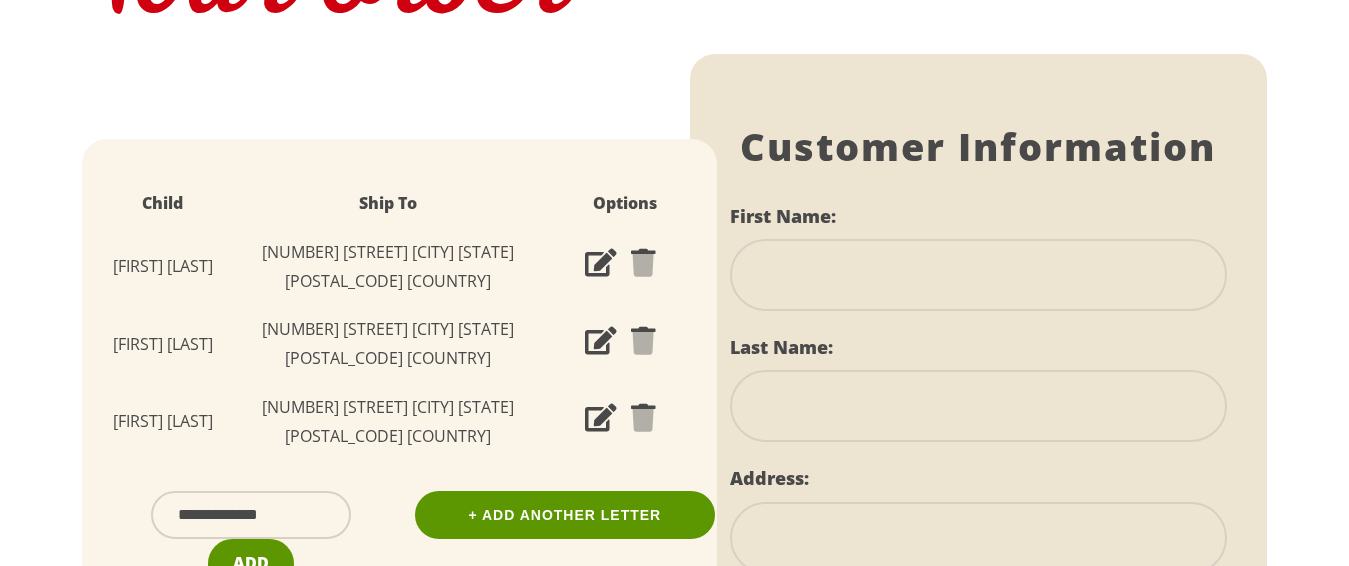 scroll, scrollTop: 281, scrollLeft: 0, axis: vertical 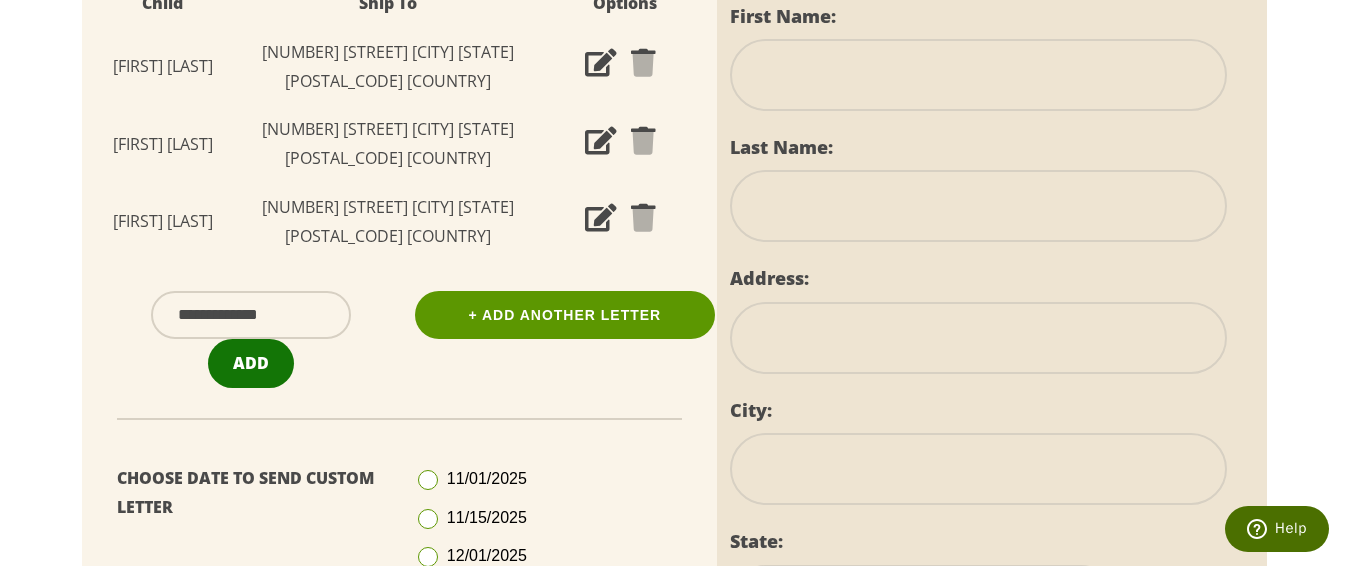 click on "Add" at bounding box center (251, 363) 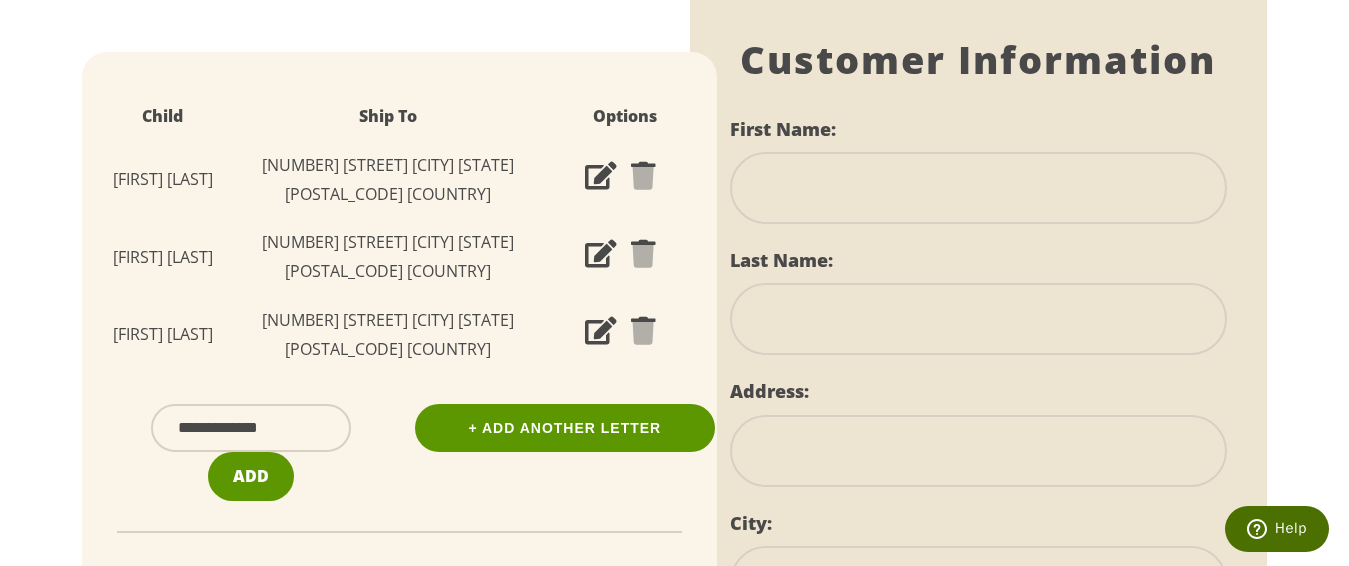 scroll, scrollTop: 281, scrollLeft: 0, axis: vertical 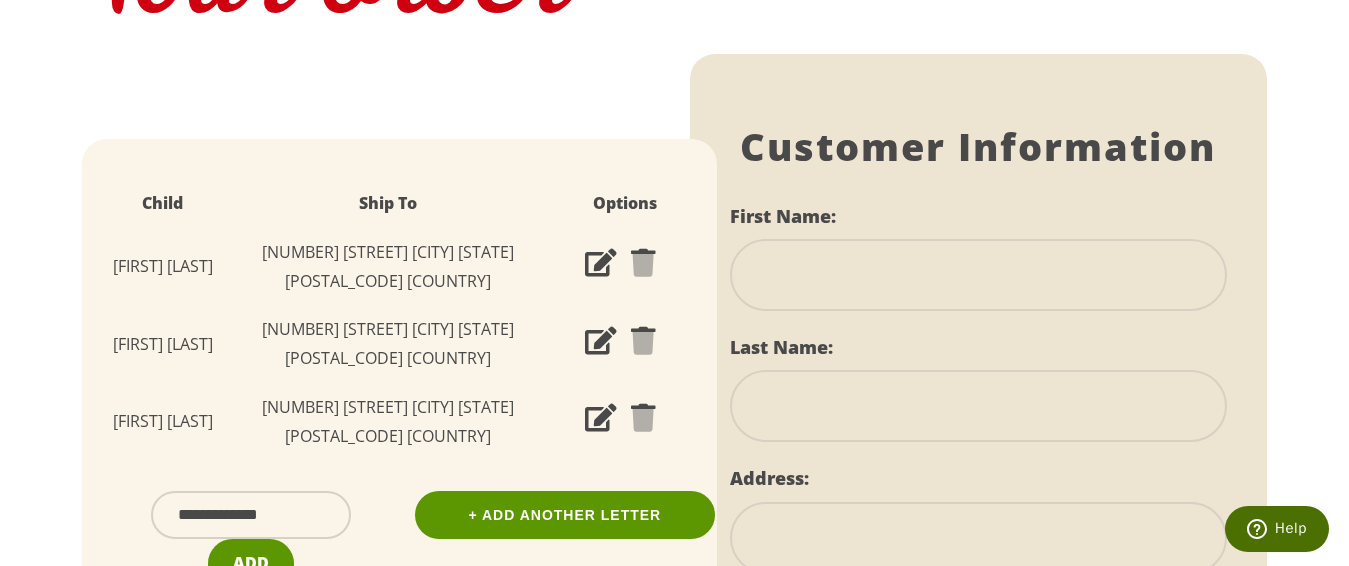 click at bounding box center (978, 275) 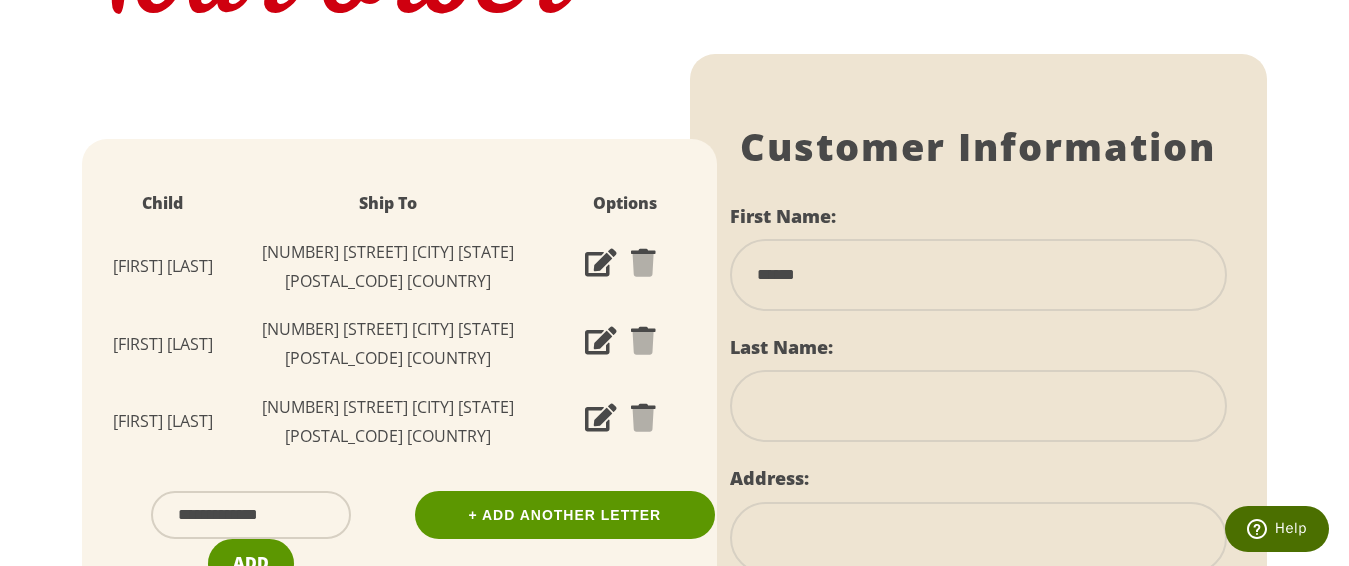 type on "******" 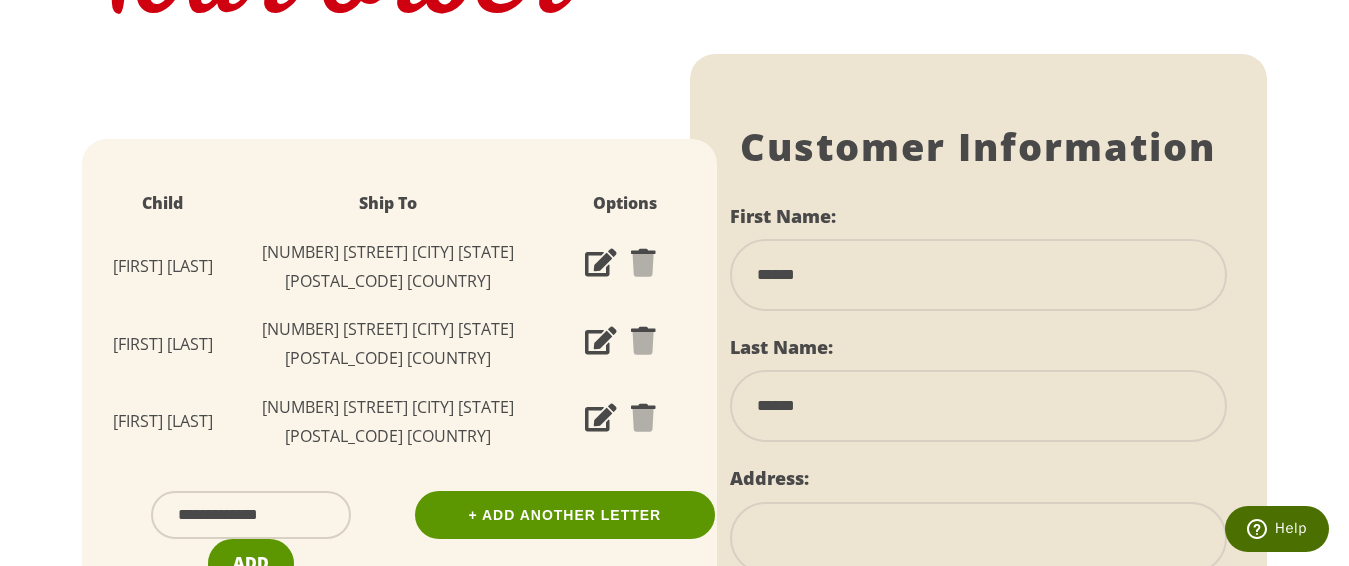 type on "**********" 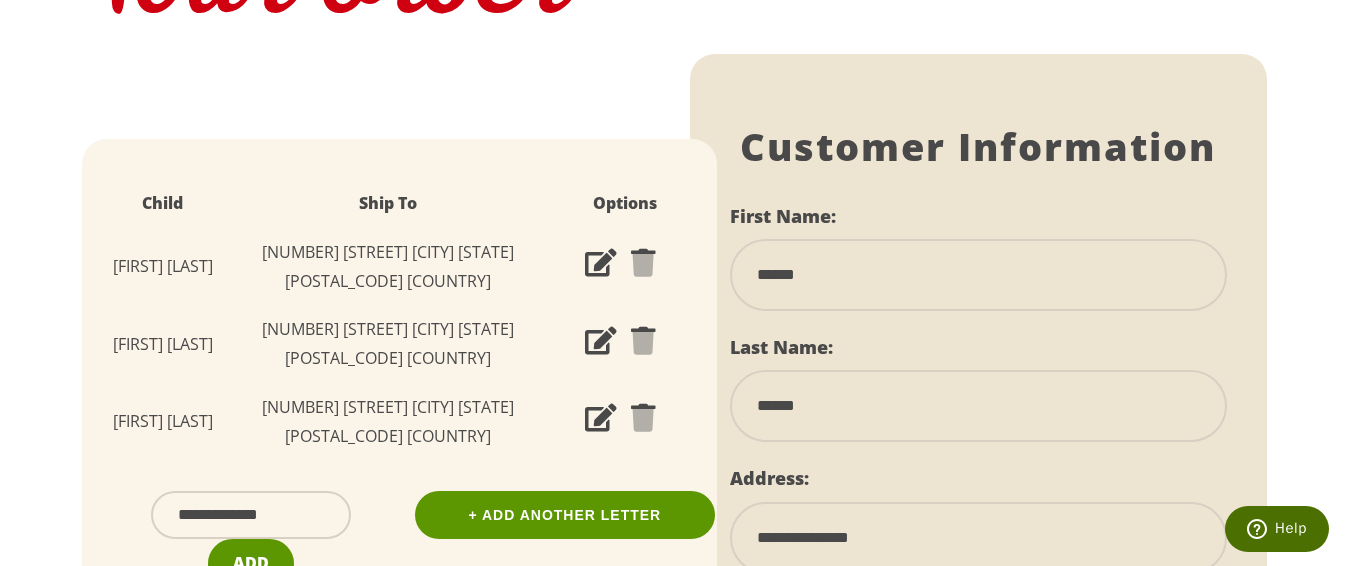 type on "**********" 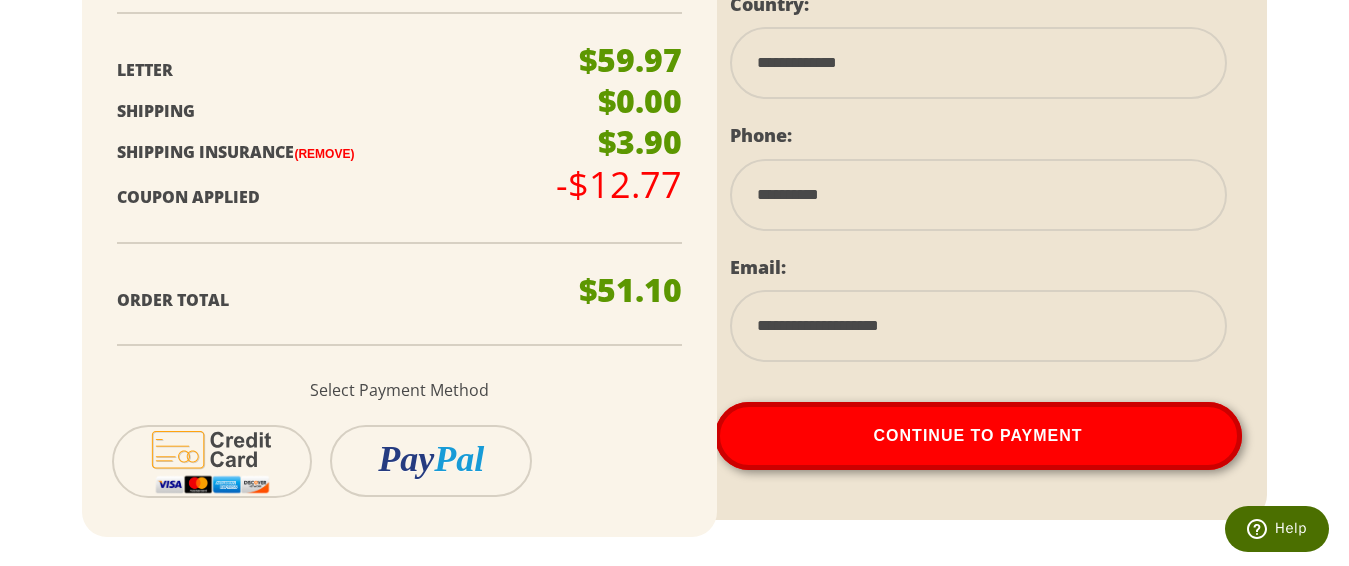 scroll, scrollTop: 1381, scrollLeft: 0, axis: vertical 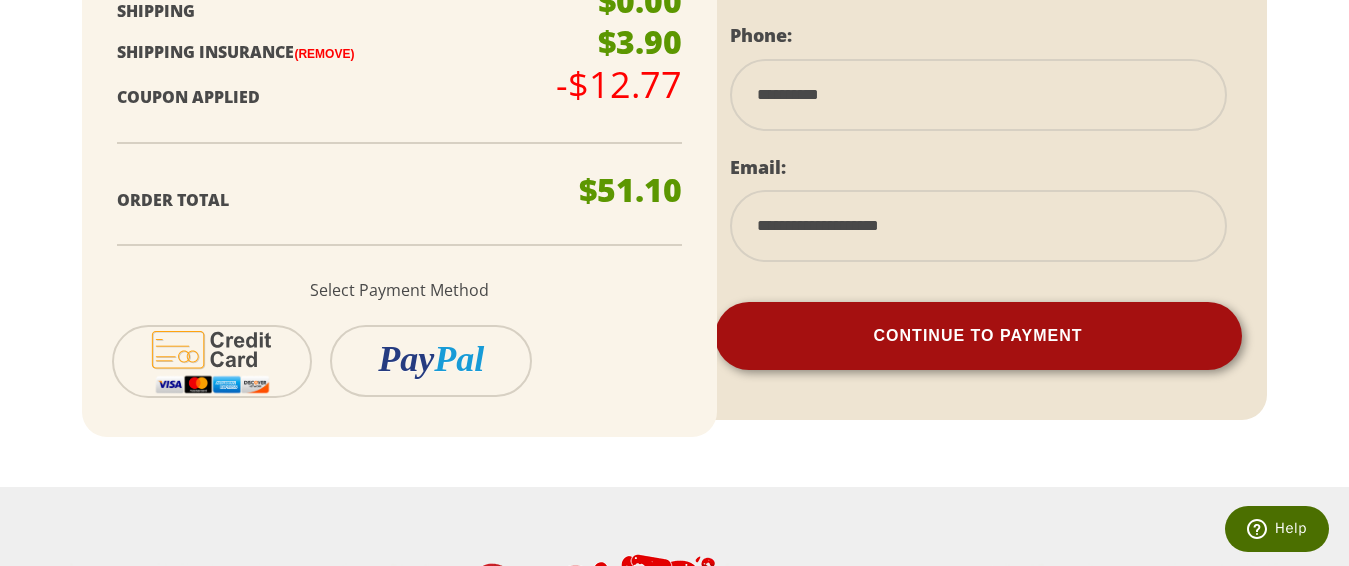 click on "Continue To Payment" at bounding box center (978, 336) 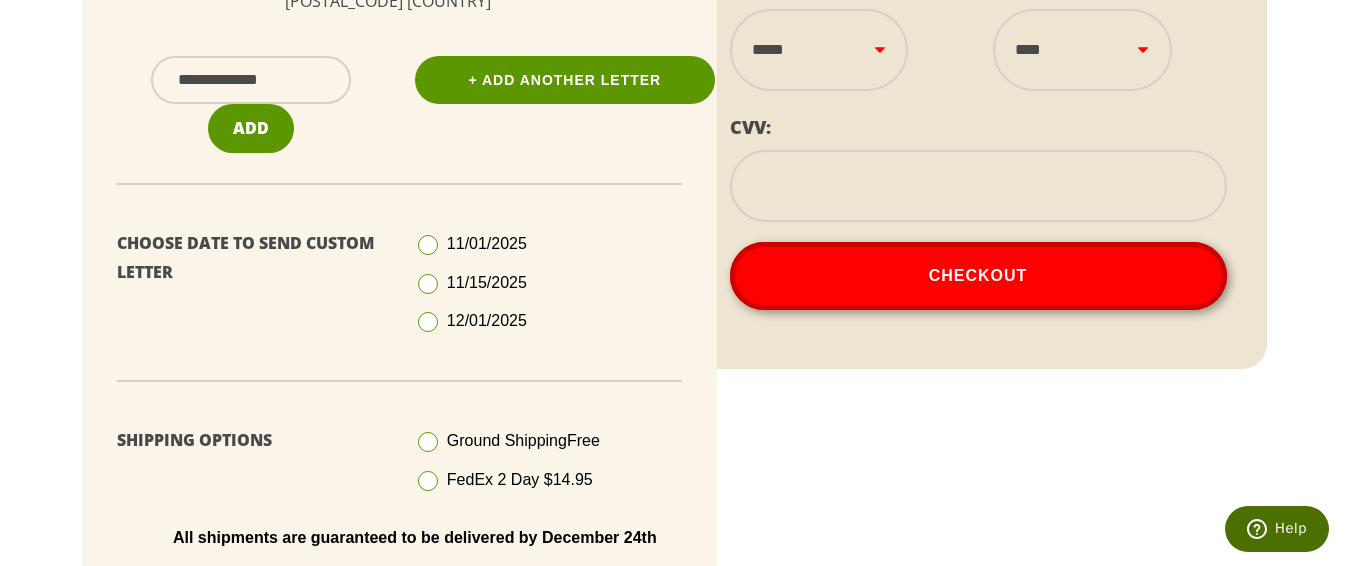 scroll, scrollTop: 645, scrollLeft: 0, axis: vertical 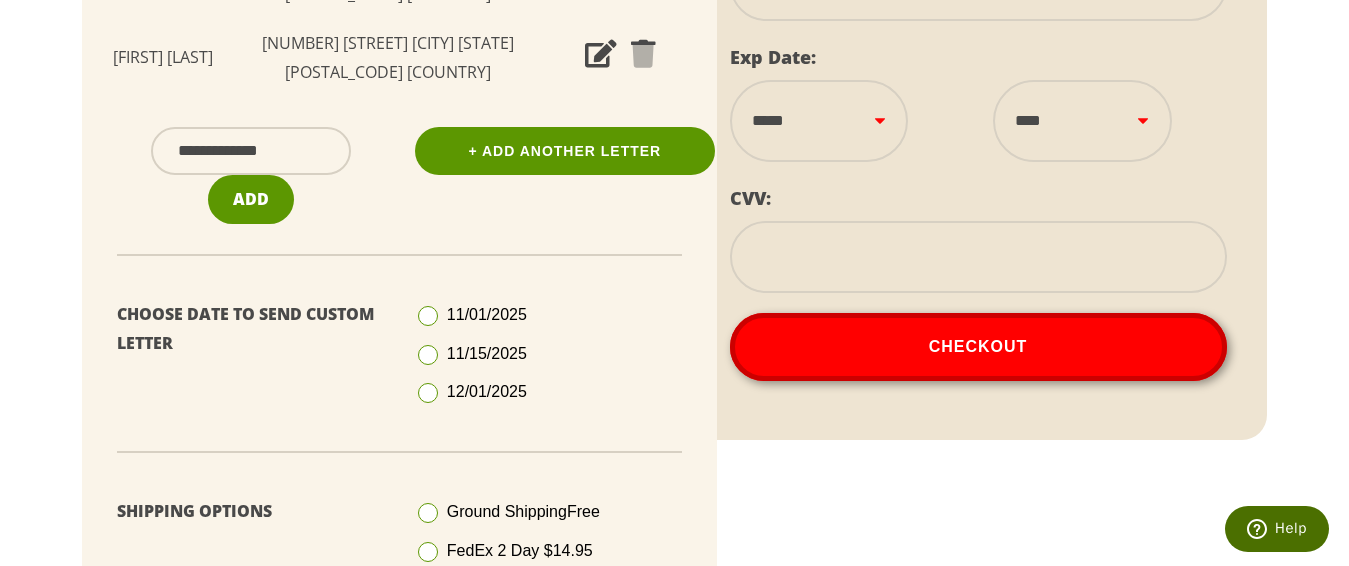 click at bounding box center (428, 393) 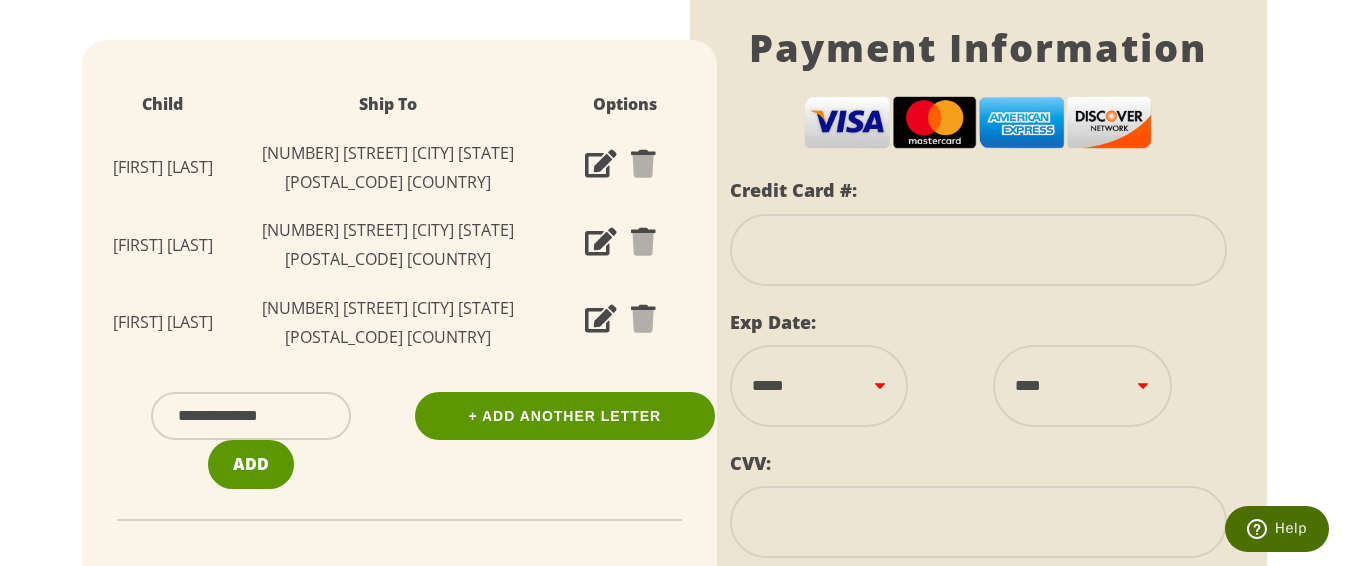 scroll, scrollTop: 345, scrollLeft: 0, axis: vertical 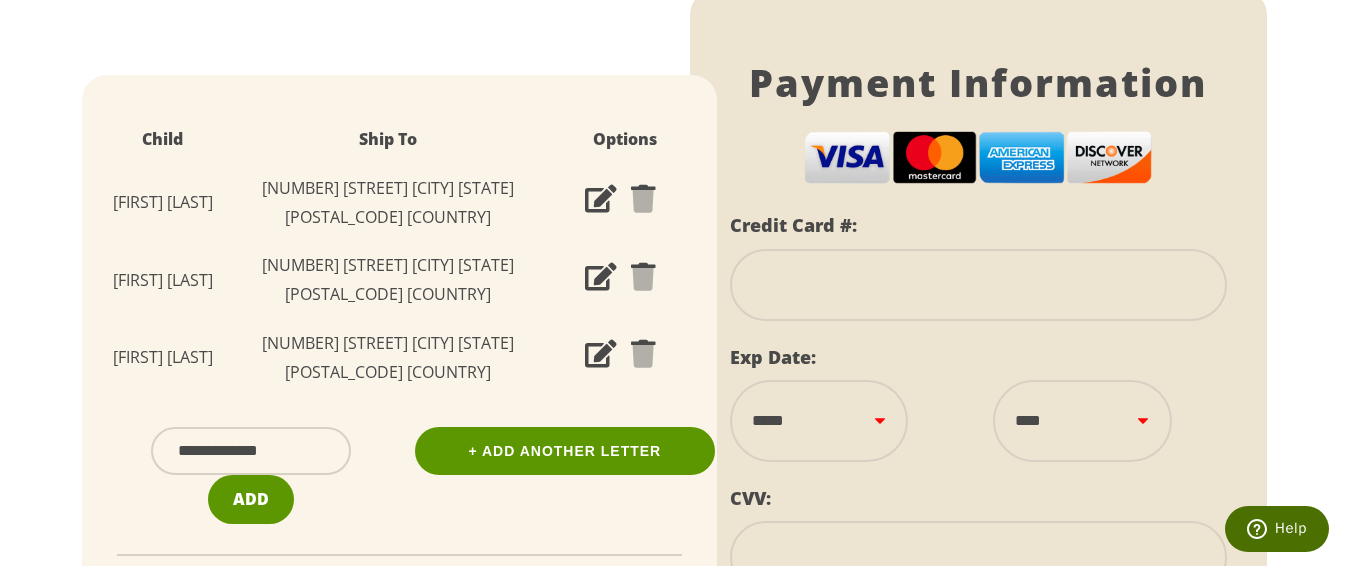 click at bounding box center [978, 285] 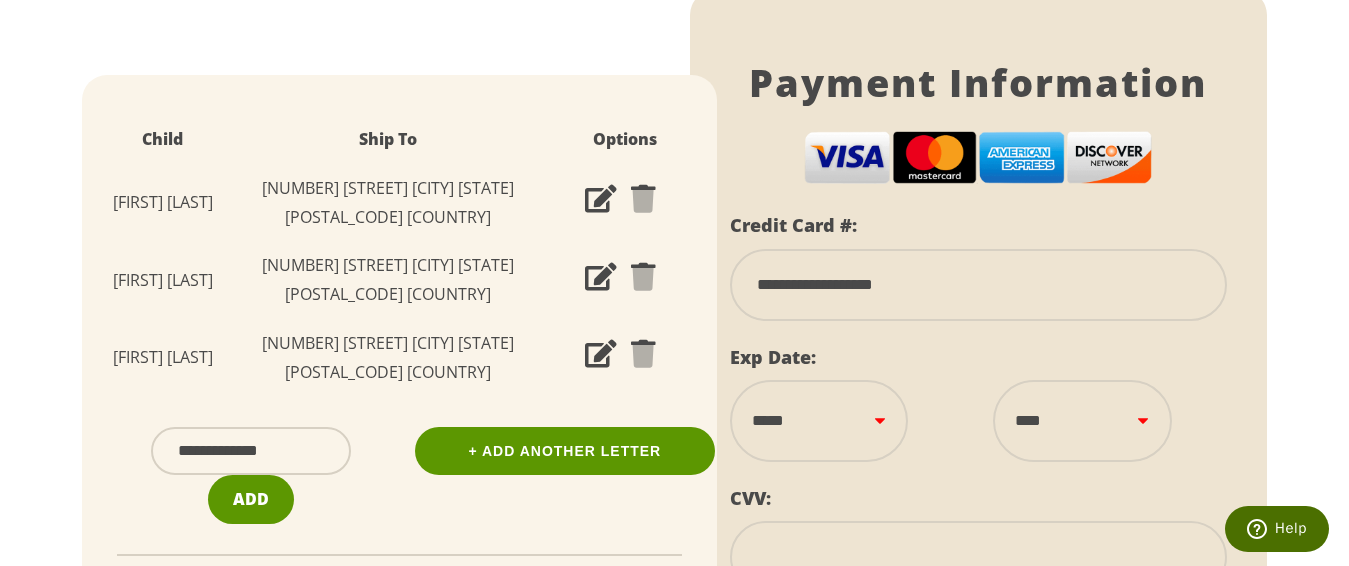 type on "**********" 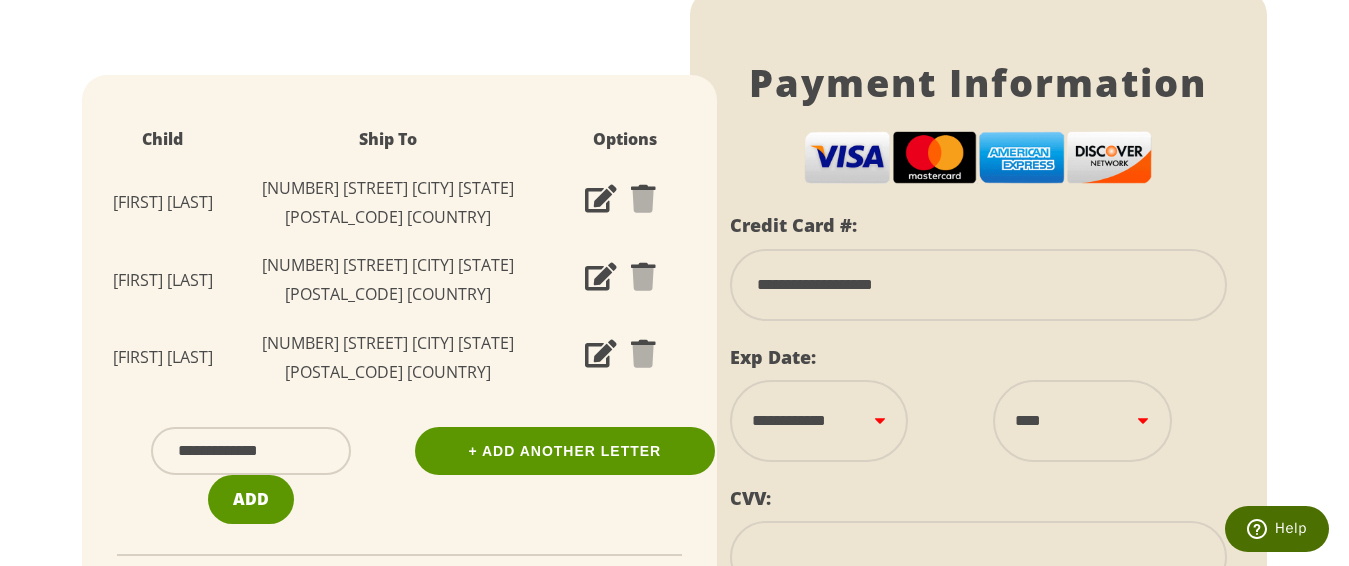 click on "**********" at bounding box center (819, 421) 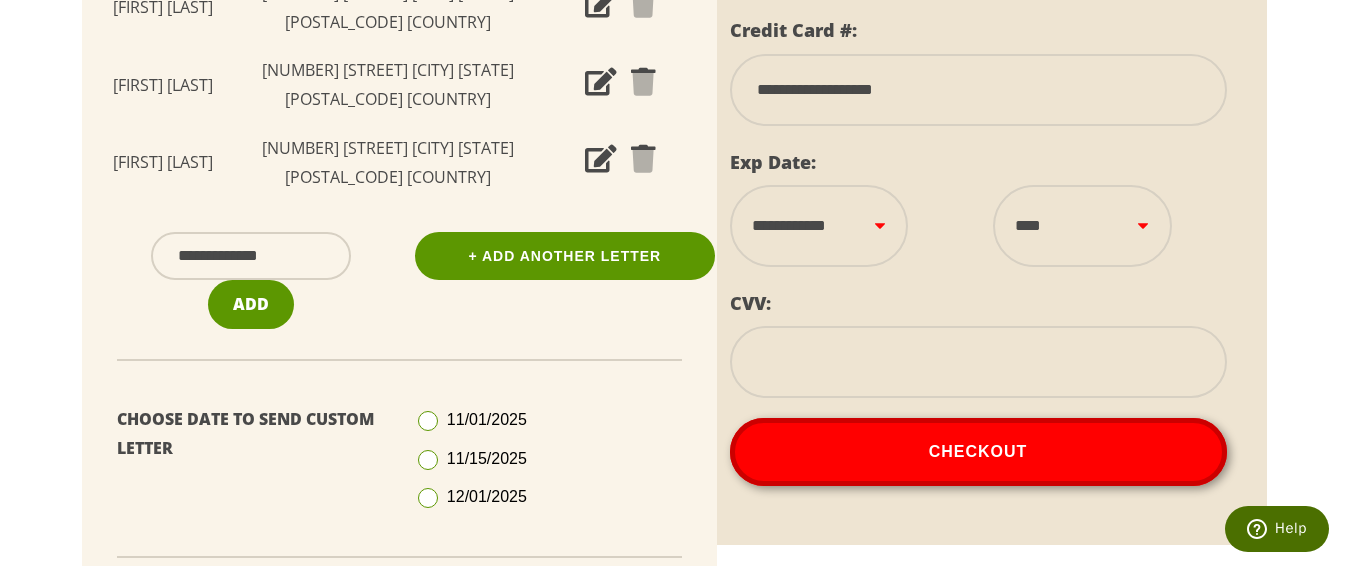 scroll, scrollTop: 545, scrollLeft: 0, axis: vertical 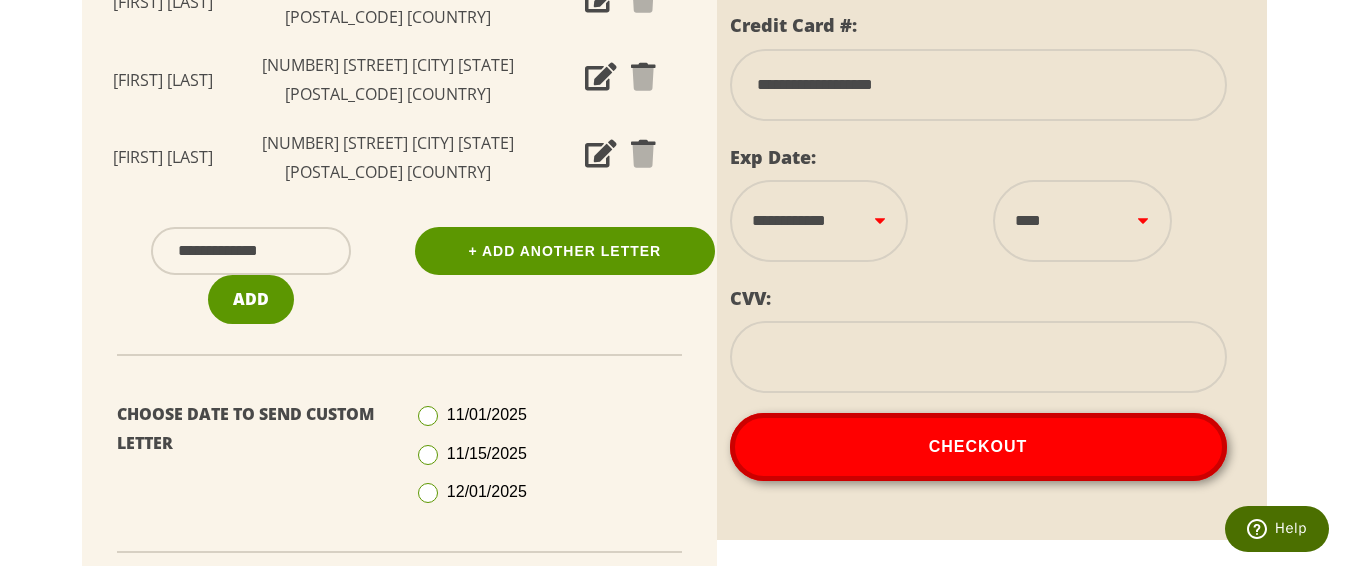 click at bounding box center (978, 357) 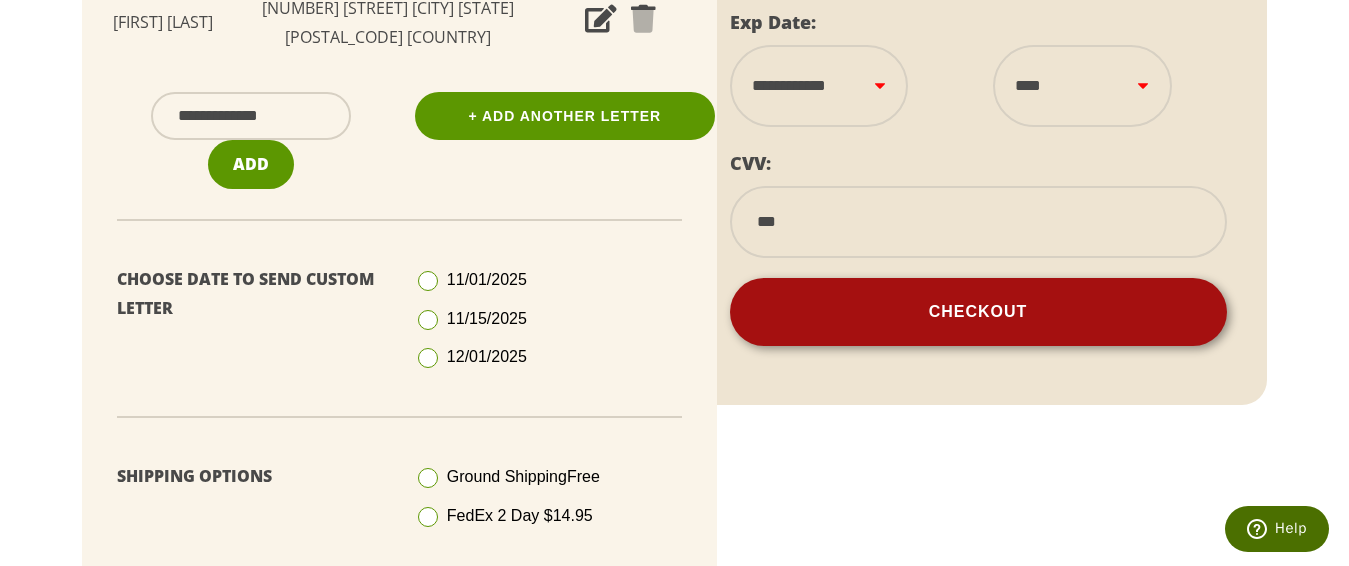 scroll, scrollTop: 645, scrollLeft: 0, axis: vertical 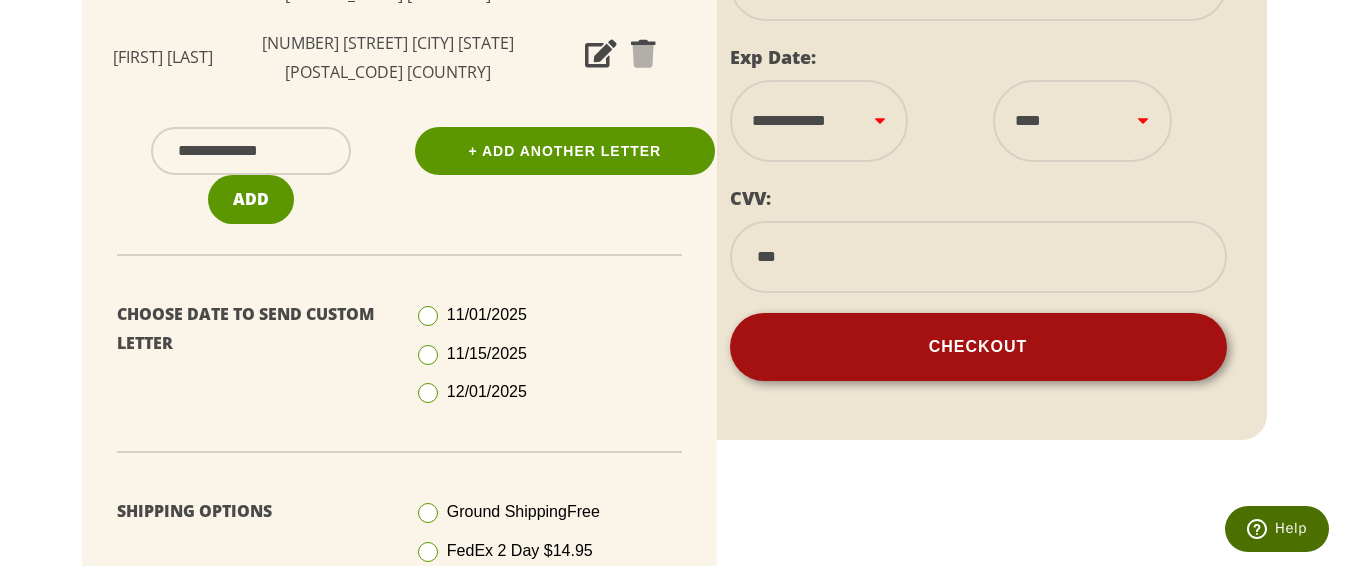type on "***" 